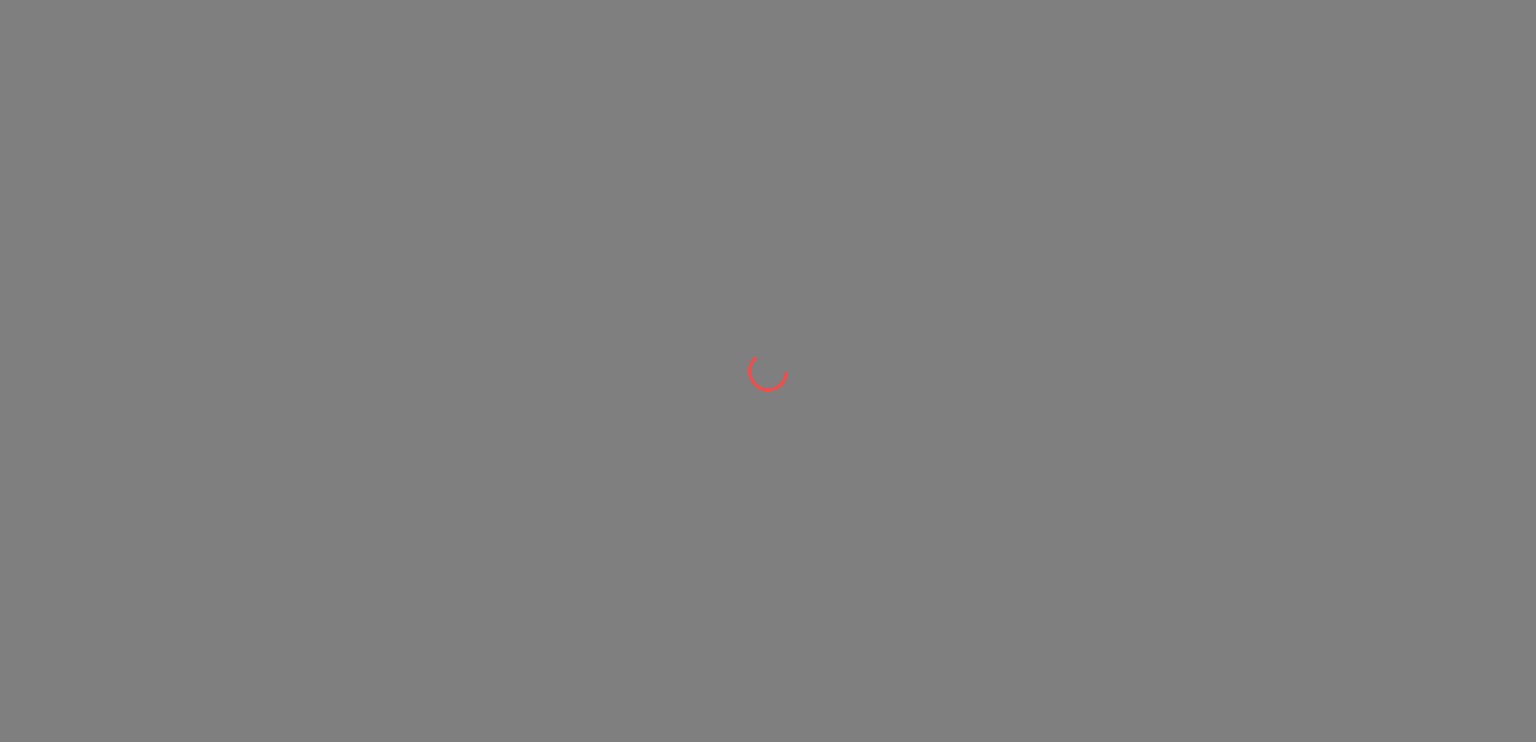scroll, scrollTop: 0, scrollLeft: 0, axis: both 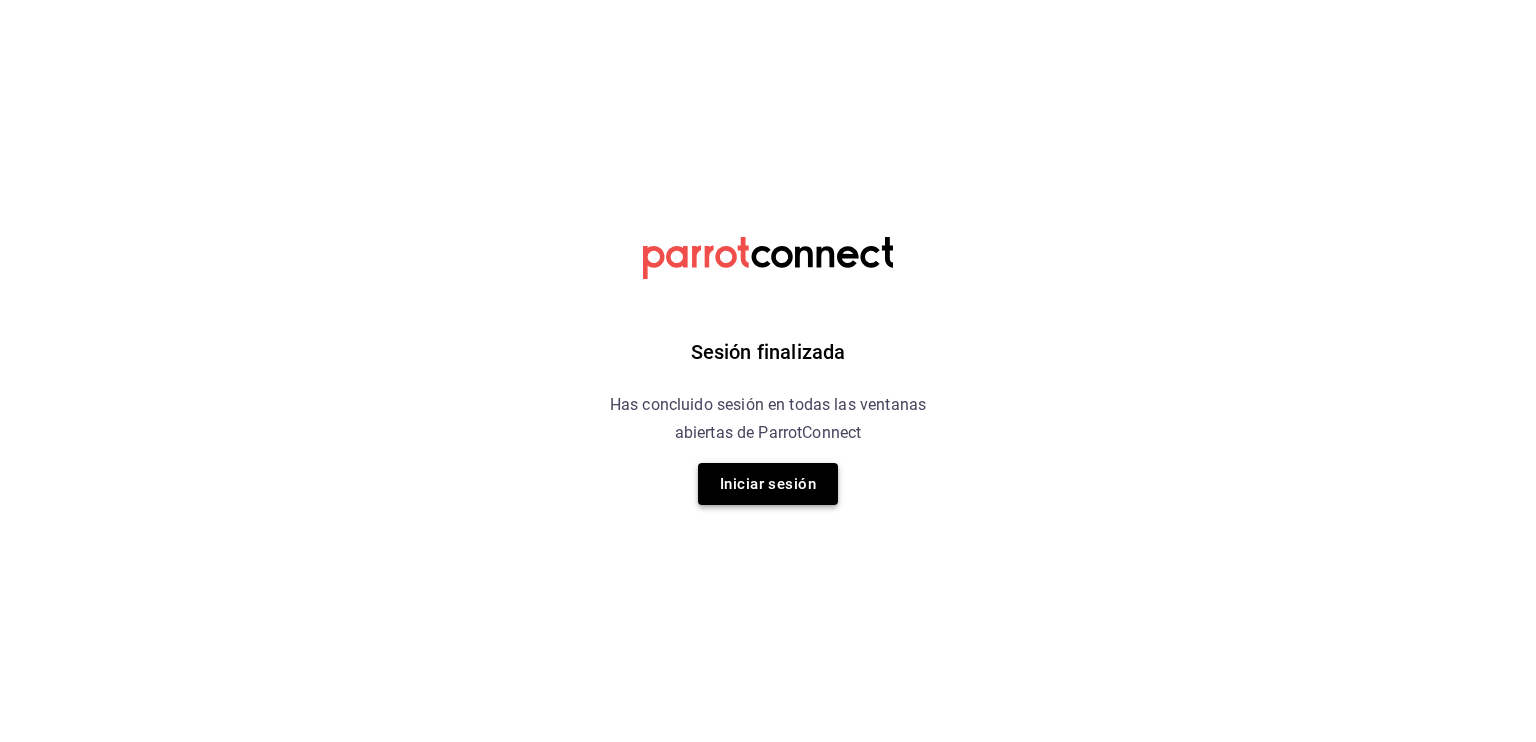 click on "Iniciar sesión" at bounding box center (768, 484) 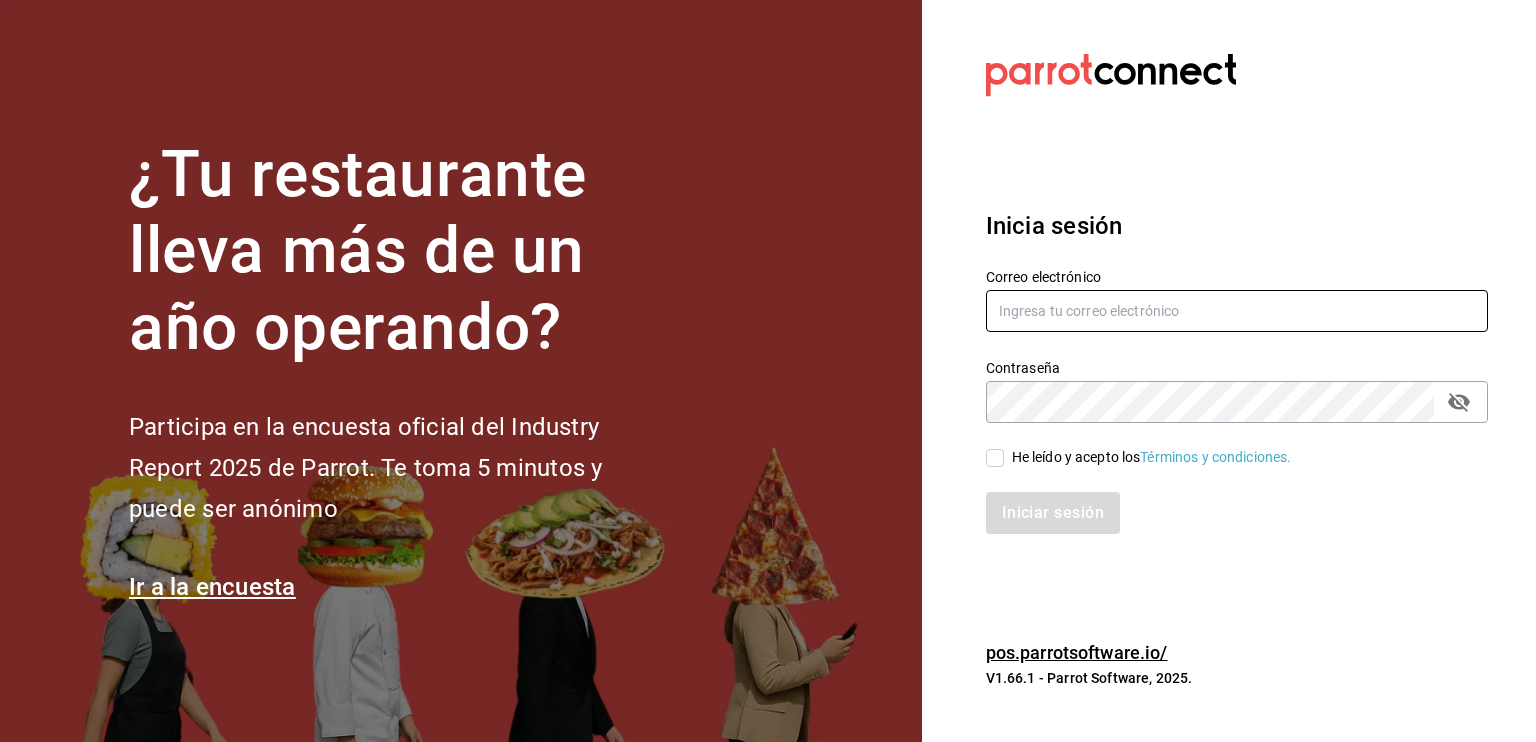 type on "cafechapin001@gmail.com" 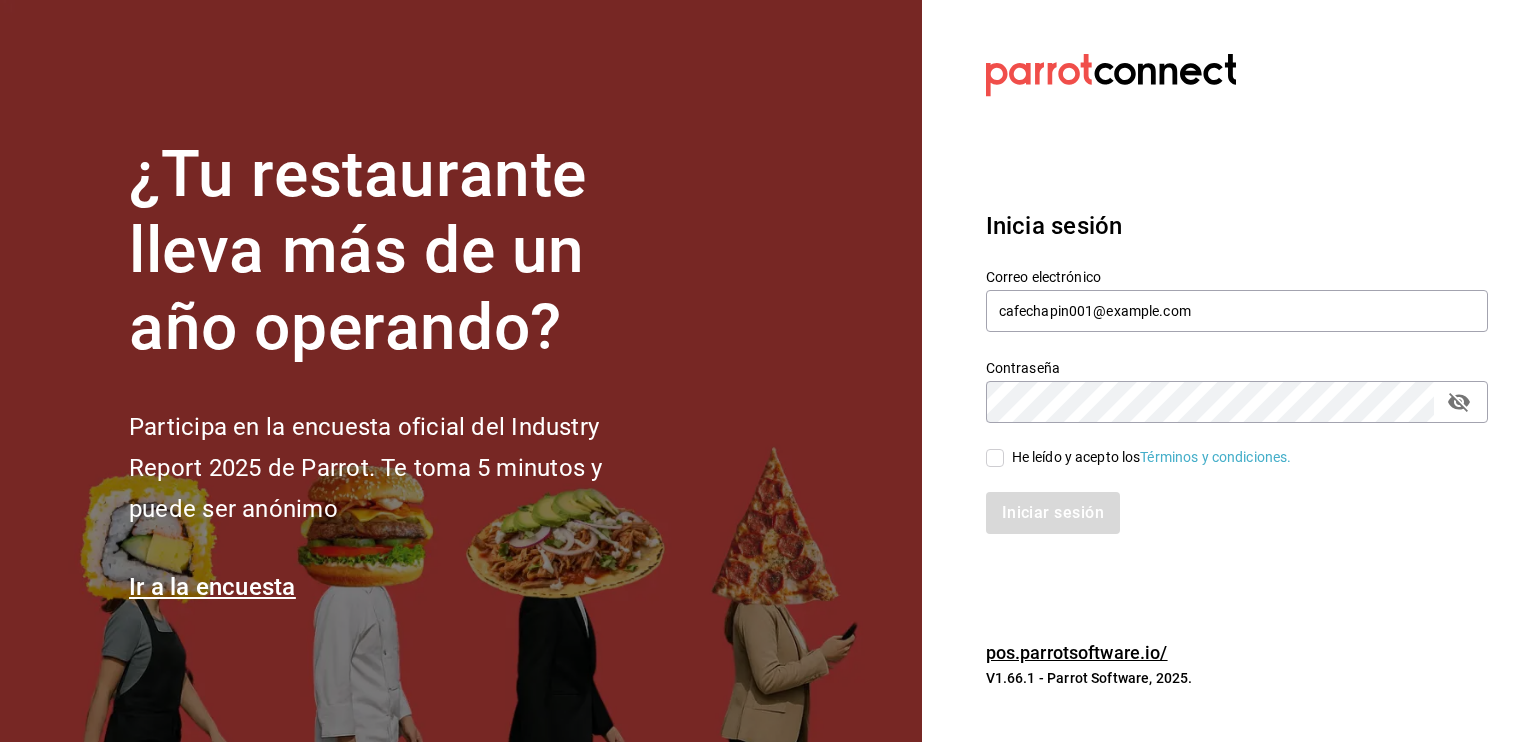 click on "He leído y acepto los  Términos y condiciones." at bounding box center (1148, 457) 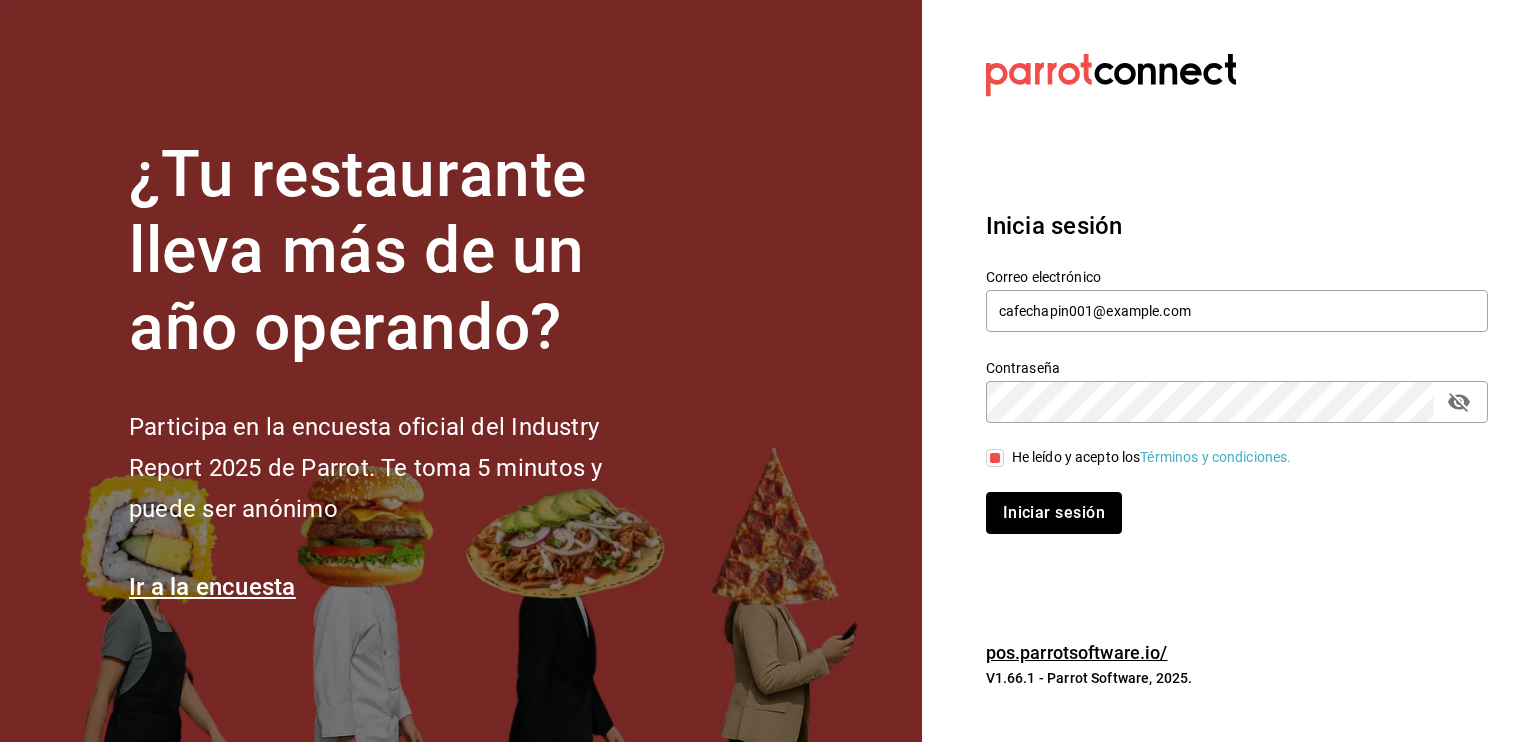 click on "Iniciar sesión" at bounding box center (1054, 513) 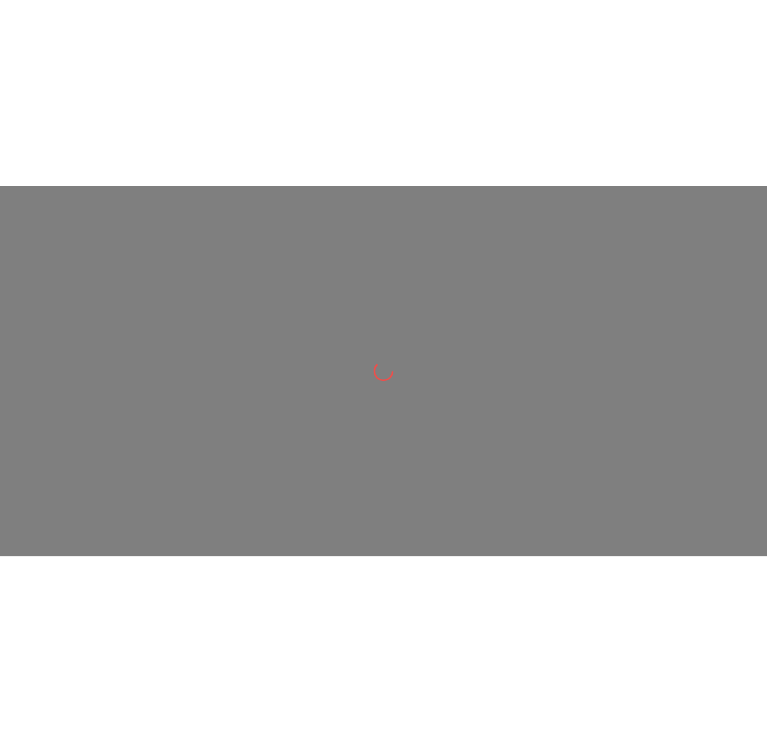scroll, scrollTop: 0, scrollLeft: 0, axis: both 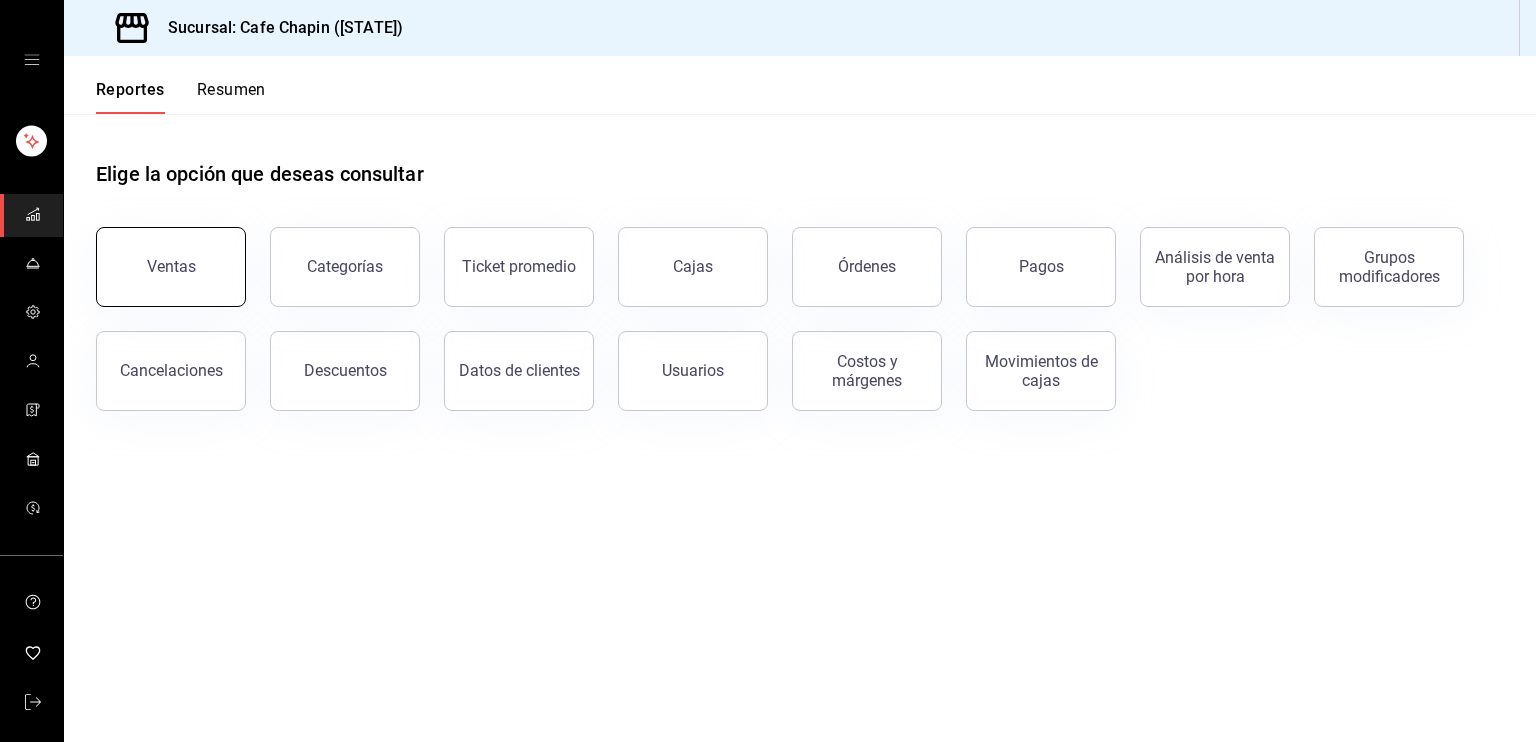click on "Ventas" at bounding box center [171, 267] 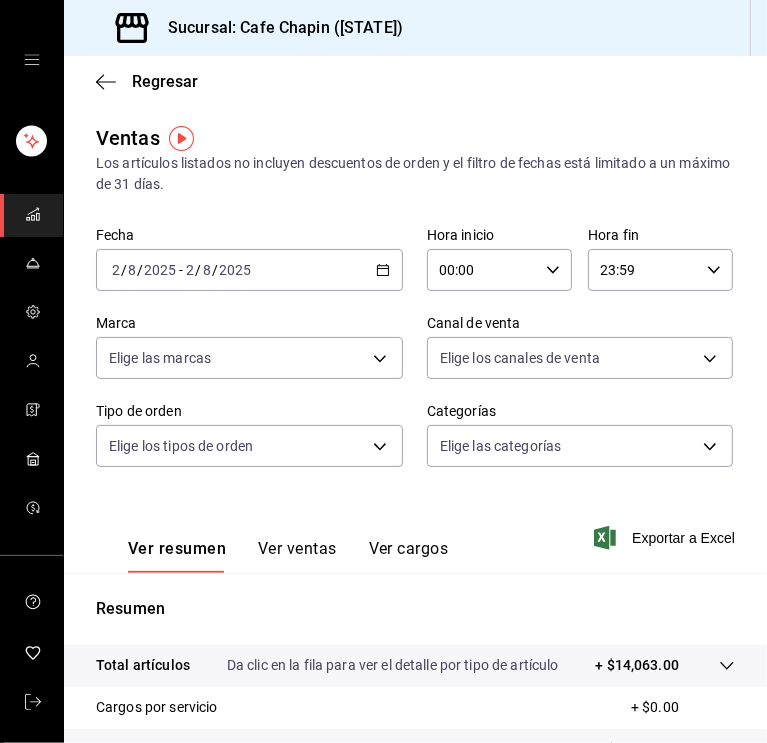 click on "2025" at bounding box center [160, 270] 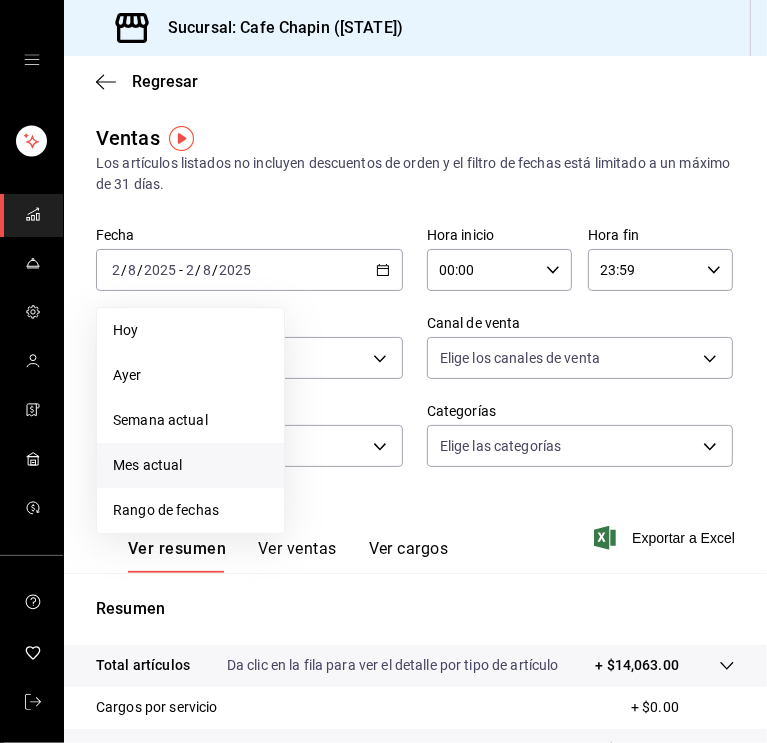 click on "Mes actual" at bounding box center [190, 465] 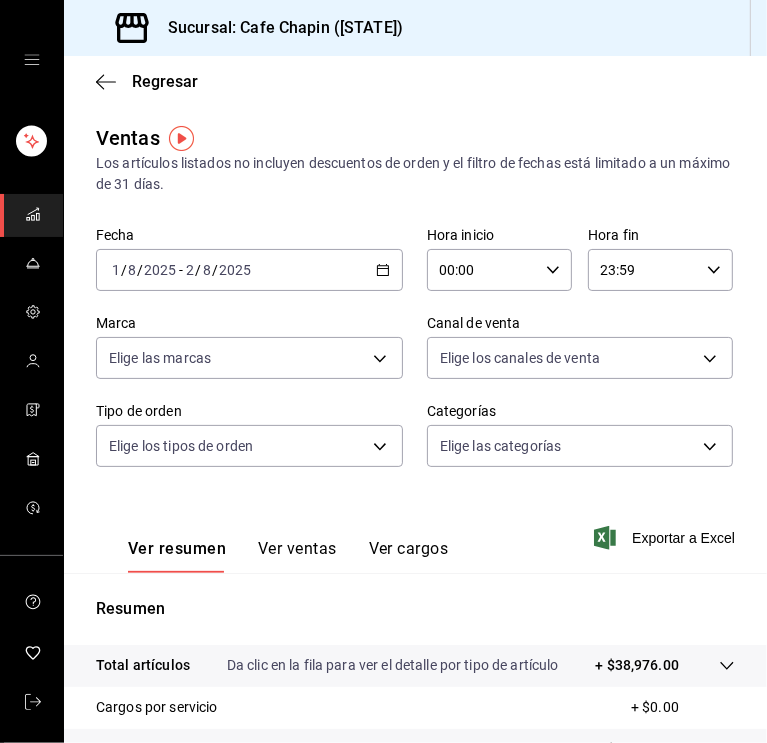 click on "/" at bounding box center (215, 270) 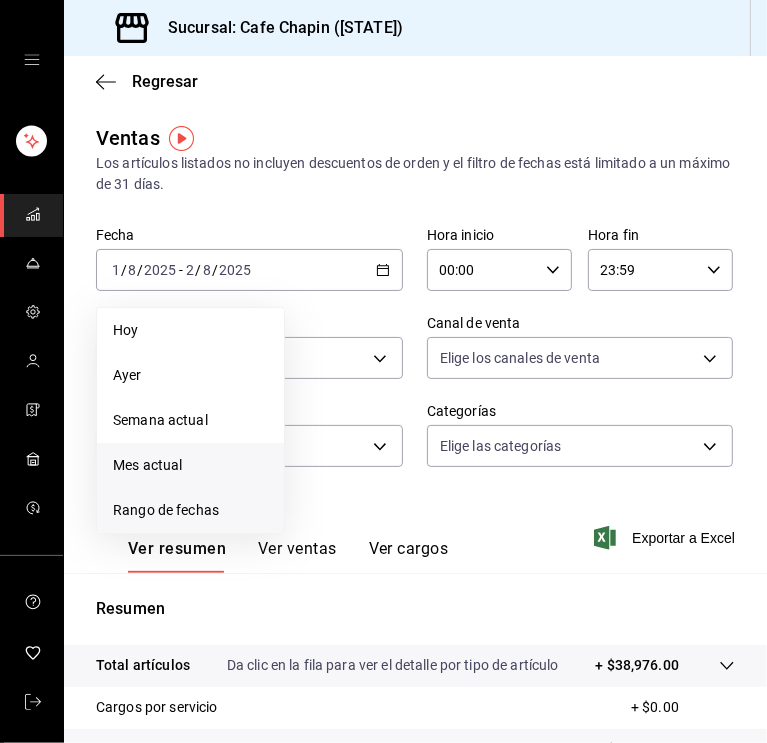 click on "Rango de fechas" at bounding box center [190, 510] 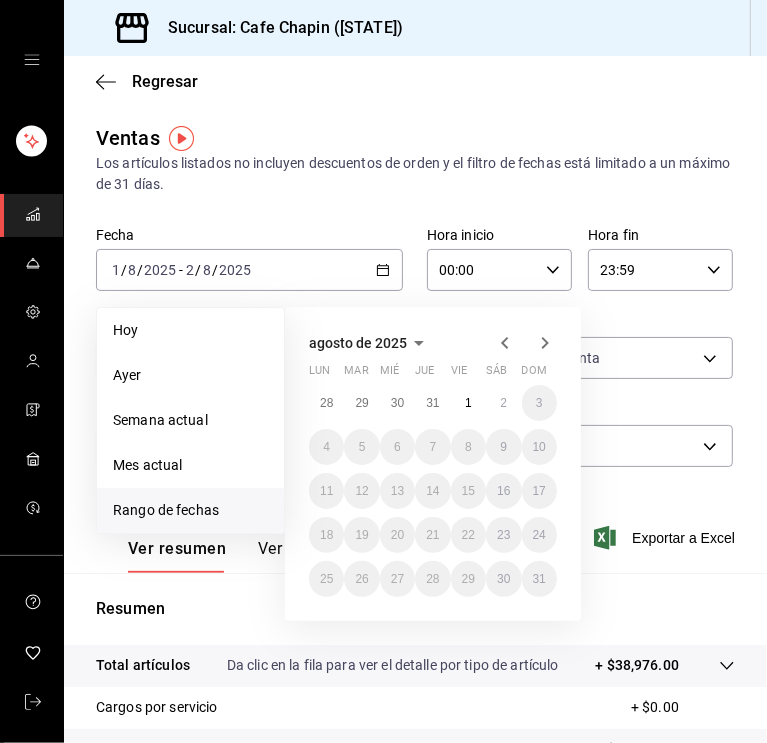 click 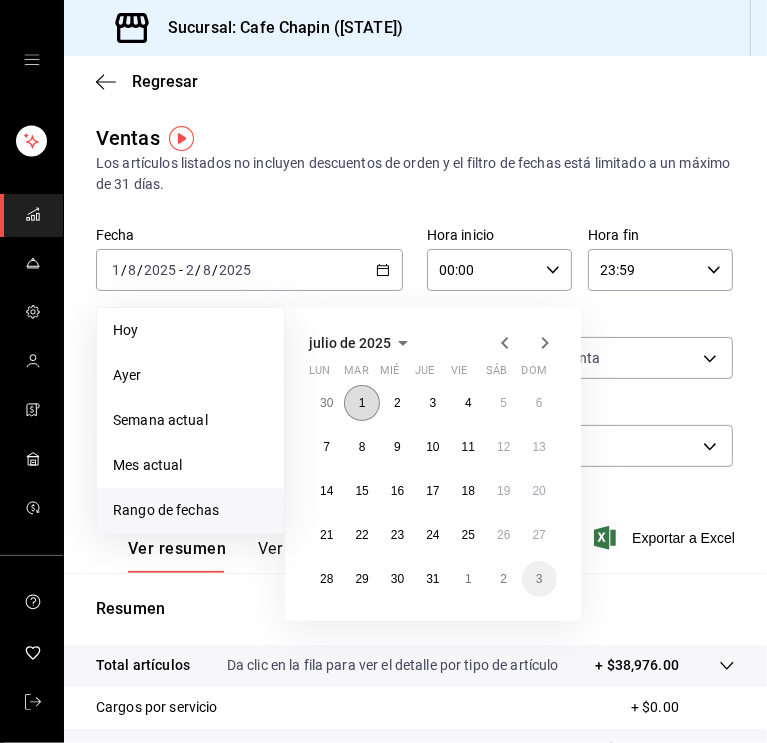 click on "1" at bounding box center (361, 403) 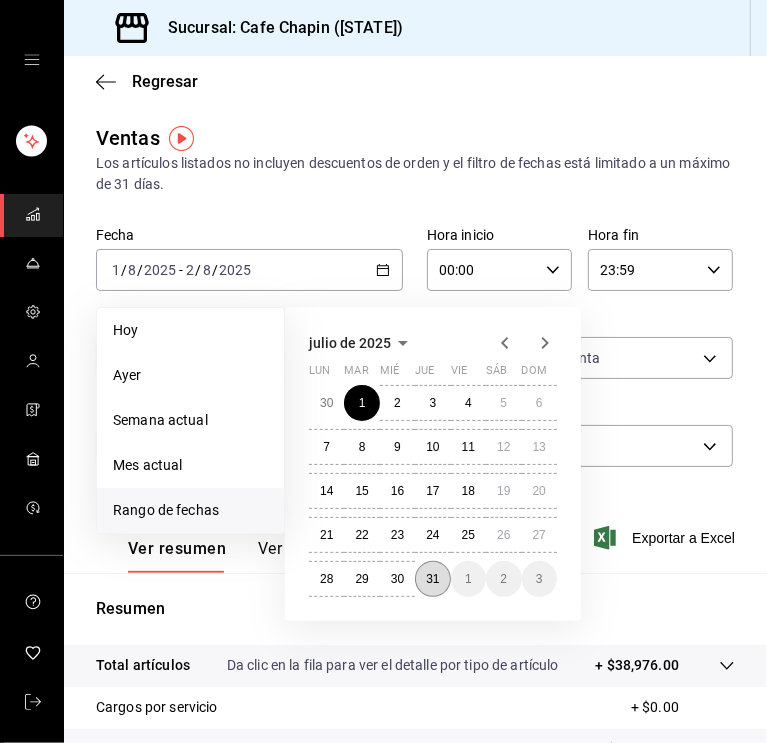 click on "31" at bounding box center (432, 579) 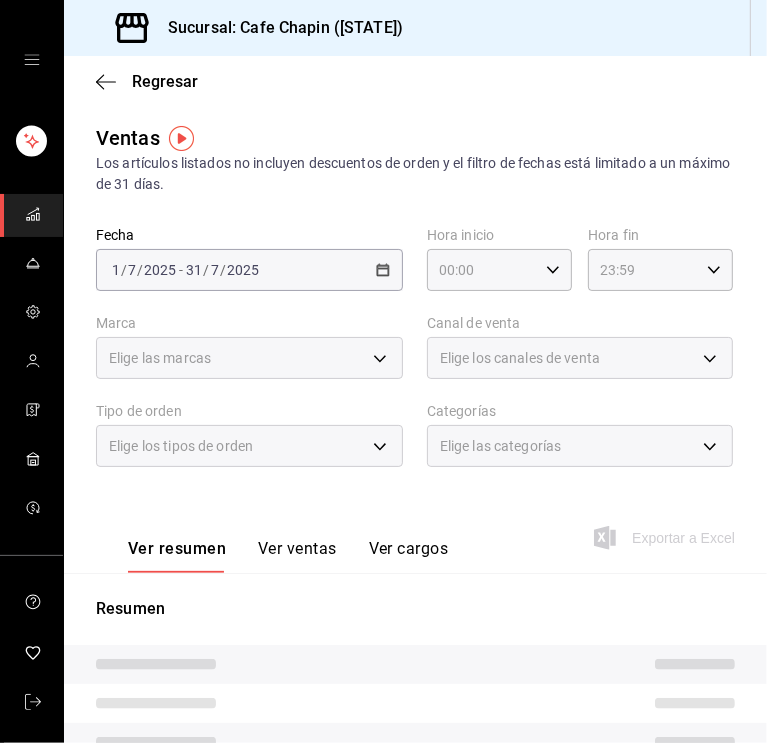 click on "Regresar Ventas Los artículos listados no incluyen descuentos de orden y el filtro de fechas está limitado a un máximo de 31 días. Fecha 2025-07-01 1 / 7 / 2025 - 2025-07-31 31 / 7 / 2025 Hora inicio 00:00 Hora inicio Hora fin 23:59 Hora fin Marca Elige las marcas Canal de venta Elige los canales de venta Tipo de orden Elige los tipos de orden Categorías Elige las categorías Ver resumen Ver ventas Ver cargos Exportar a Excel Resumen" at bounding box center (415, 569) 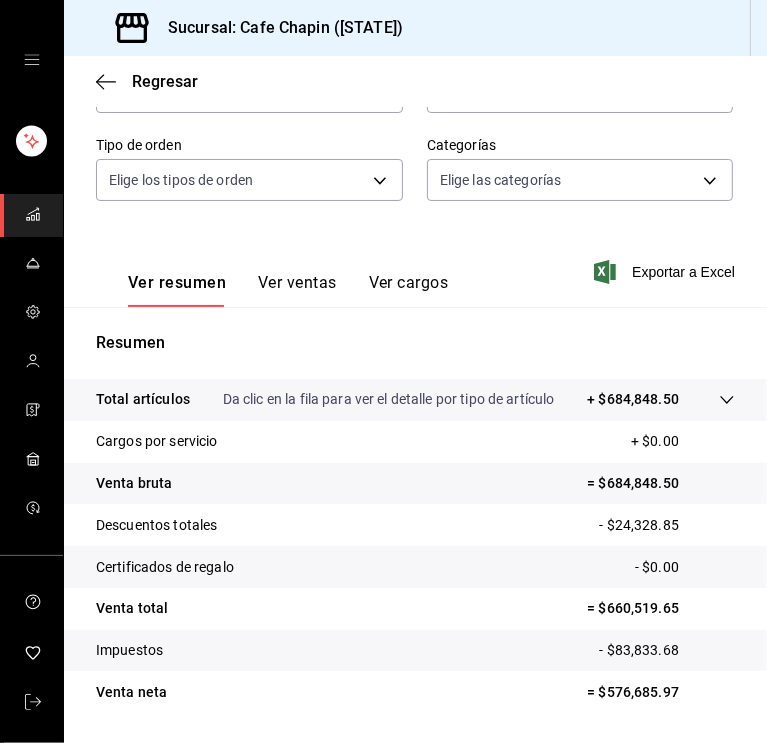 scroll, scrollTop: 324, scrollLeft: 0, axis: vertical 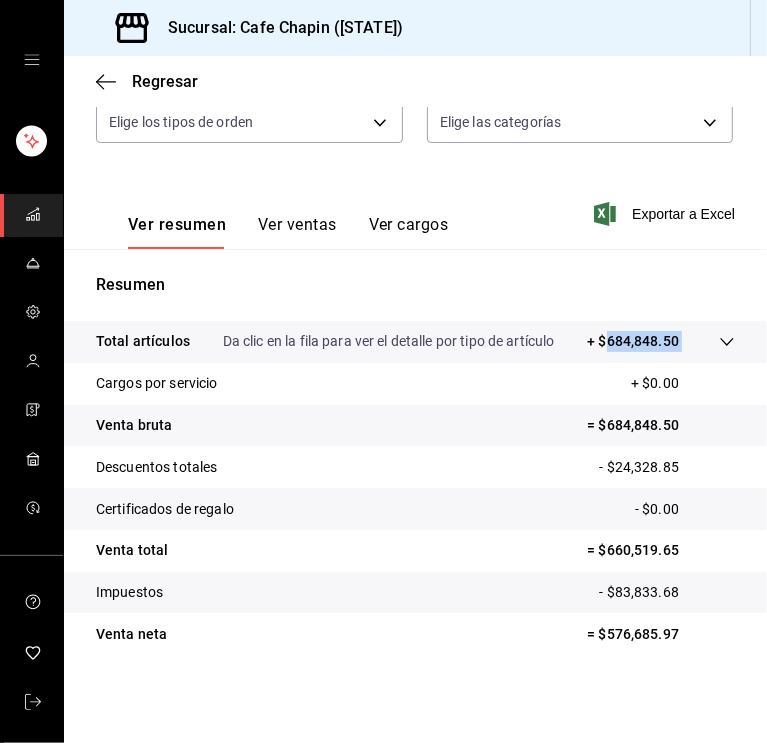 drag, startPoint x: 670, startPoint y: 343, endPoint x: 593, endPoint y: 355, distance: 77.92946 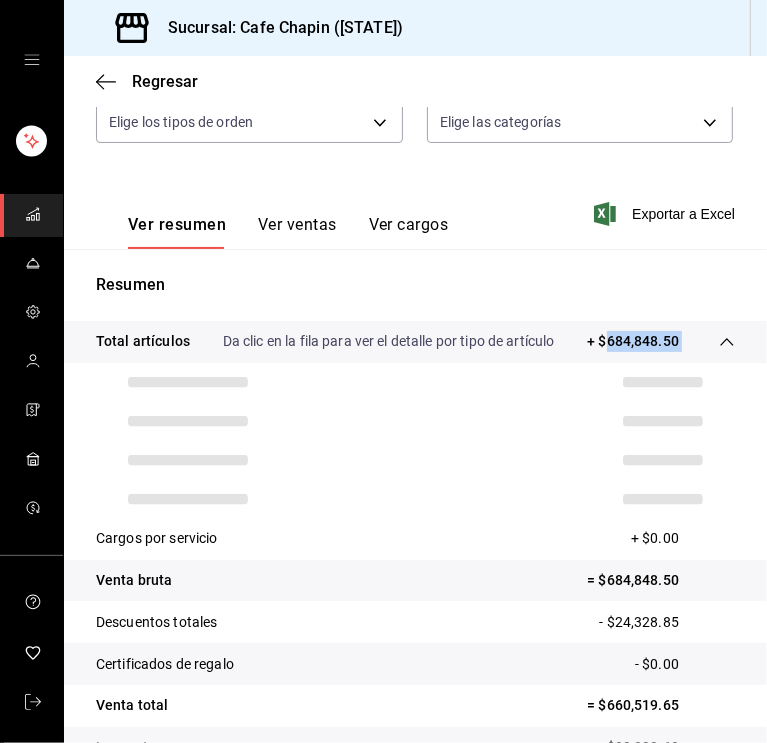 copy on "684,848.50" 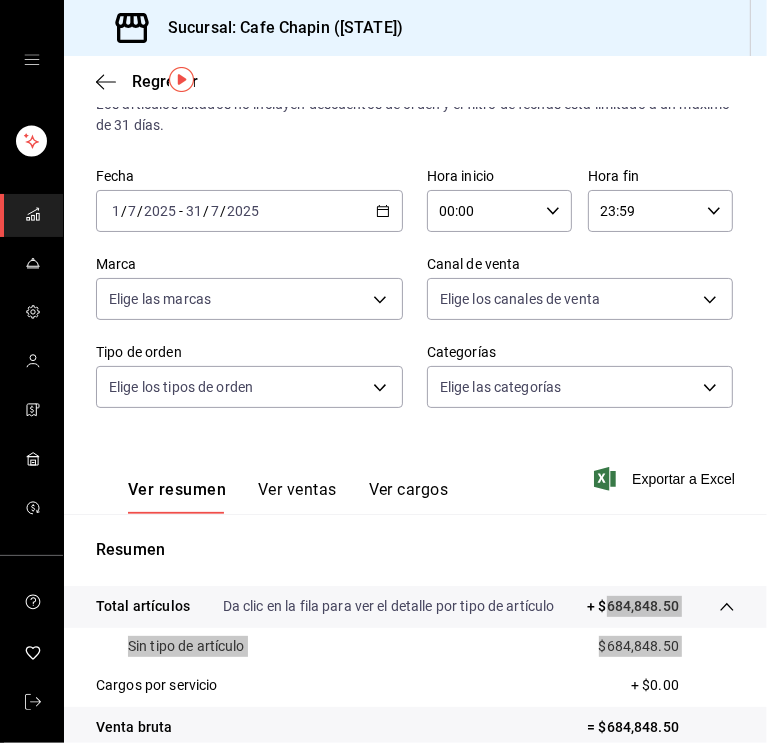 scroll, scrollTop: 0, scrollLeft: 0, axis: both 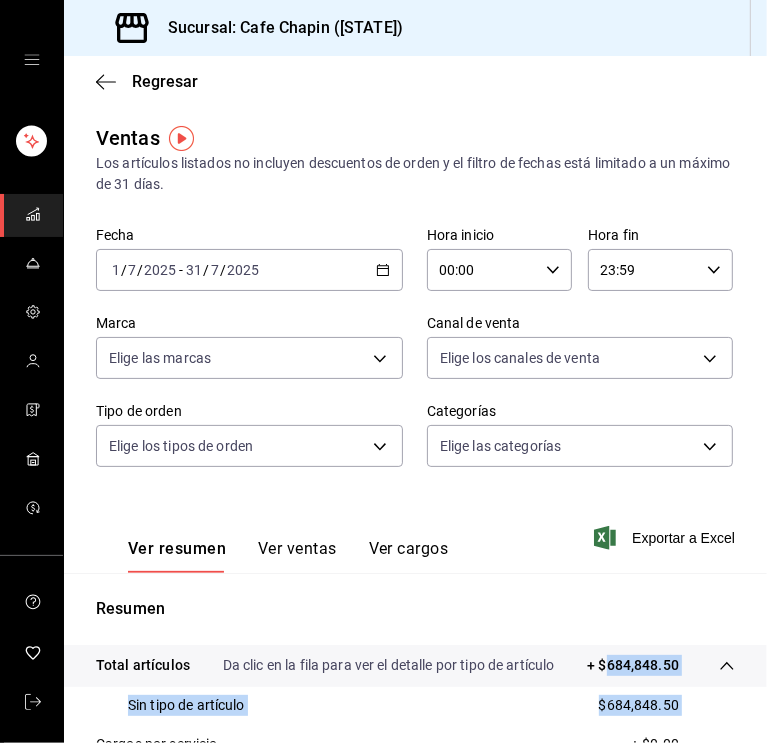 click on "2025-07-01 1 / 7 / 2025 - 2025-07-31 31 / 7 / 2025" at bounding box center [249, 270] 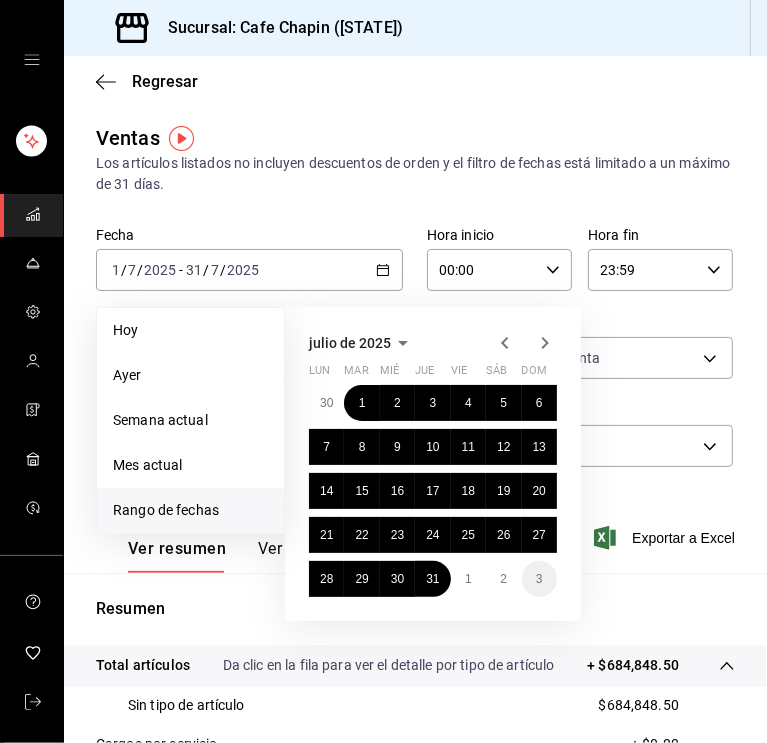 click 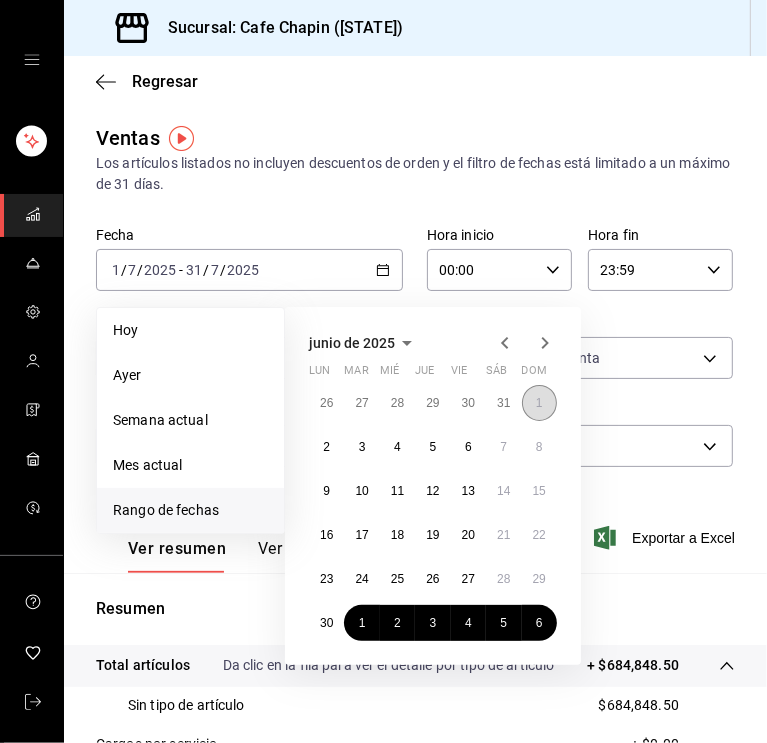 click on "1" at bounding box center [539, 403] 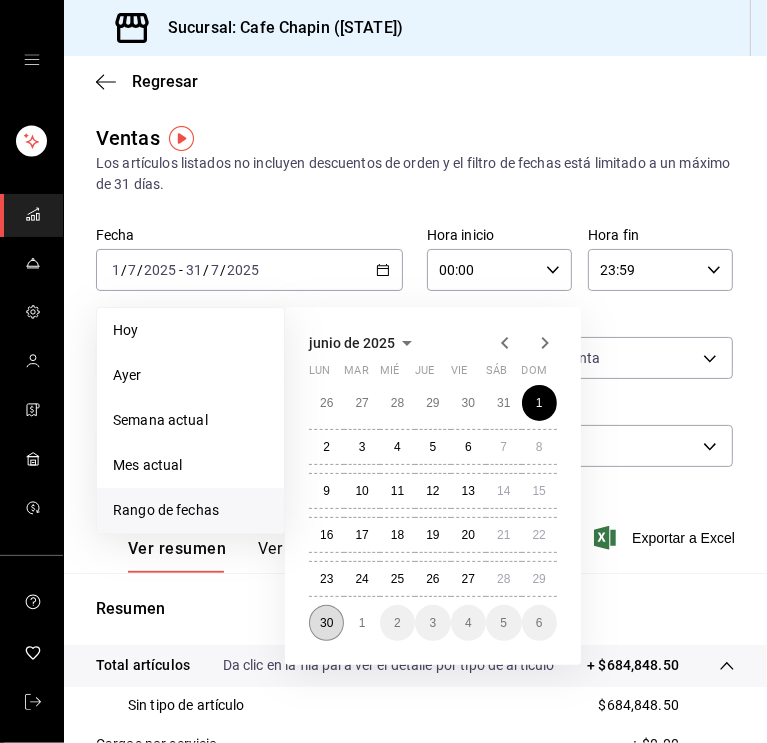 click on "30" at bounding box center (326, 623) 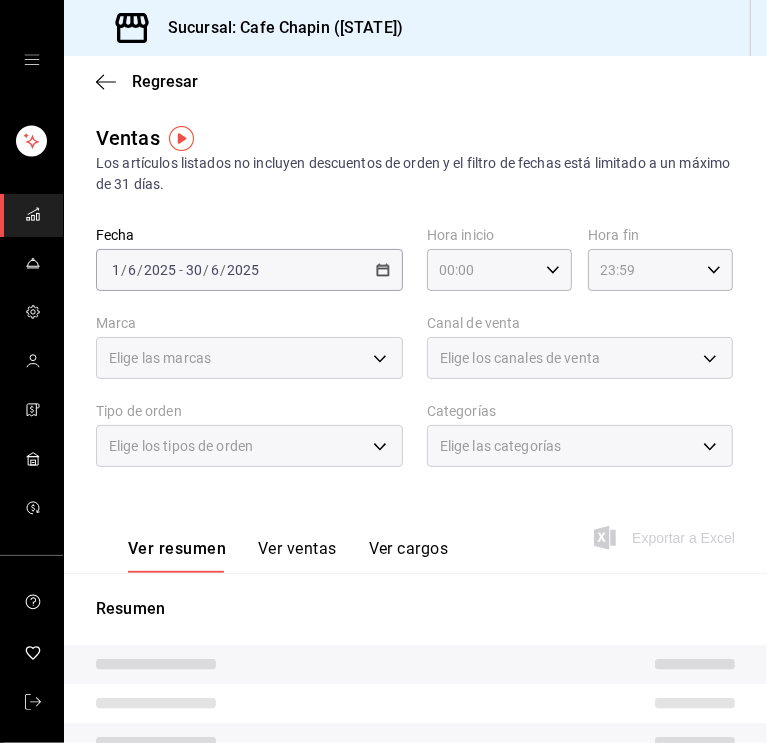 click on "Los artículos listados no incluyen descuentos de orden y el filtro de fechas está limitado a un máximo de 31 días." at bounding box center (415, 174) 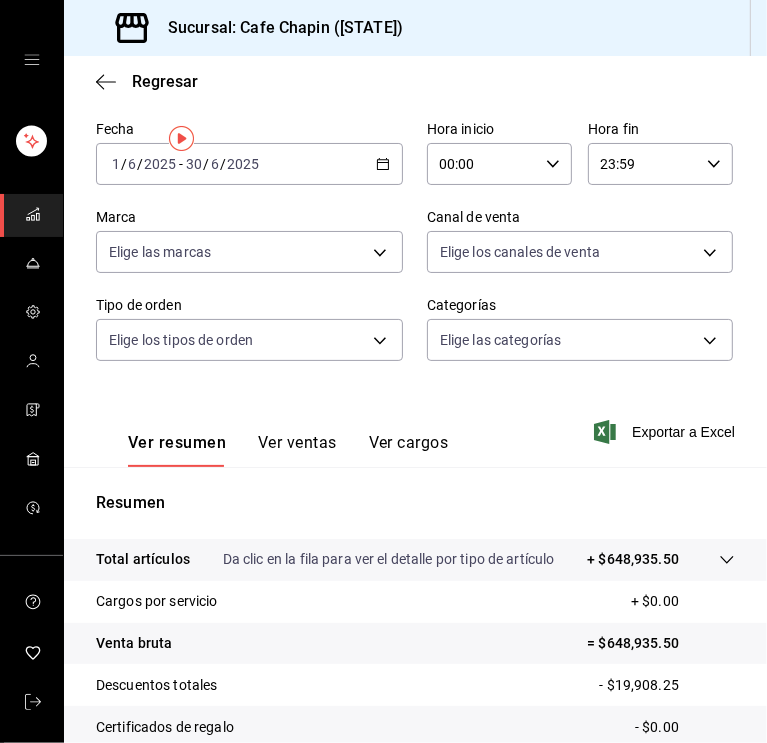 scroll, scrollTop: 0, scrollLeft: 0, axis: both 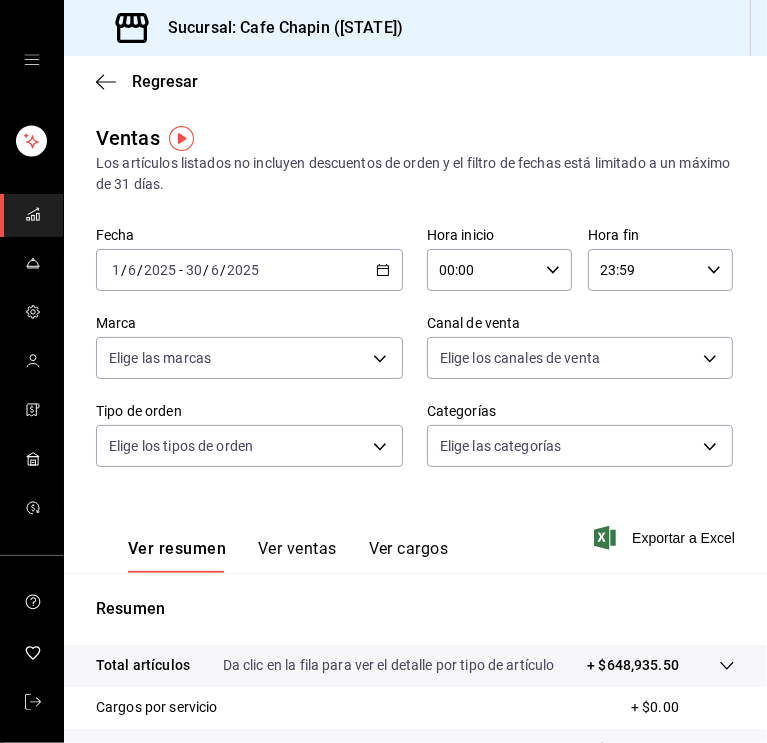 click on "6" at bounding box center (215, 270) 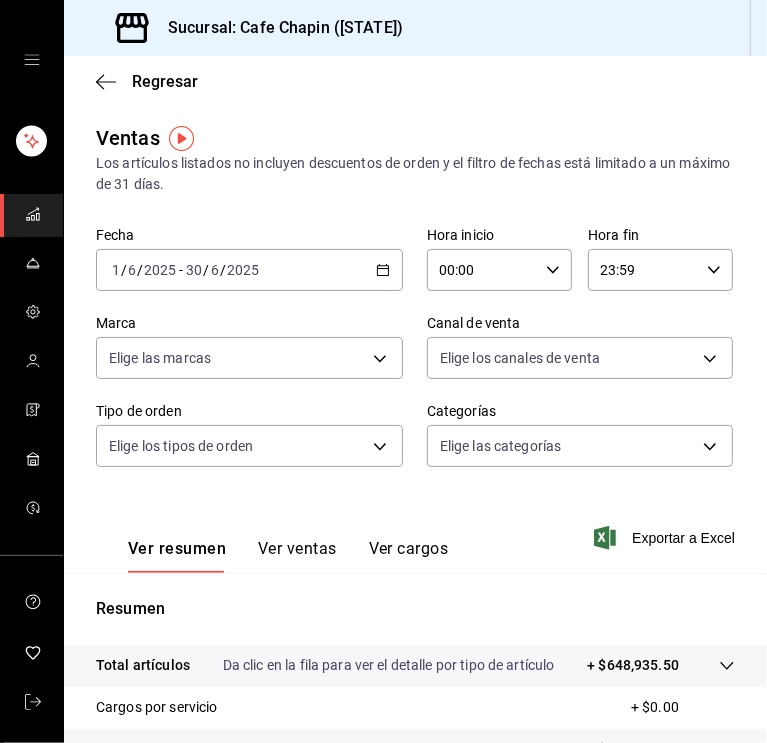click on "Regresar Ventas Los artículos listados no incluyen descuentos de orden y el filtro de fechas está limitado a un máximo de 31 días. Fecha 2025-06-01 1 / 6 / 2025 - 2025-06-30 30 / 6 / 2025 Hora inicio 00:00 Hora inicio Hora fin 23:59 Hora fin Marca Elige las marcas Canal de venta Elige los canales de venta Tipo de orden Elige los tipos de orden Categorías Elige las categorías Ver resumen Ver ventas Ver cargos Exportar a Excel Resumen Total artículos Da clic en la fila para ver el detalle por tipo de artículo + $648,935.50 Cargos por servicio + $0.00 Venta bruta = $648,935.50 Descuentos totales - $19,908.25 Certificados de regalo - $0.00 Venta total = $629,027.25 Impuestos - $80,830.52 Venta neta = $548,196.73" at bounding box center [415, 561] 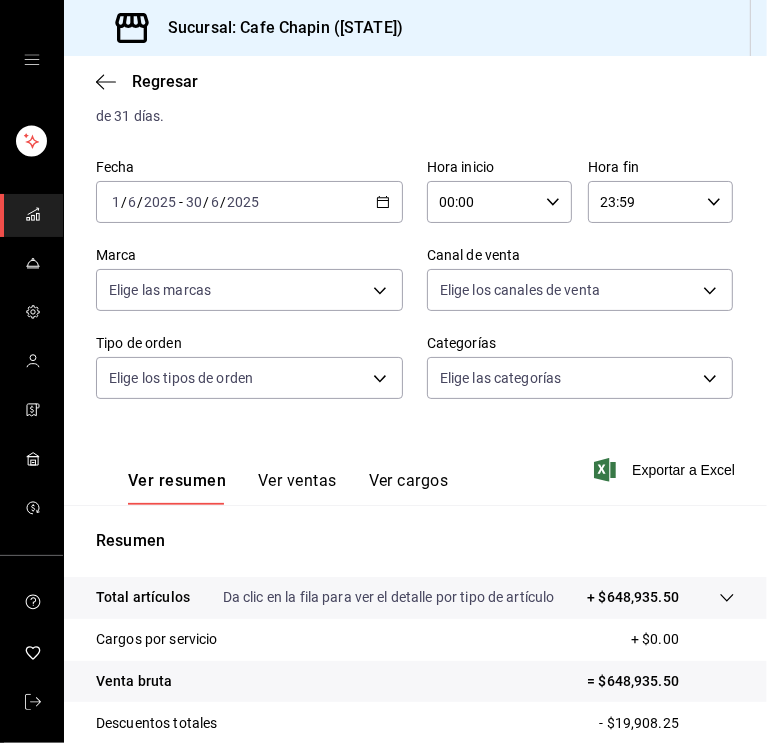 scroll, scrollTop: 0, scrollLeft: 0, axis: both 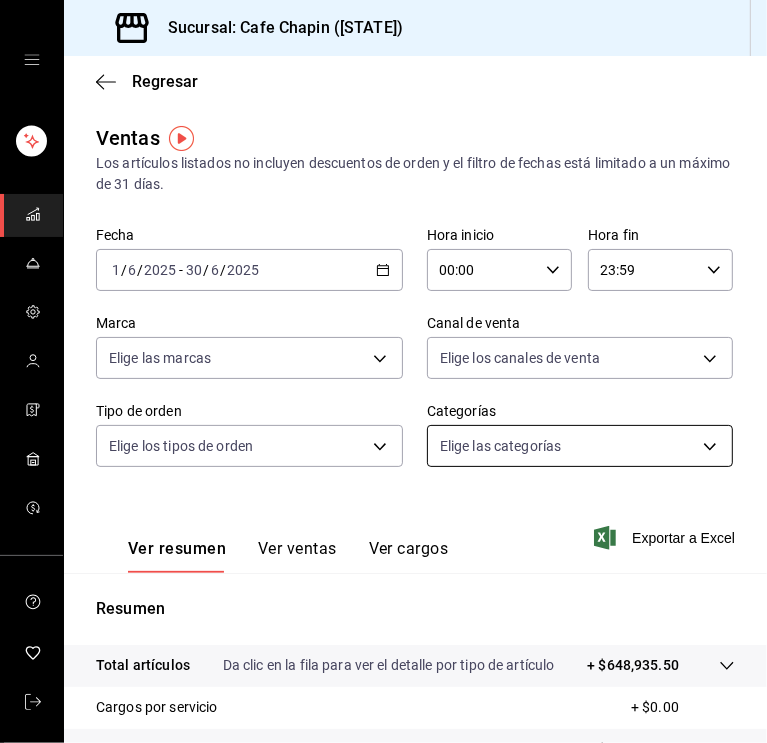 click on "Sucursal: Cafe Chapin (AGS) Regresar Ventas Los artículos listados no incluyen descuentos de orden y el filtro de fechas está limitado a un máximo de 31 días. Fecha 2025-06-01 1 / 6 / 2025 - 2025-06-30 30 / 6 / 2025 Hora inicio 00:00 Hora inicio Hora fin 23:59 Hora fin Marca Elige las marcas Canal de venta Elige los canales de venta Tipo de orden Elige los tipos de orden Categorías Elige las categorías Ver resumen Ver ventas Ver cargos Exportar a Excel Resumen Total artículos Da clic en la fila para ver el detalle por tipo de artículo + $648,935.50 Cargos por servicio + $0.00 Venta bruta = $648,935.50 Descuentos totales - $19,908.25 Certificados de regalo - $0.00 Venta total = $629,027.25 Impuestos - $80,830.52 Venta neta = $548,196.73 GANA 1 MES GRATIS EN TU SUSCRIPCIÓN AQUÍ Ver video tutorial Ir a video Visitar centro de ayuda (81) 2046 6363 soporte@parrotsoftware.io Visitar centro de ayuda (81) 2046 6363 soporte@parrotsoftware.io" at bounding box center [383, 371] 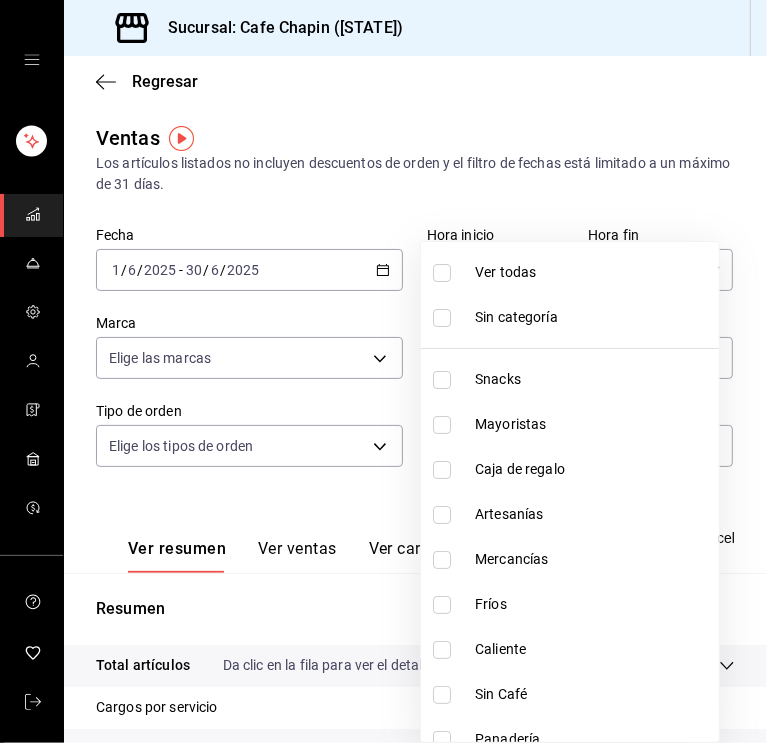 click on "Mayoristas" at bounding box center [570, 424] 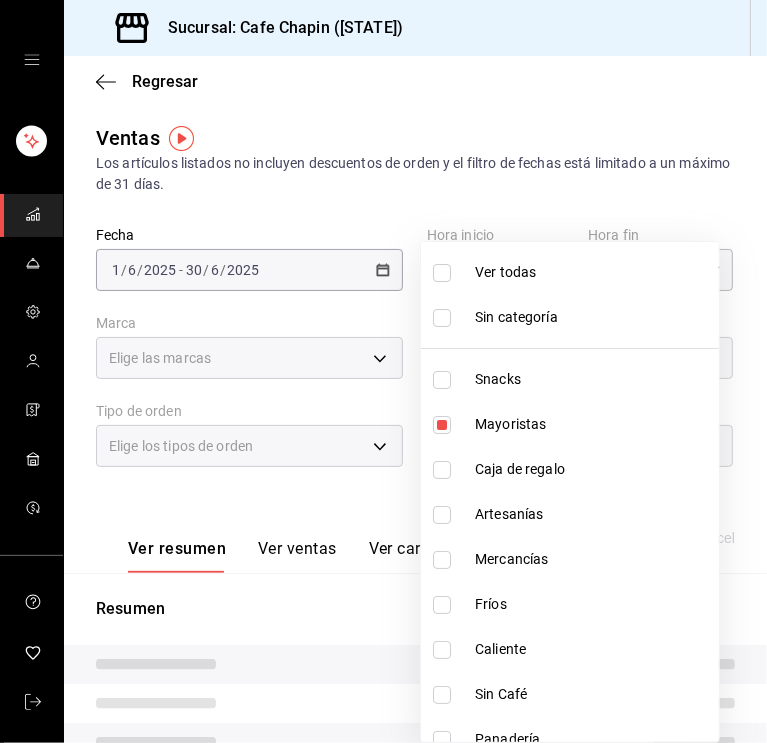click at bounding box center (383, 371) 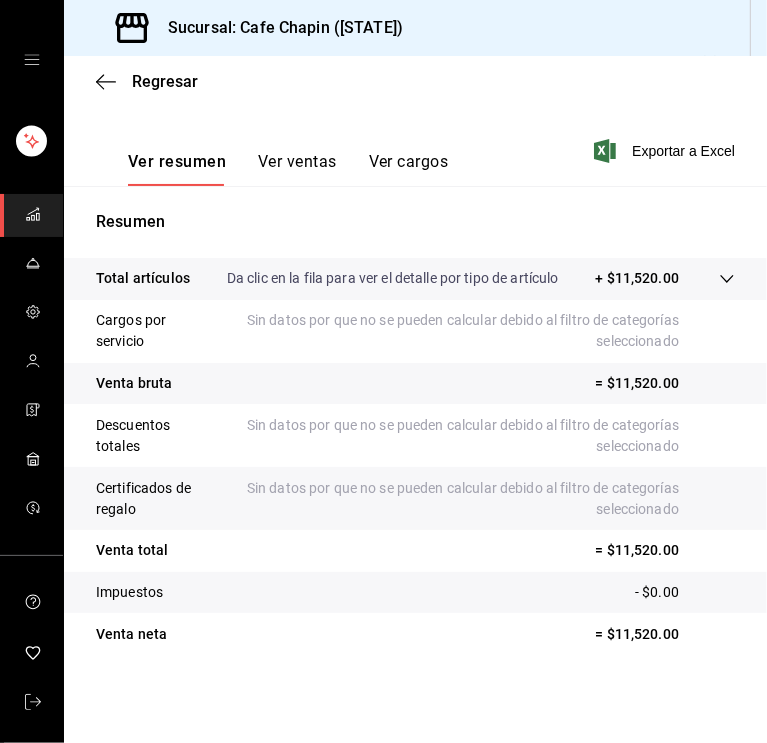 scroll, scrollTop: 0, scrollLeft: 0, axis: both 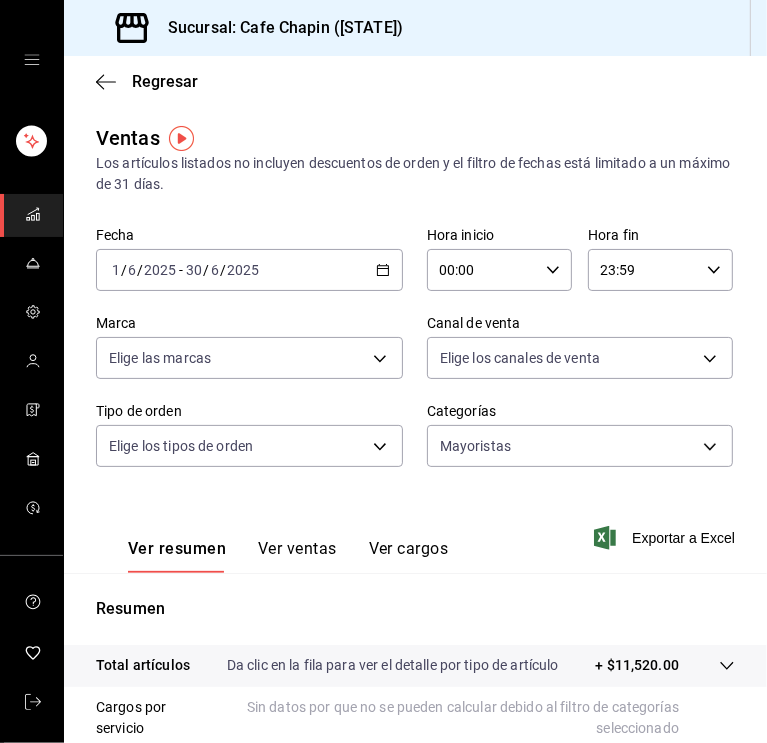 click on "2025-06-01 1 / 6 / 2025 - 2025-06-30 30 / 6 / 2025" at bounding box center (249, 270) 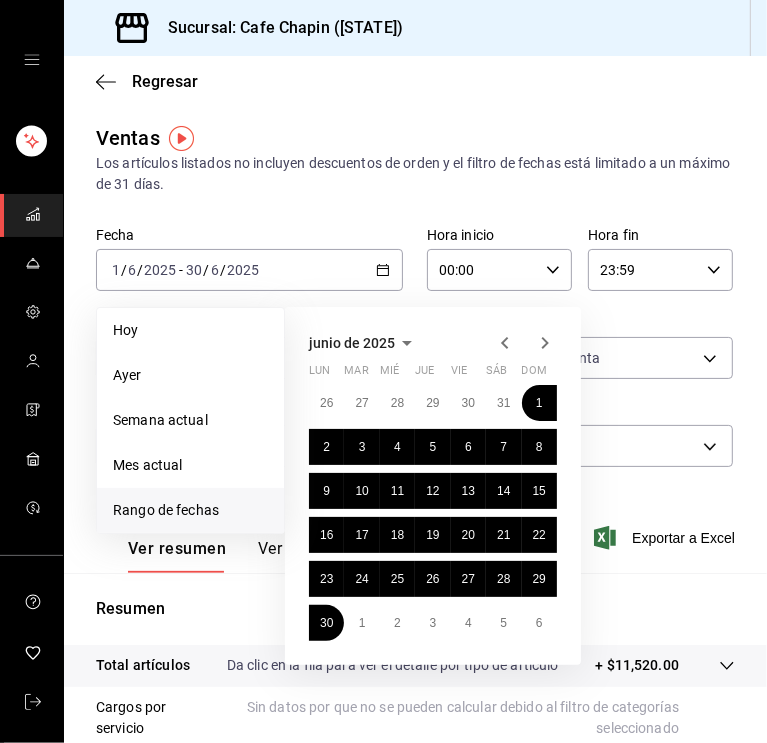click 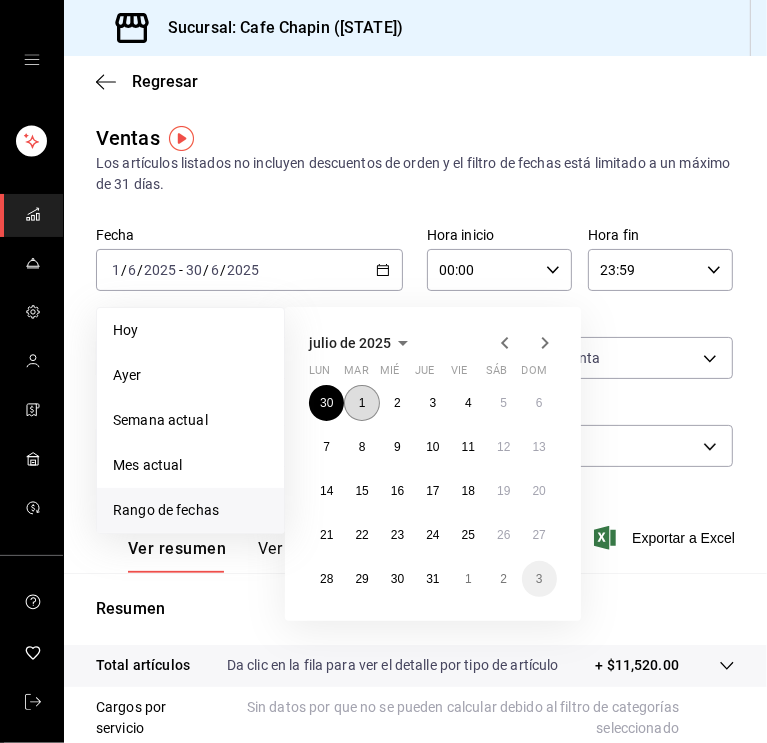 click on "1" at bounding box center (361, 403) 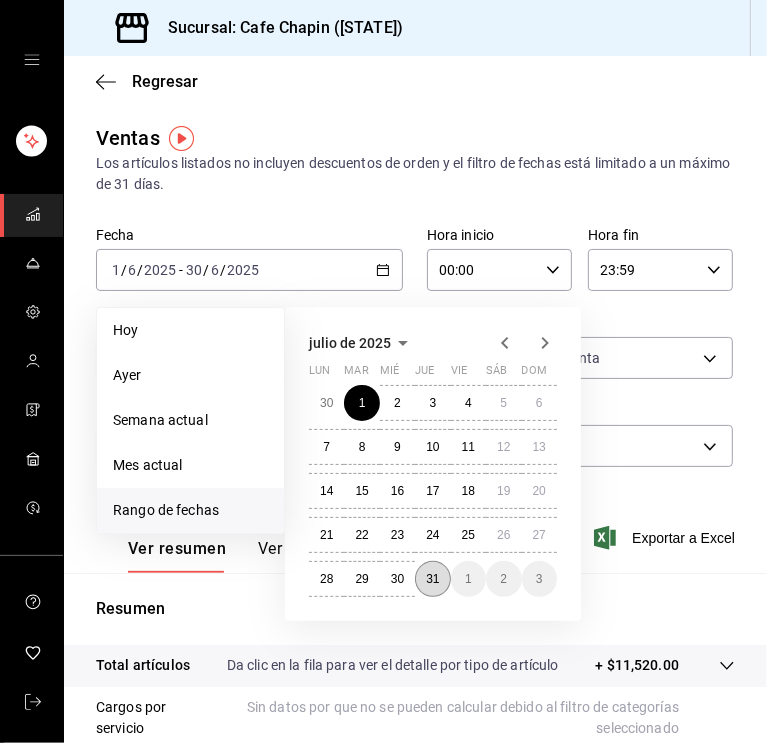 click on "31" at bounding box center [432, 579] 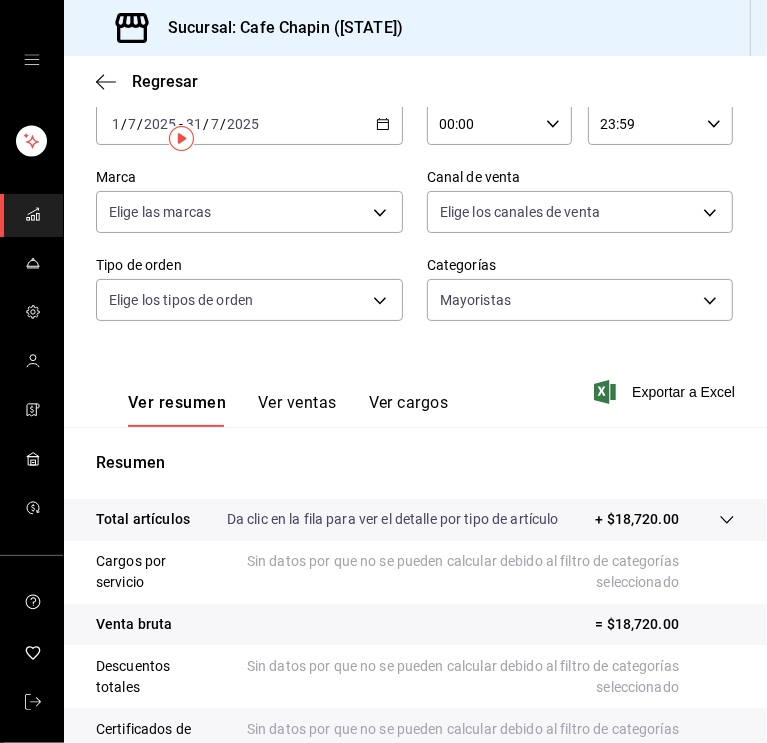 scroll, scrollTop: 0, scrollLeft: 0, axis: both 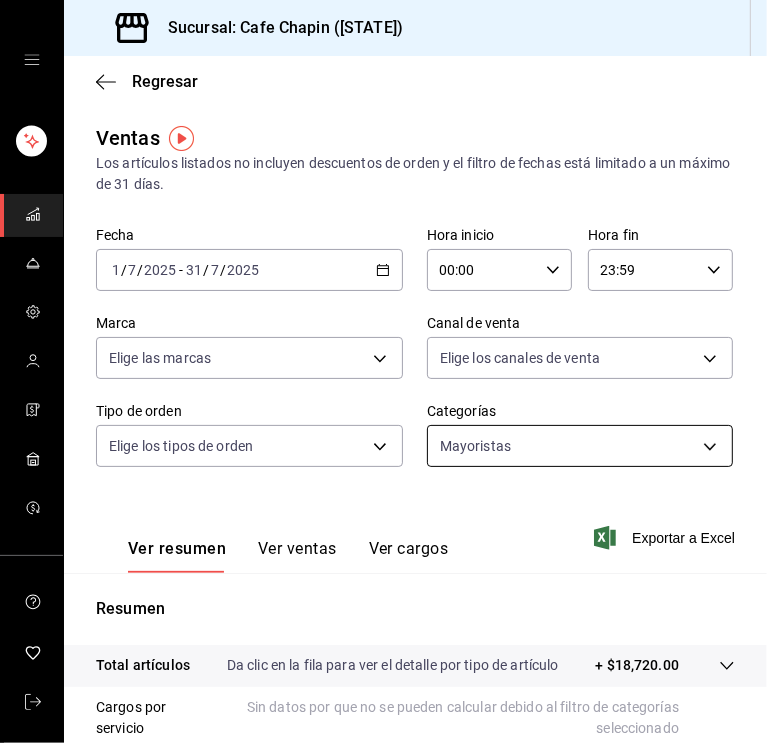 click on "Sucursal: Cafe Chapin (AGS) Regresar Ventas Los artículos listados no incluyen descuentos de orden y el filtro de fechas está limitado a un máximo de 31 días. Fecha 2025-07-01 1 / 7 / 2025 - 2025-07-31 31 / 7 / 2025 Hora inicio 00:00 Hora inicio Hora fin 23:59 Hora fin Marca Elige las marcas Canal de venta Elige los canales de venta Tipo de orden Elige los tipos de orden Categorías Mayoristas c7e93963-5dc6-46bd-9738-21139c23173e Ver resumen Ver ventas Ver cargos Exportar a Excel Resumen Total artículos Da clic en la fila para ver el detalle por tipo de artículo + $18,720.00 Cargos por servicio  Sin datos por que no se pueden calcular debido al filtro de categorías seleccionado Venta bruta = $18,720.00 Descuentos totales  Sin datos por que no se pueden calcular debido al filtro de categorías seleccionado Certificados de regalo  Sin datos por que no se pueden calcular debido al filtro de categorías seleccionado Venta total = $18,720.00 Impuestos - $0.00 Venta neta = $18,720.00 Ver video tutorial" at bounding box center [383, 371] 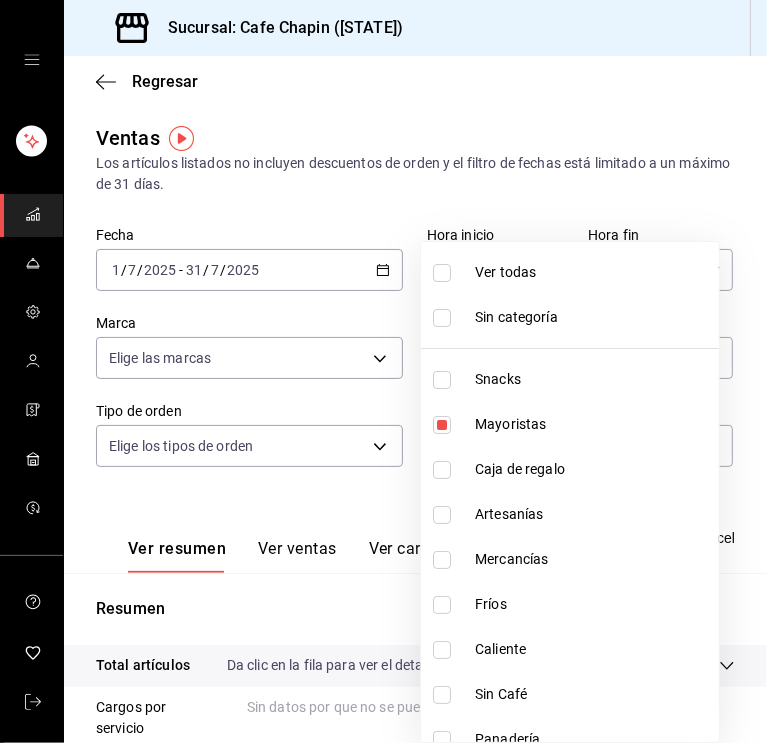 click on "Ver todas" at bounding box center (570, 272) 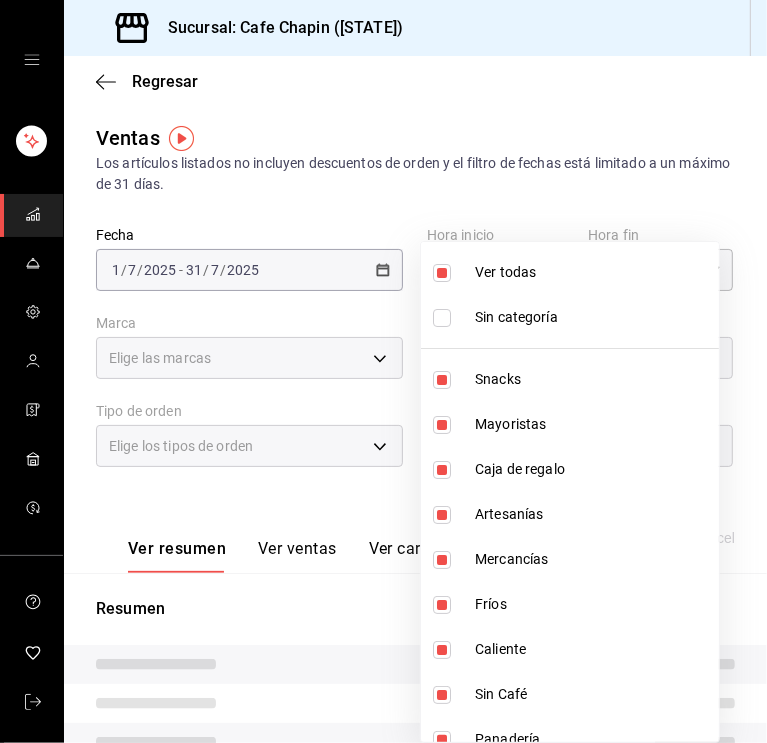 click on "Sin categoría" at bounding box center [570, 317] 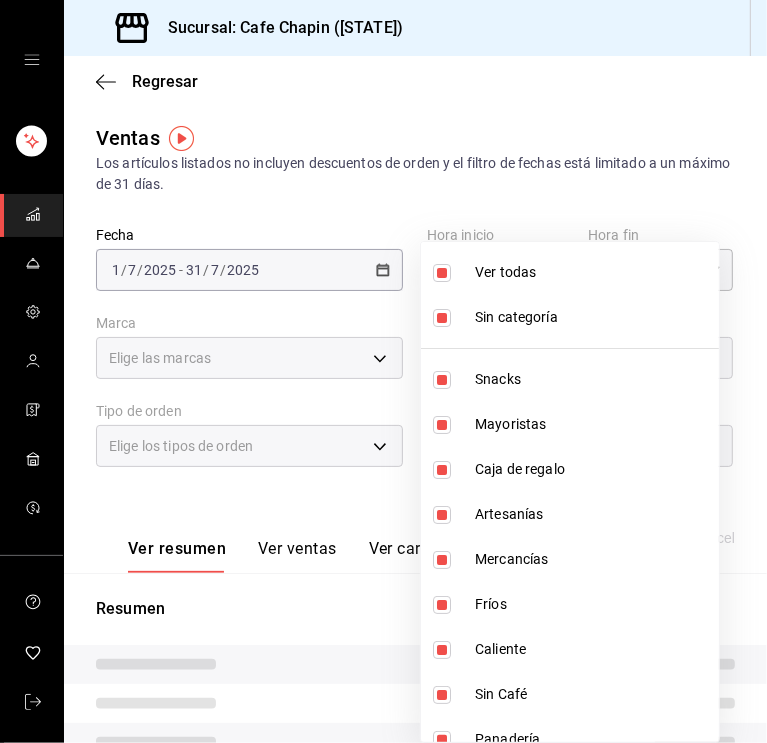 click at bounding box center [383, 371] 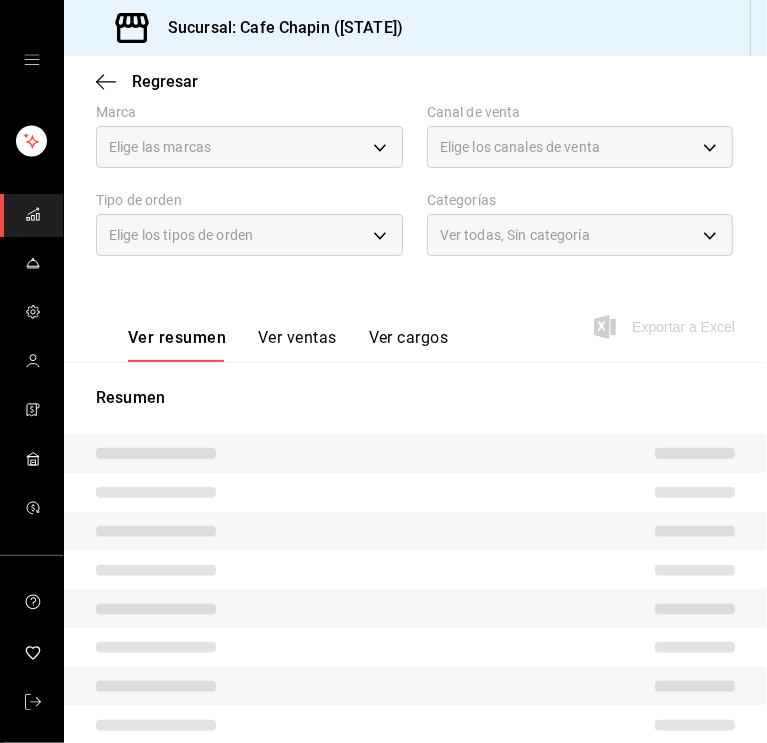 scroll, scrollTop: 212, scrollLeft: 0, axis: vertical 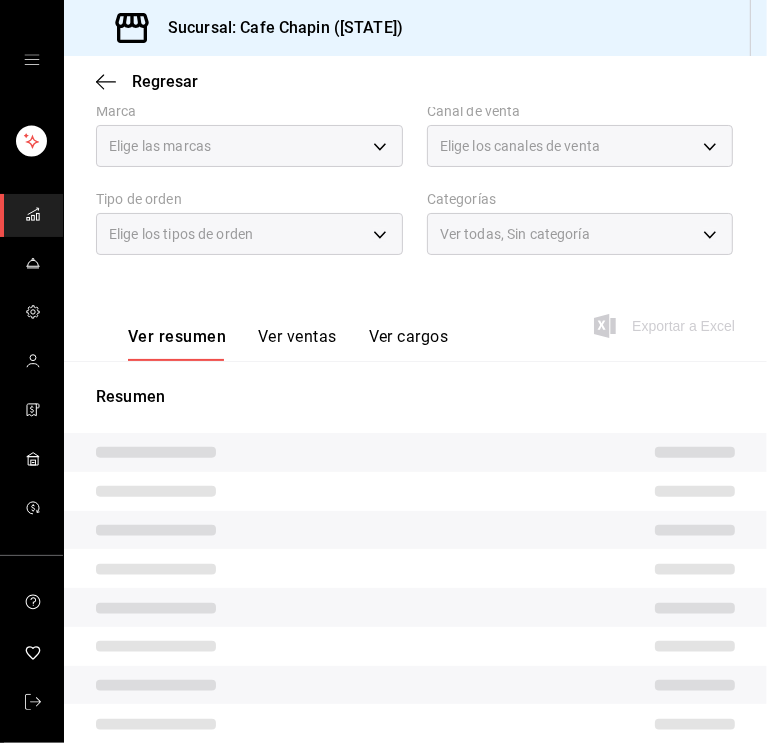 click on "Ver resumen Ver ventas Ver cargos Exportar a Excel" at bounding box center (415, 320) 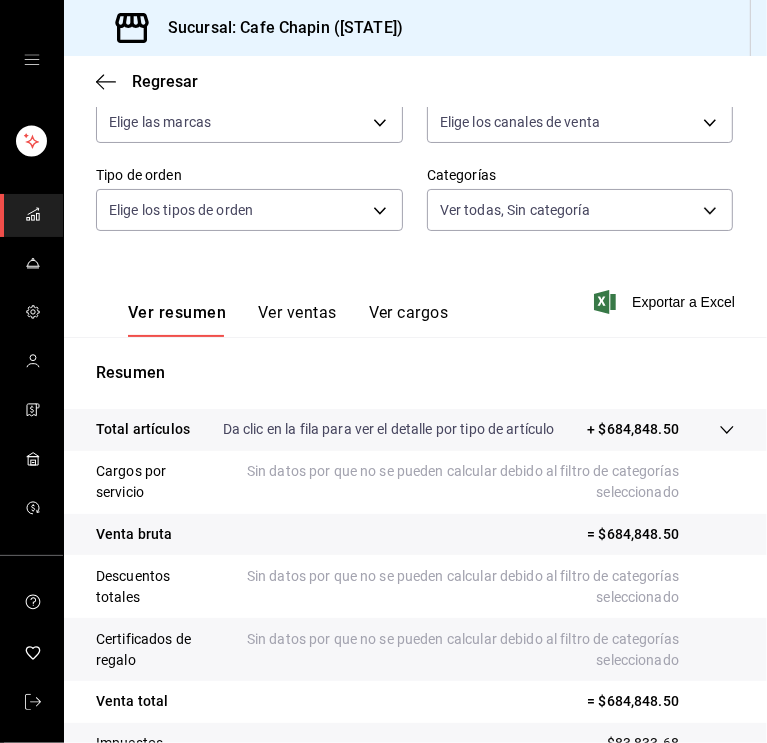 scroll, scrollTop: 95, scrollLeft: 0, axis: vertical 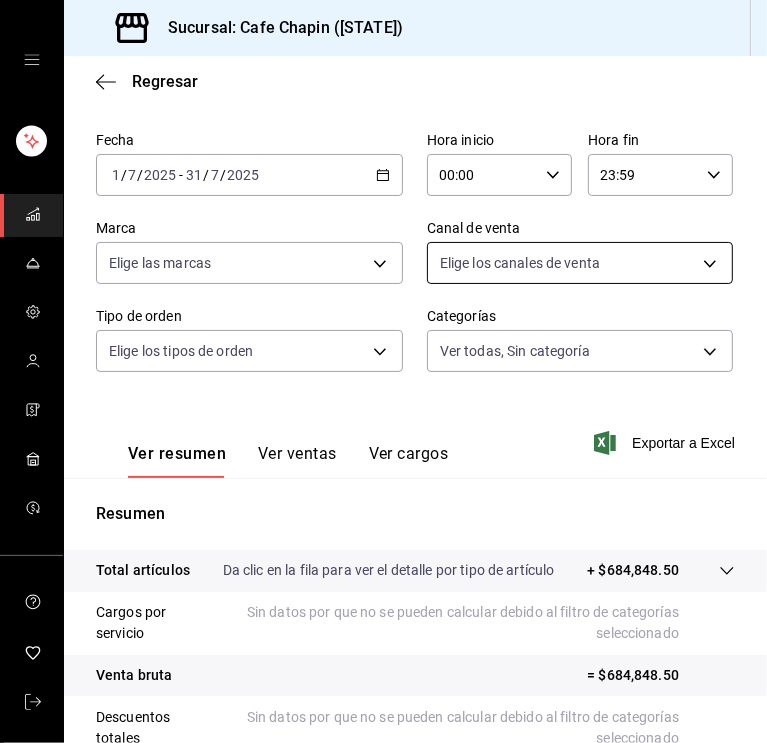 click on "Sucursal: Cafe Chapin (AGS) Regresar Ventas Los artículos listados no incluyen descuentos de orden y el filtro de fechas está limitado a un máximo de 31 días. Fecha 2025-07-01 1 / 7 / 2025 - 2025-07-31 31 / 7 / 2025 Hora inicio 00:00 Hora inicio Hora fin 23:59 Hora fin Marca Elige las marcas Canal de venta Elige los canales de venta Tipo de orden Elige los tipos de orden Categorías Ver todas, Sin categoría 998811ff-a82b-474c-8bcc-c40cb1be41ee,c7e93963-5dc6-46bd-9738-21139c23173e,4392d329-11f7-4834-811f-348bf2810d43,f0350493-e1b1-4870-8256-7c3e6a5ba03e,1a416c27-0713-416e-b000-2b67eb0f33d2,17f4911f-e998-4775-b584-ca85d6fc9607,46b6ef11-04ad-4832-9fd6-4b875d503f3a,6b098a3e-b339-4f60-8ed7-6a1fa7f439e3,3ec12329-5b5c-4b50-a541-6fa7e3b6e774,a0d382a8-d7ed-4241-98b2-2707cbd97e64,a0066b86-93f2-4812-8a91-f1908c59dd5c,712d3932-44fc-4884-a9e7-b589963390ac,d9df7ca2-0a6f-4838-80ba-5e23b16421b4,2197fd0e-cafe-4875-8a53-2e23db9f5355,4f182714-56af-425f-bf22-a500d503a795 Ver resumen Ver ventas Ver cargos Exportar a Excel" at bounding box center (383, 371) 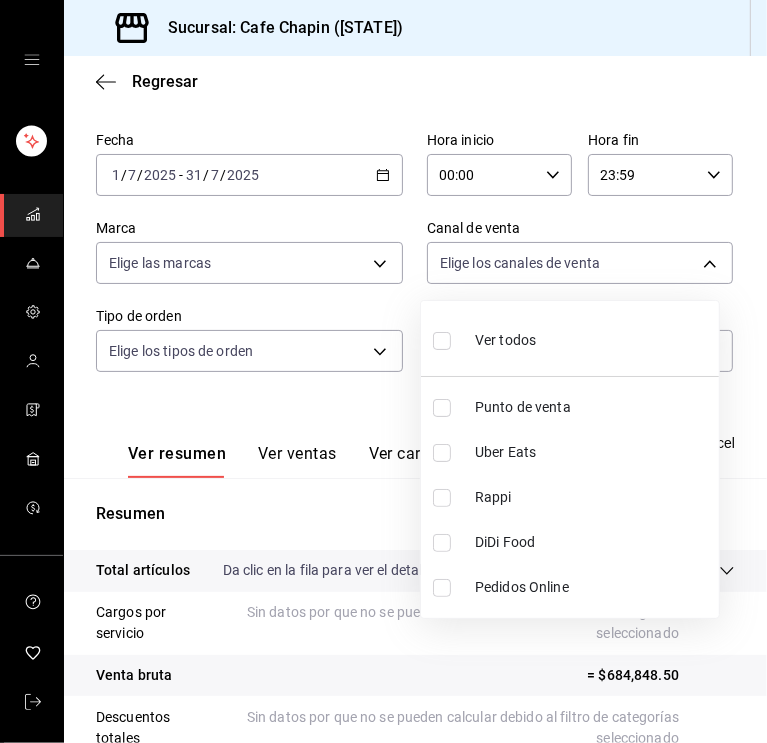 click at bounding box center (383, 371) 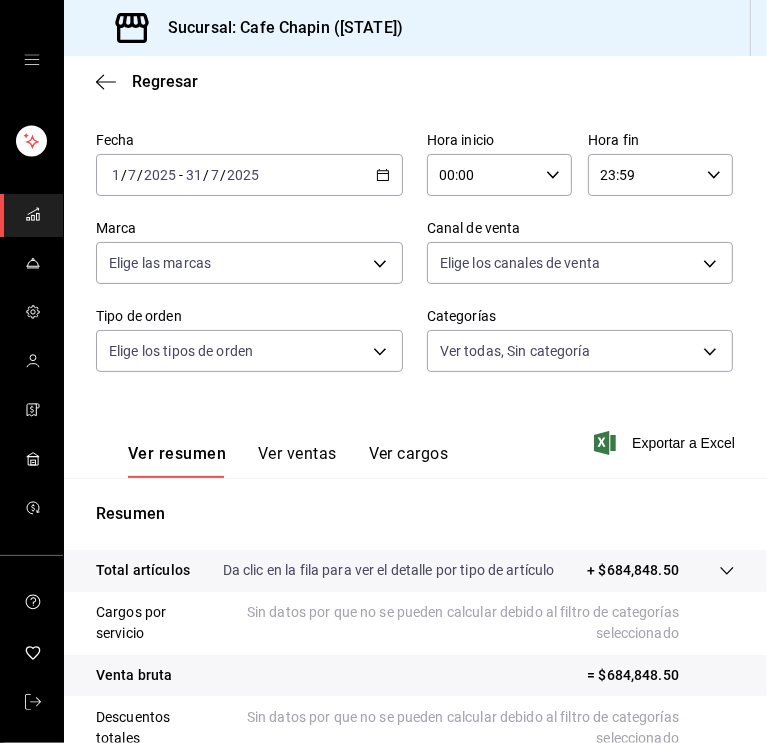 click on "Fecha 2025-07-01 1 / 7 / 2025 - 2025-07-31 31 / 7 / 2025 Hora inicio 00:00 Hora inicio Hora fin 23:59 Hora fin Marca Elige las marcas Canal de venta Elige los canales de venta Tipo de orden Elige los tipos de orden Categorías Ver todas, Sin categoría 998811ff-a82b-474c-8bcc-c40cb1be41ee,c7e93963-5dc6-46bd-9738-21139c23173e,4392d329-11f7-4834-811f-348bf2810d43,f0350493-e1b1-4870-8256-7c3e6a5ba03e,1a416c27-0713-416e-b000-2b67eb0f33d2,17f4911f-e998-4775-b584-ca85d6fc9607,46b6ef11-04ad-4832-9fd6-4b875d503f3a,6b098a3e-b339-4f60-8ed7-6a1fa7f439e3,3ec12329-5b5c-4b50-a541-6fa7e3b6e774,a0d382a8-d7ed-4241-98b2-2707cbd97e64,a0066b86-93f2-4812-8a91-f1908c59dd5c,712d3932-44fc-4884-a9e7-b589963390ac,d9df7ca2-0a6f-4838-80ba-5e23b16421b4,2197fd0e-cafe-4875-8a53-2e23db9f5355,4f182714-56af-425f-bf22-a500d503a795" at bounding box center (415, 264) 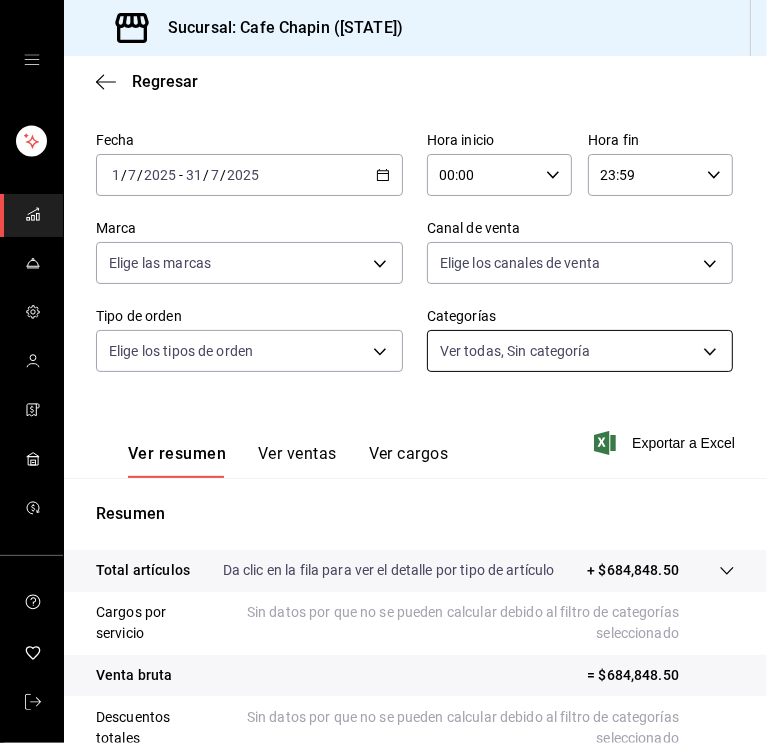 click on "Sucursal: Cafe Chapin (AGS) Regresar Ventas Los artículos listados no incluyen descuentos de orden y el filtro de fechas está limitado a un máximo de 31 días. Fecha 2025-07-01 1 / 7 / 2025 - 2025-07-31 31 / 7 / 2025 Hora inicio 00:00 Hora inicio Hora fin 23:59 Hora fin Marca Elige las marcas Canal de venta Elige los canales de venta Tipo de orden Elige los tipos de orden Categorías Ver todas, Sin categoría 998811ff-a82b-474c-8bcc-c40cb1be41ee,c7e93963-5dc6-46bd-9738-21139c23173e,4392d329-11f7-4834-811f-348bf2810d43,f0350493-e1b1-4870-8256-7c3e6a5ba03e,1a416c27-0713-416e-b000-2b67eb0f33d2,17f4911f-e998-4775-b584-ca85d6fc9607,46b6ef11-04ad-4832-9fd6-4b875d503f3a,6b098a3e-b339-4f60-8ed7-6a1fa7f439e3,3ec12329-5b5c-4b50-a541-6fa7e3b6e774,a0d382a8-d7ed-4241-98b2-2707cbd97e64,a0066b86-93f2-4812-8a91-f1908c59dd5c,712d3932-44fc-4884-a9e7-b589963390ac,d9df7ca2-0a6f-4838-80ba-5e23b16421b4,2197fd0e-cafe-4875-8a53-2e23db9f5355,4f182714-56af-425f-bf22-a500d503a795 Ver resumen Ver ventas Ver cargos Exportar a Excel" at bounding box center [383, 371] 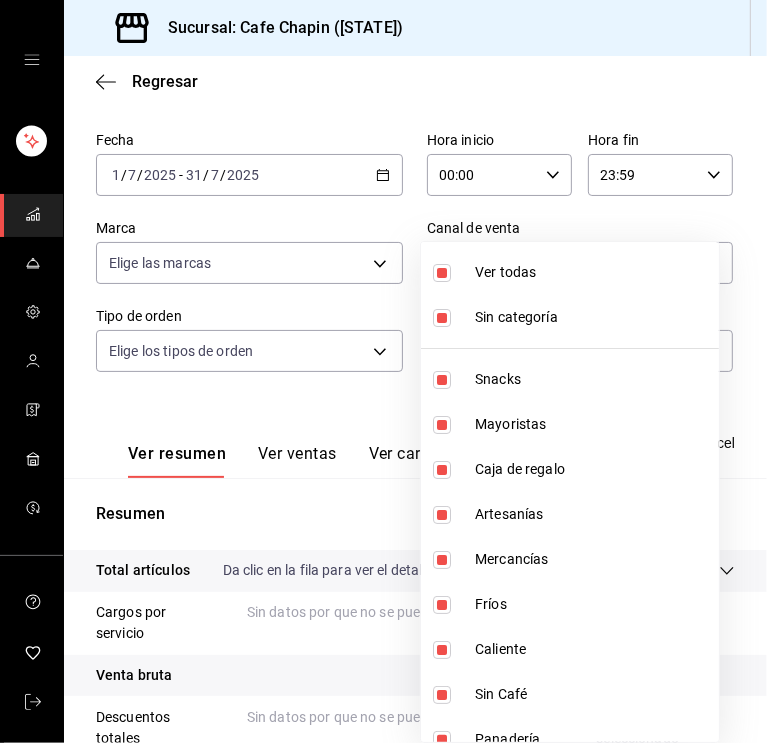 click at bounding box center (383, 371) 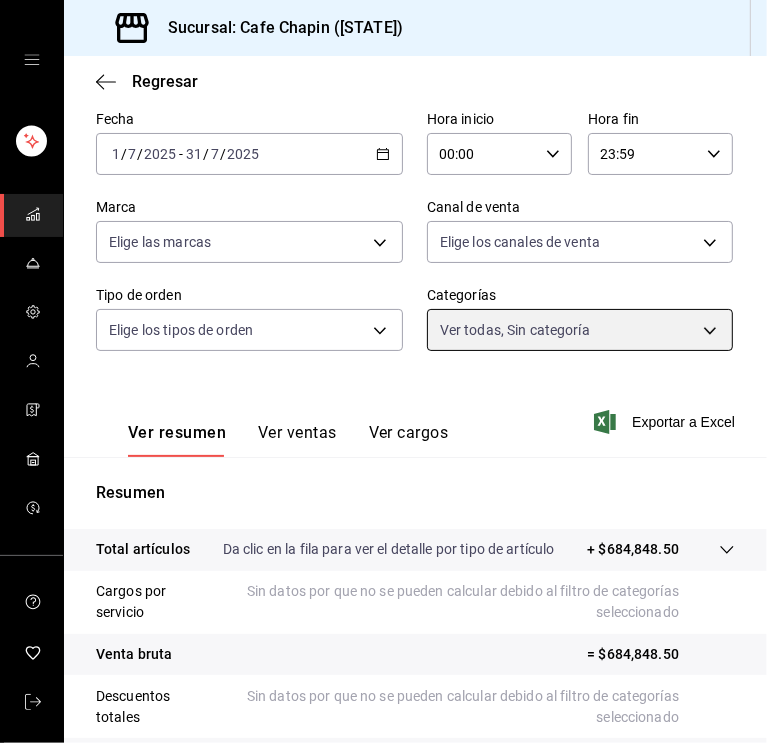 scroll, scrollTop: 95, scrollLeft: 0, axis: vertical 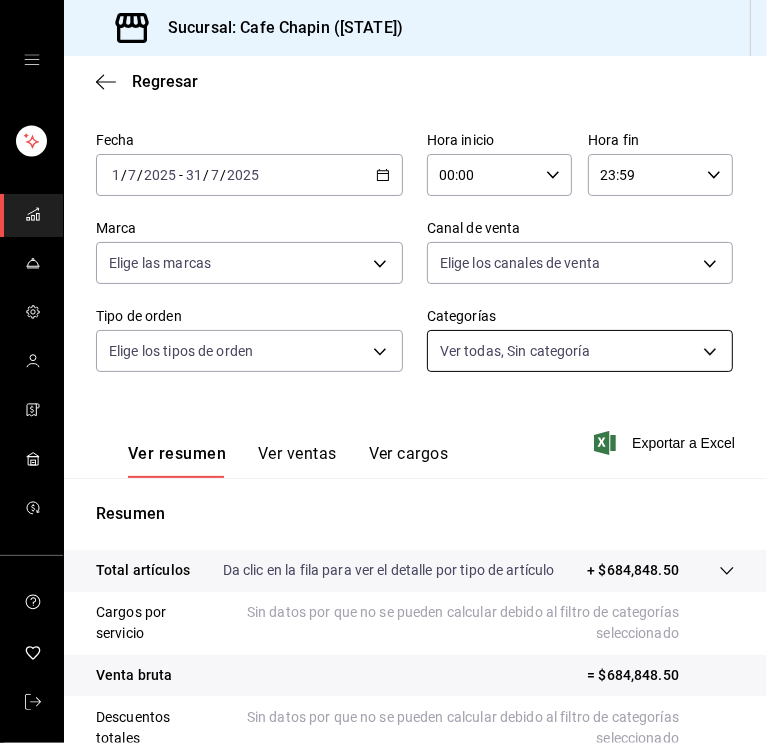 click on "Sucursal: Cafe Chapin (AGS) Regresar Ventas Los artículos listados no incluyen descuentos de orden y el filtro de fechas está limitado a un máximo de 31 días. Fecha 2025-07-01 1 / 7 / 2025 - 2025-07-31 31 / 7 / 2025 Hora inicio 00:00 Hora inicio Hora fin 23:59 Hora fin Marca Elige las marcas Canal de venta Elige los canales de venta Tipo de orden Elige los tipos de orden Categorías Ver todas, Sin categoría 998811ff-a82b-474c-8bcc-c40cb1be41ee,c7e93963-5dc6-46bd-9738-21139c23173e,4392d329-11f7-4834-811f-348bf2810d43,f0350493-e1b1-4870-8256-7c3e6a5ba03e,1a416c27-0713-416e-b000-2b67eb0f33d2,17f4911f-e998-4775-b584-ca85d6fc9607,46b6ef11-04ad-4832-9fd6-4b875d503f3a,6b098a3e-b339-4f60-8ed7-6a1fa7f439e3,3ec12329-5b5c-4b50-a541-6fa7e3b6e774,a0d382a8-d7ed-4241-98b2-2707cbd97e64,a0066b86-93f2-4812-8a91-f1908c59dd5c,712d3932-44fc-4884-a9e7-b589963390ac,d9df7ca2-0a6f-4838-80ba-5e23b16421b4,2197fd0e-cafe-4875-8a53-2e23db9f5355,4f182714-56af-425f-bf22-a500d503a795 Ver resumen Ver ventas Ver cargos Exportar a Excel" at bounding box center (383, 371) 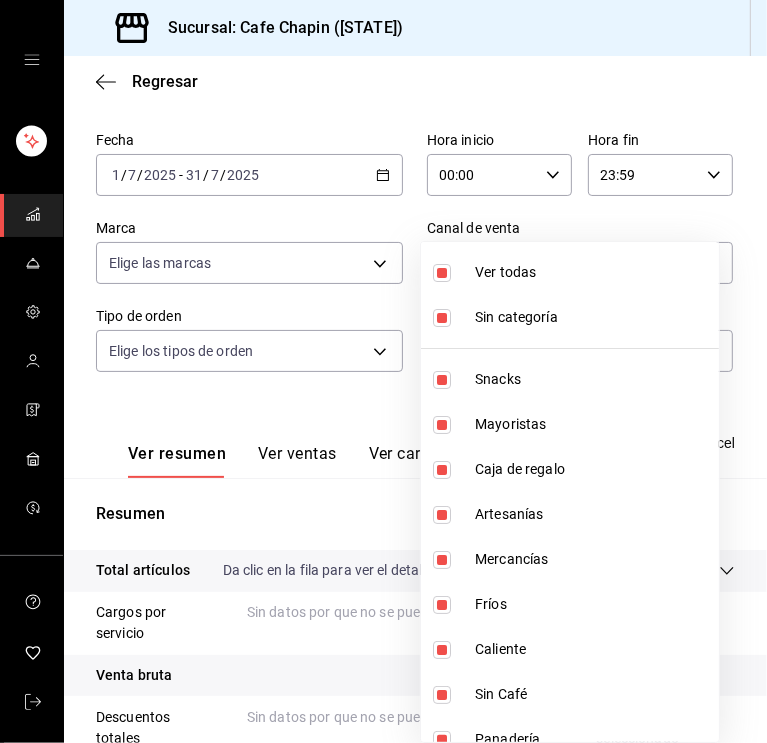 click at bounding box center (442, 318) 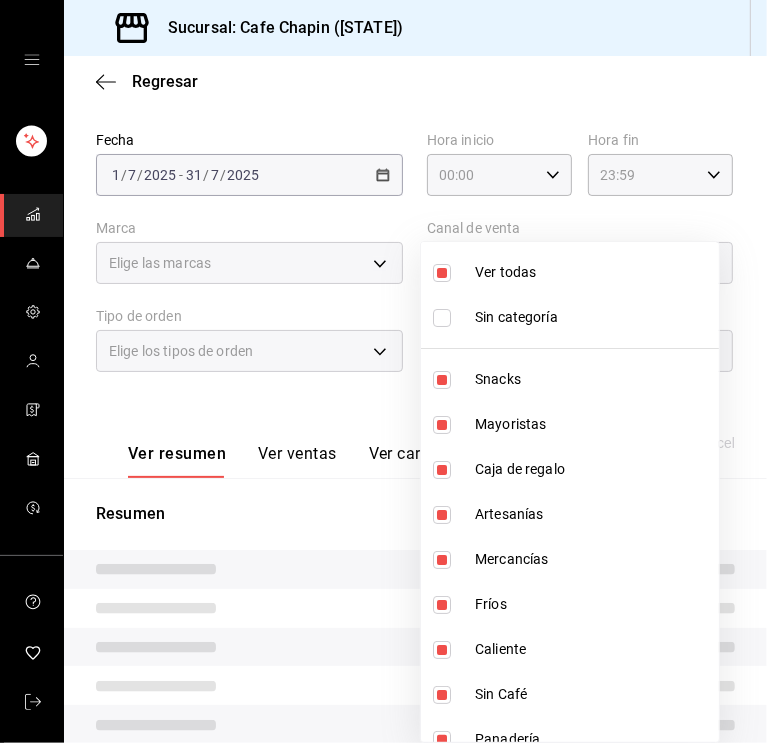 click at bounding box center [383, 371] 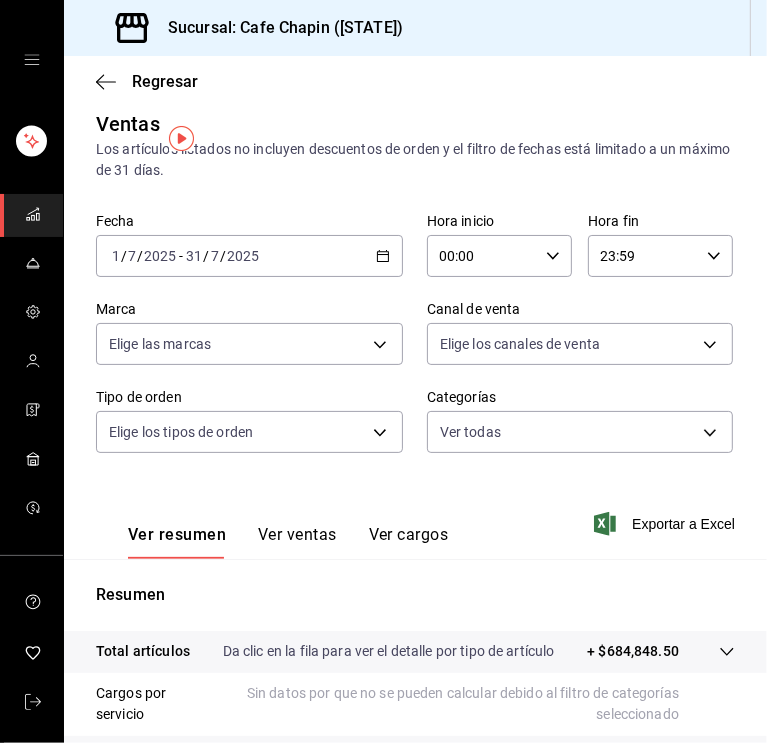 scroll, scrollTop: 0, scrollLeft: 0, axis: both 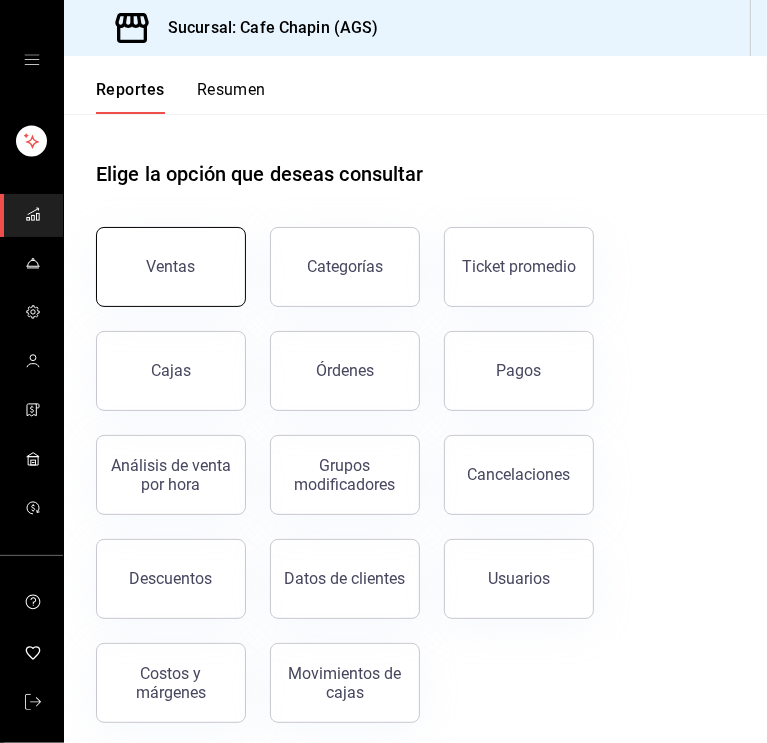 click on "Ventas" at bounding box center (171, 266) 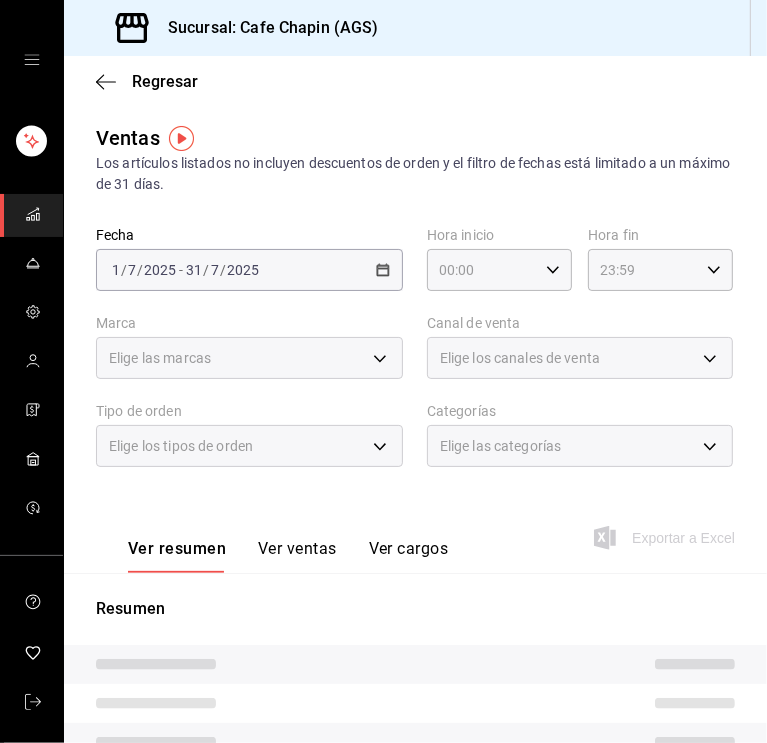 click on "2025-07-01 1 / 7 / 2025 - 2025-07-31 31 / 7 / 2025" at bounding box center (249, 270) 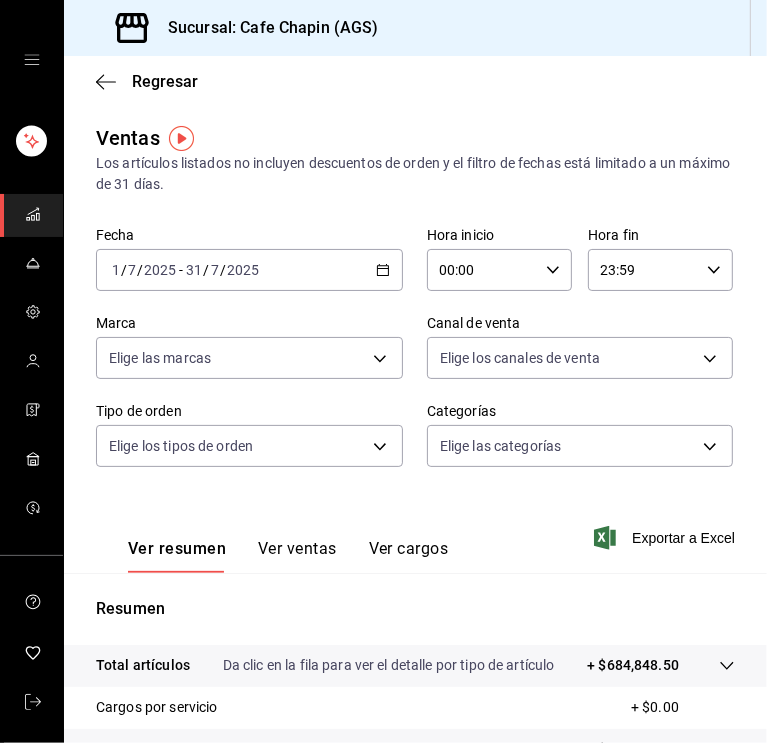 click on "2025-07-01 1 / 7 / 2025 - 2025-07-31 31 / 7 / 2025" at bounding box center [249, 270] 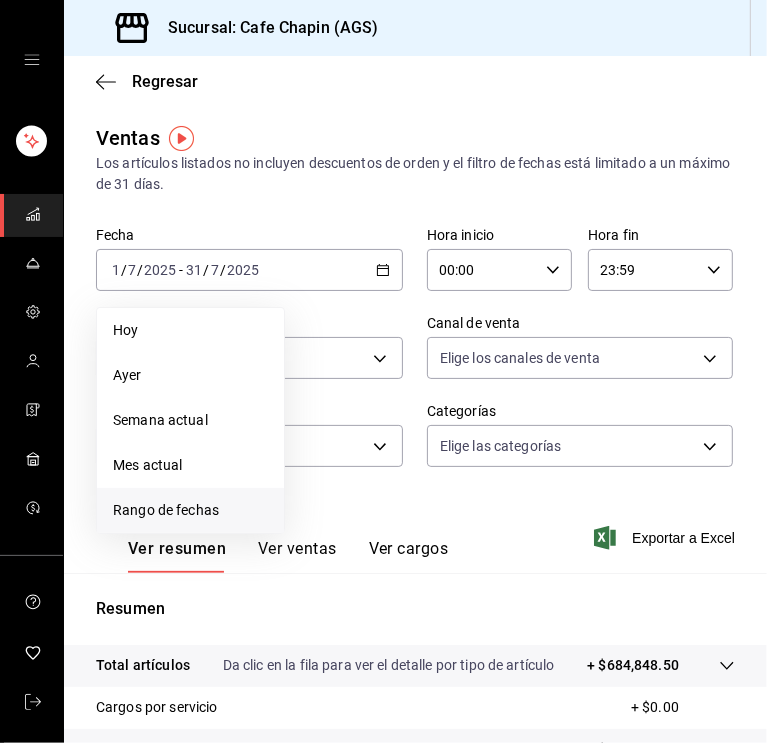click on "Rango de fechas" at bounding box center [190, 510] 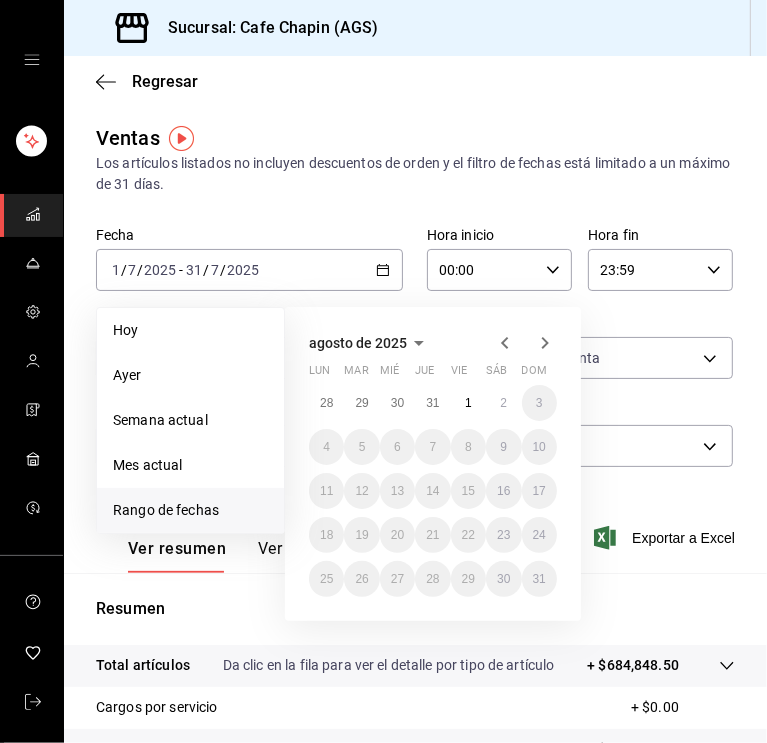 click 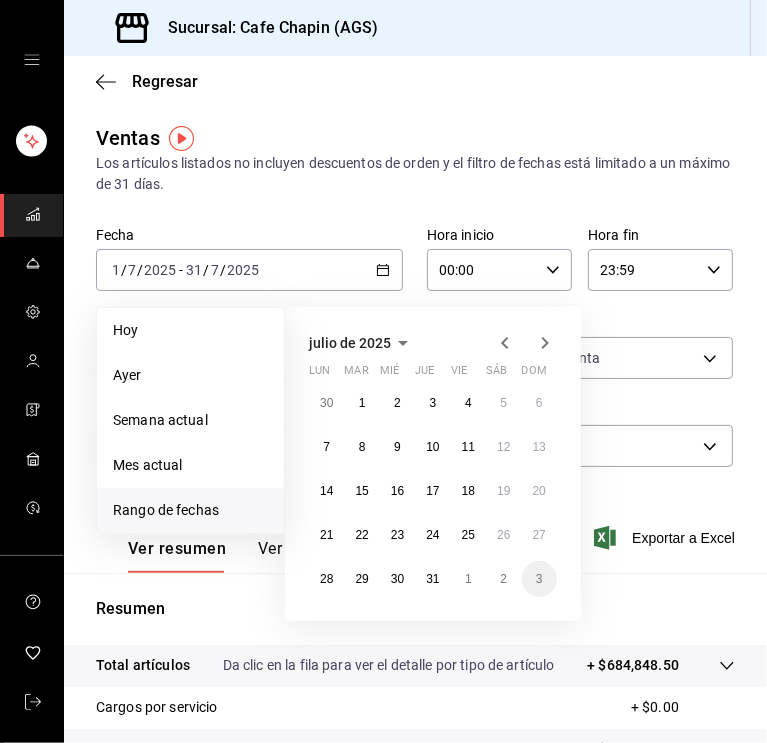 click 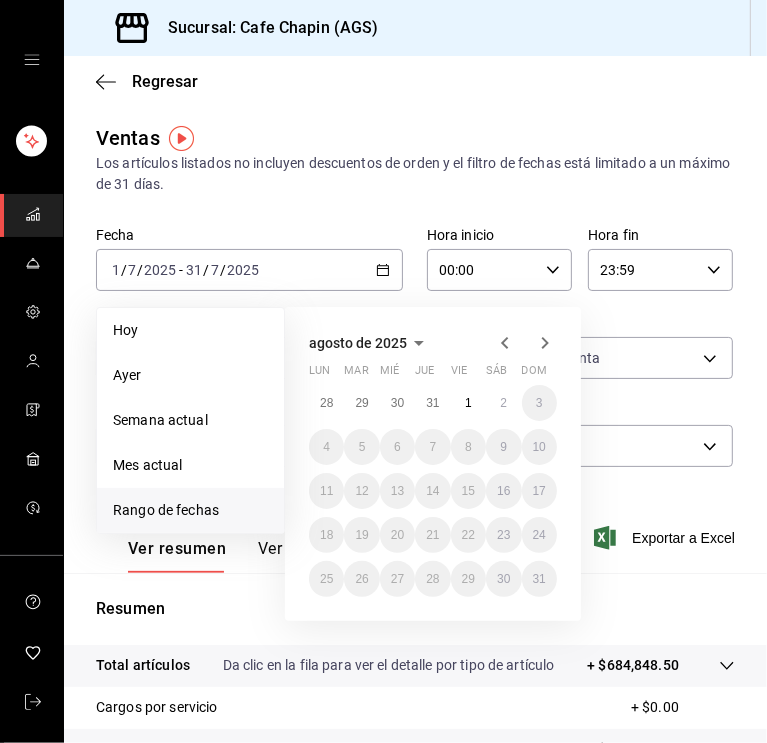 click 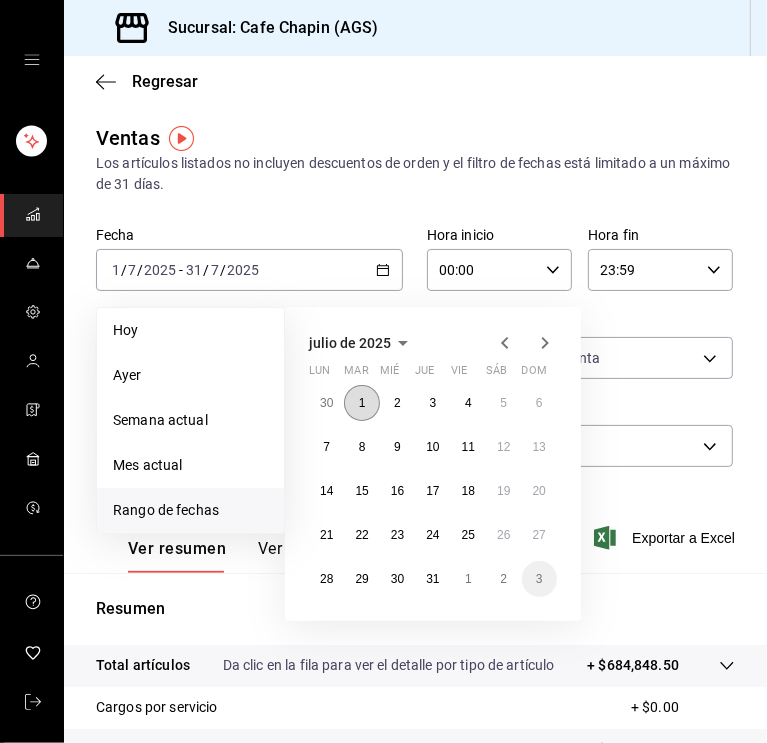 click on "1" at bounding box center (361, 403) 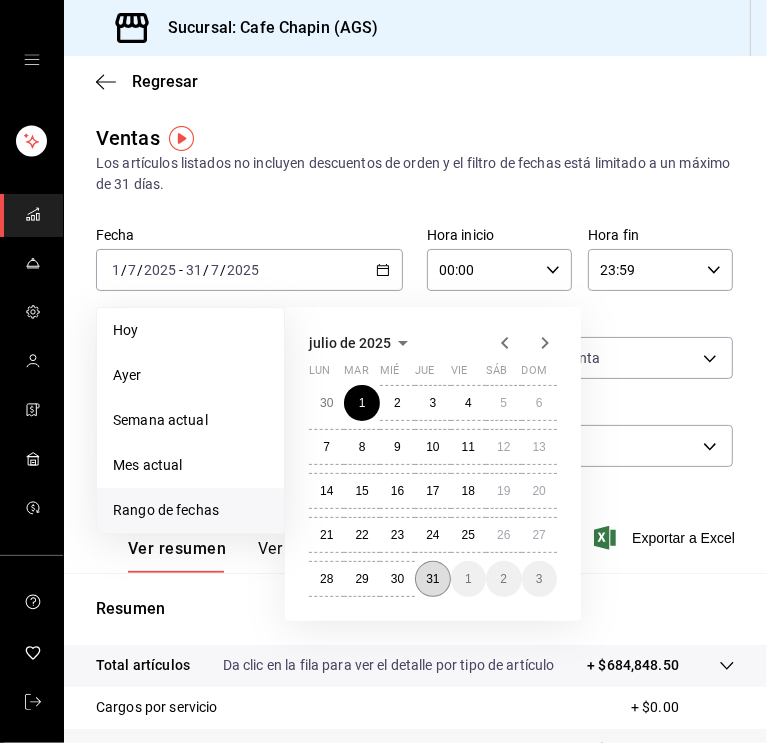 click on "31" at bounding box center [432, 579] 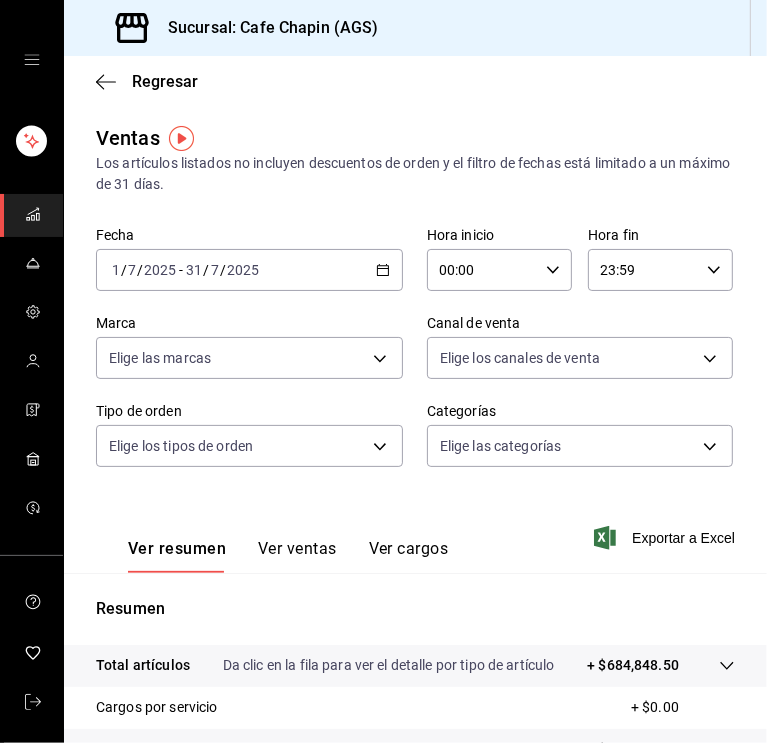click on "Ventas Los artículos listados no incluyen descuentos de orden y el filtro de fechas está limitado a un máximo de 31 días. Fecha 2025-07-01 1 / 7 / 2025 - 2025-07-31 31 / 7 / 2025 Hora inicio 00:00 Hora inicio Hora fin 23:59 Hora fin Marca Elige las marcas Canal de venta Elige los canales de venta Tipo de orden Elige los tipos de orden Categorías Elige las categorías Ver resumen Ver ventas Ver cargos Exportar a Excel Resumen Total artículos Da clic en la fila para ver el detalle por tipo de artículo + $684,848.50 Cargos por servicio + $0.00 Venta bruta = $684,848.50 Descuentos totales - $24,328.85 Certificados de regalo - $0.00 Venta total = $660,519.65 Impuestos - $83,833.68 Venta neta = $576,685.97" at bounding box center [415, 579] 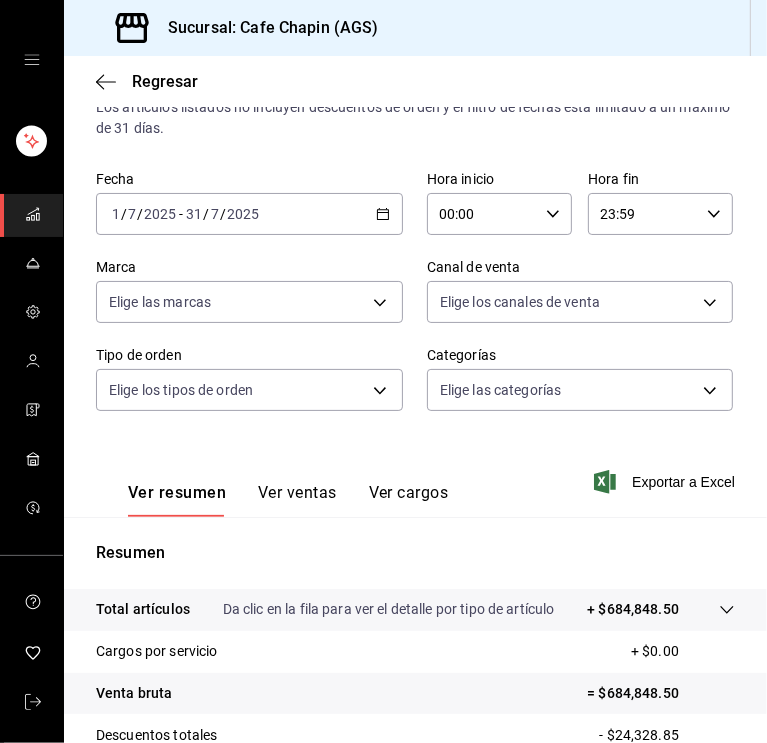 scroll, scrollTop: 0, scrollLeft: 0, axis: both 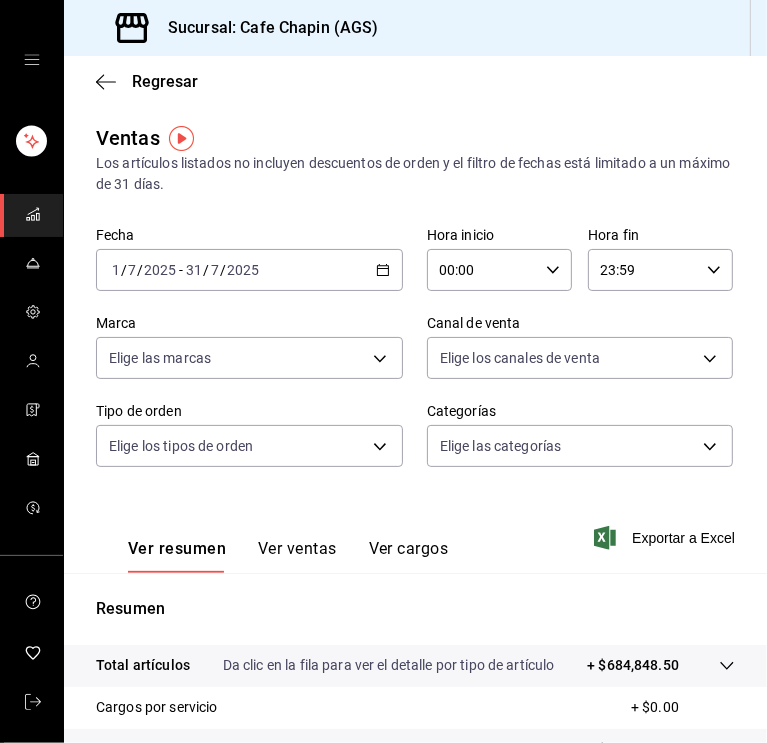 click on "2025" at bounding box center (160, 270) 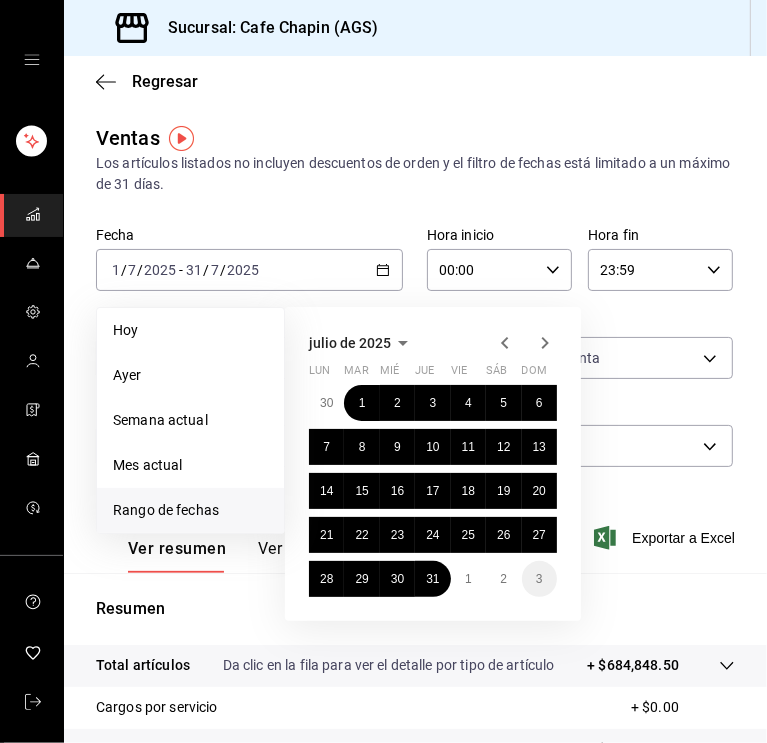 click 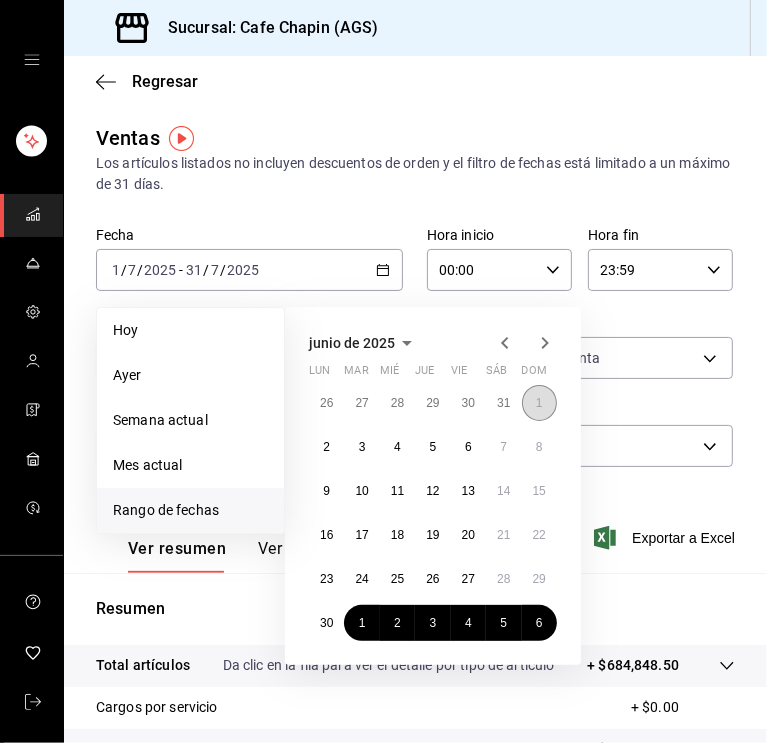 click on "1" at bounding box center [539, 403] 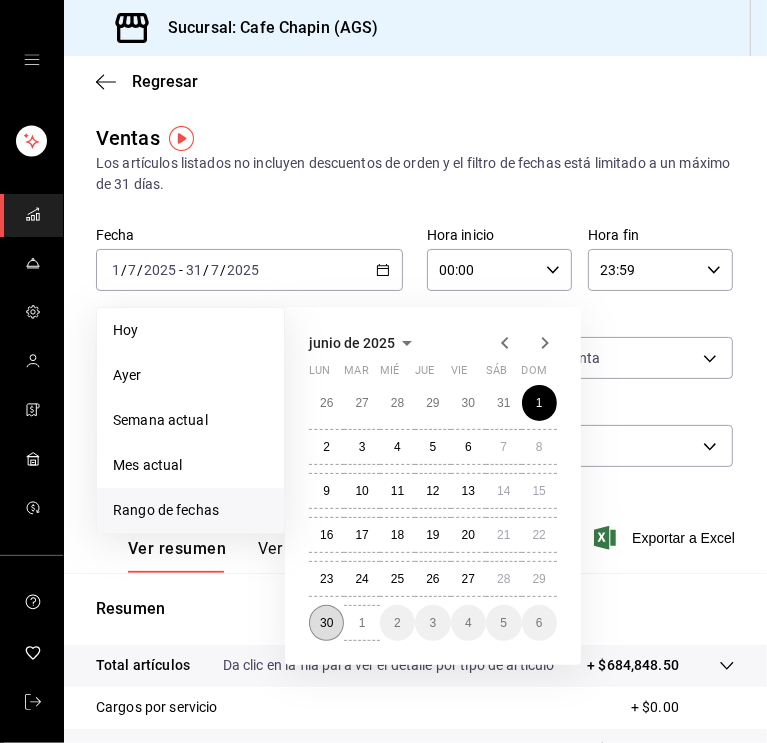 click on "30" at bounding box center (326, 623) 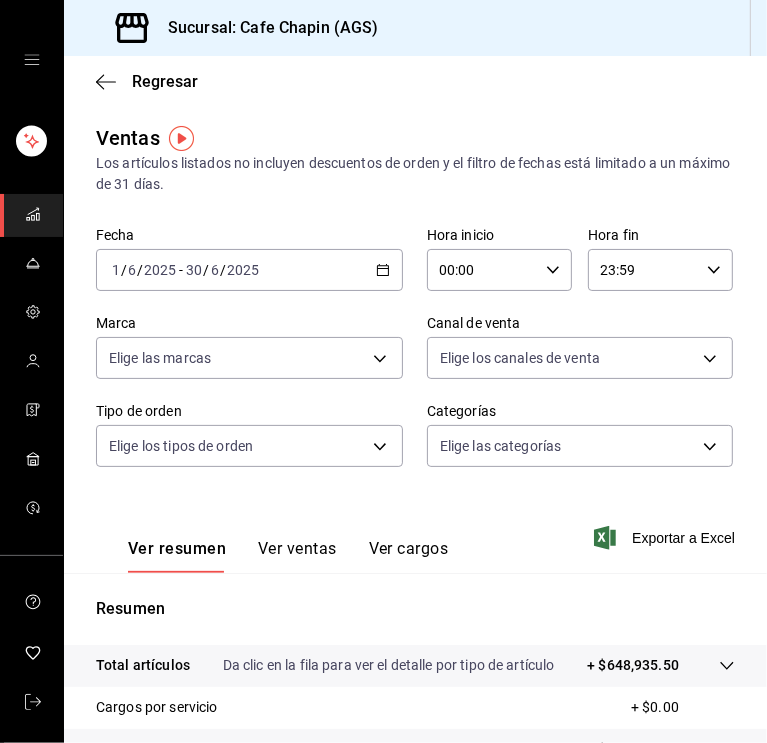 click on "Ventas Los artículos listados no incluyen descuentos de orden y el filtro de fechas está limitado a un máximo de 31 días." at bounding box center (415, 159) 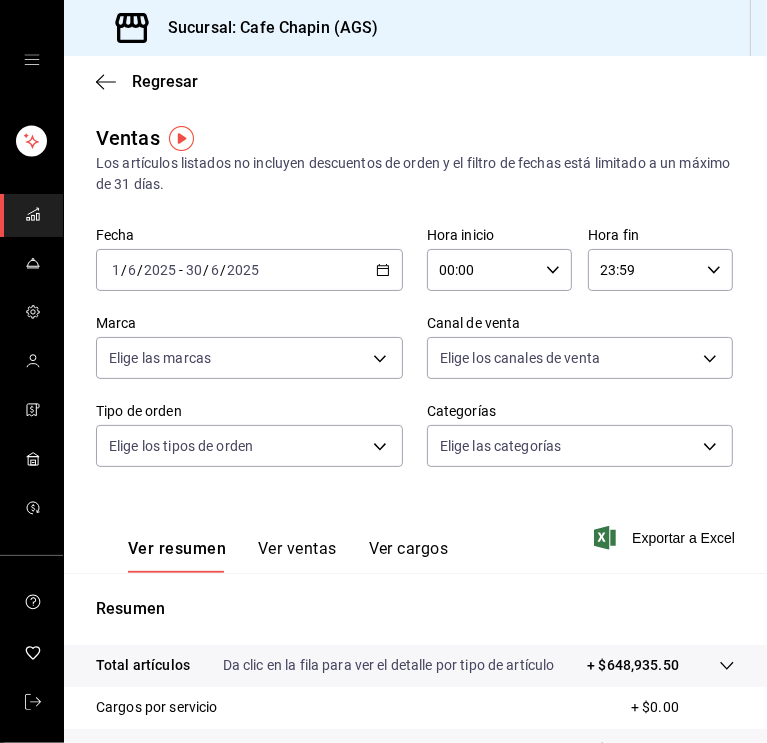 scroll, scrollTop: 0, scrollLeft: 0, axis: both 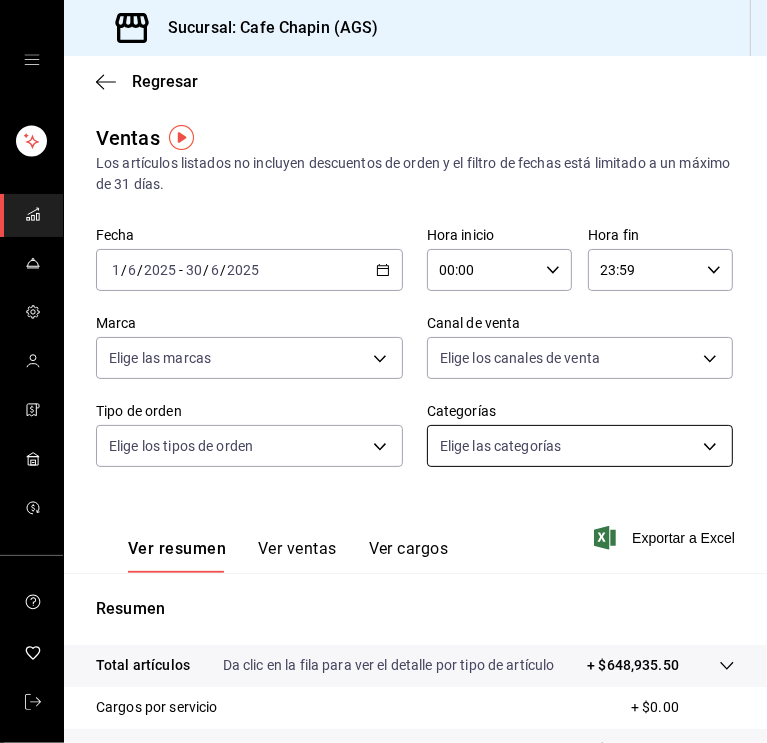 click on "Sucursal: Cafe Chapin (AGS) Regresar Ventas Los artículos listados no incluyen descuentos de orden y el filtro de fechas está limitado a un máximo de 31 días. Fecha 2025-06-01 1 / 6 / 2025 - 2025-06-30 30 / 6 / 2025 Hora inicio 00:00 Hora inicio Hora fin 23:59 Hora fin Marca Elige las marcas Canal de venta Elige los canales de venta Tipo de orden Elige los tipos de orden Categorías Elige las categorías Ver resumen Ver ventas Ver cargos Exportar a Excel Resumen Total artículos Da clic en la fila para ver el detalle por tipo de artículo + $648,935.50 Cargos por servicio + $0.00 Venta bruta = $648,935.50 Descuentos totales - $19,908.25 Certificados de regalo - $0.00 Venta total = $629,027.25 Impuestos - $80,830.52 Venta neta = $548,196.73 GANA 1 MES GRATIS EN TU SUSCRIPCIÓN AQUÍ Ver video tutorial Ir a video Visitar centro de ayuda (81) 2046 6363 soporte@parrotsoftware.io Visitar centro de ayuda (81) 2046 6363 soporte@parrotsoftware.io" at bounding box center (383, 371) 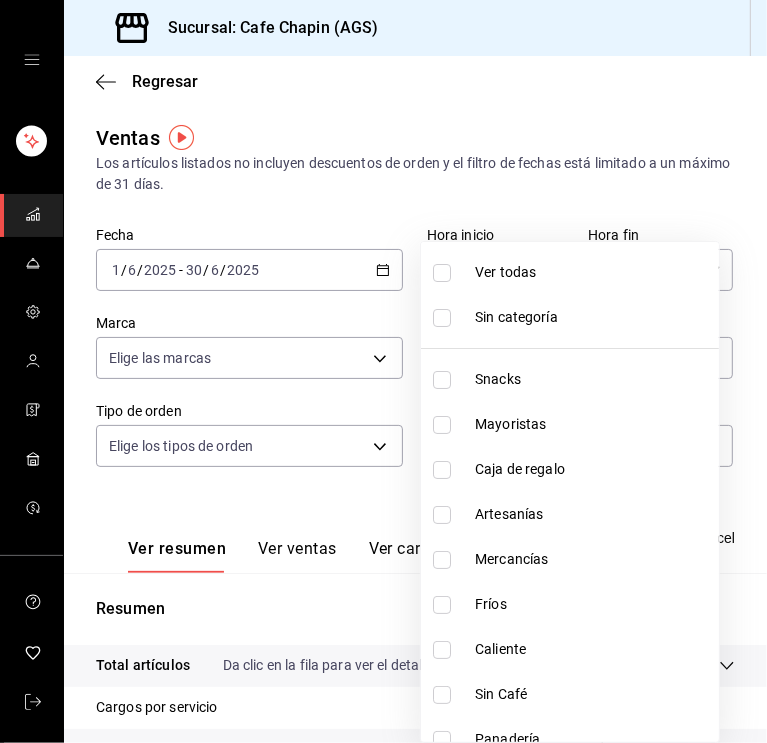 click at bounding box center [446, 425] 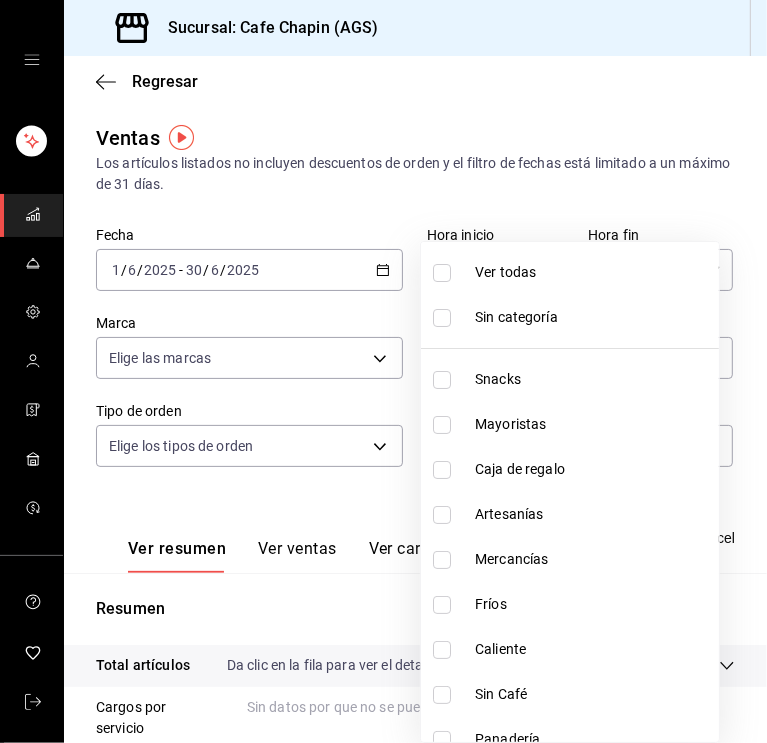 click at bounding box center (383, 371) 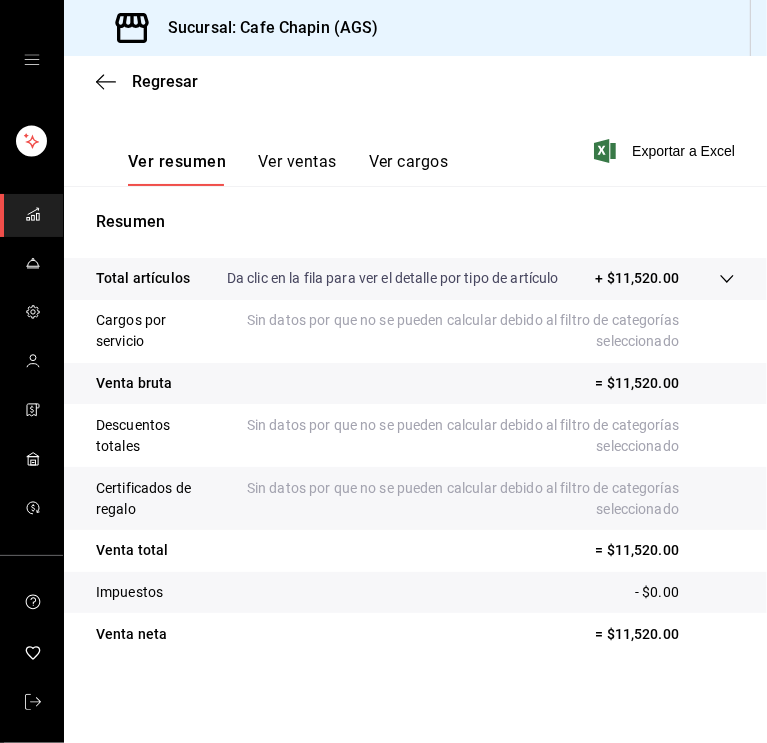 scroll, scrollTop: 0, scrollLeft: 0, axis: both 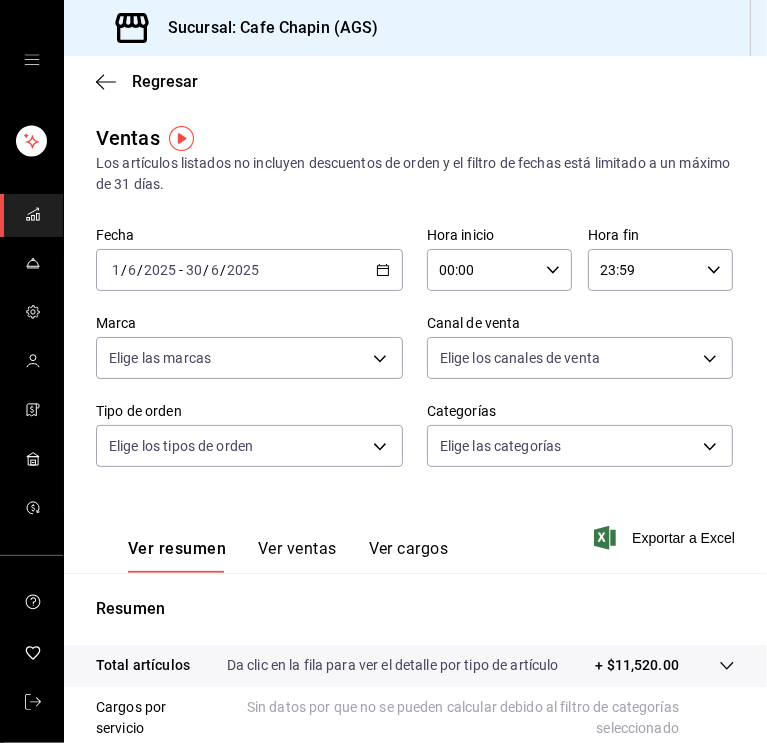 click on "2025-06-01 1 / 6 / 2025 - 2025-06-30 30 / 6 / 2025" at bounding box center [249, 270] 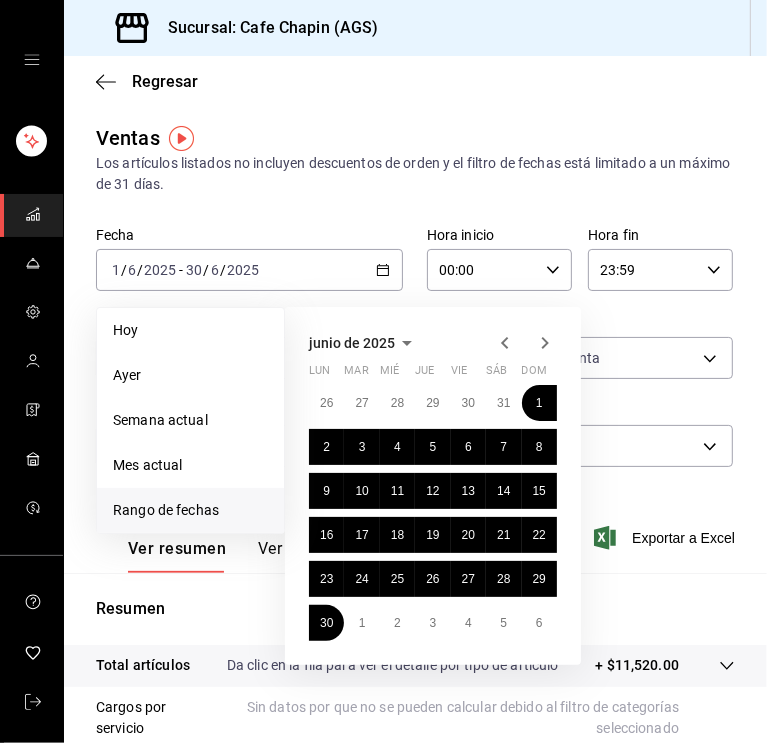 click 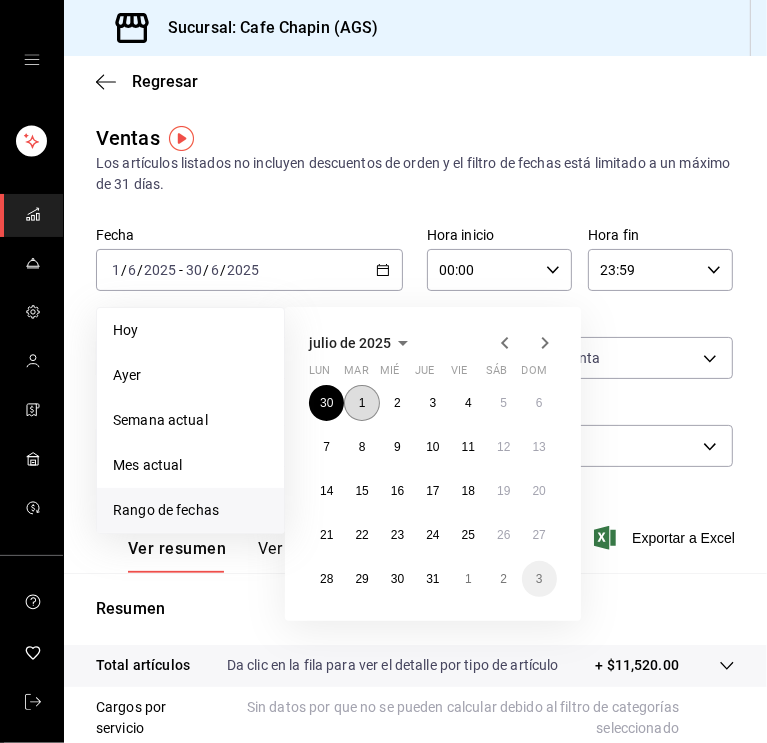 click on "1" at bounding box center (361, 403) 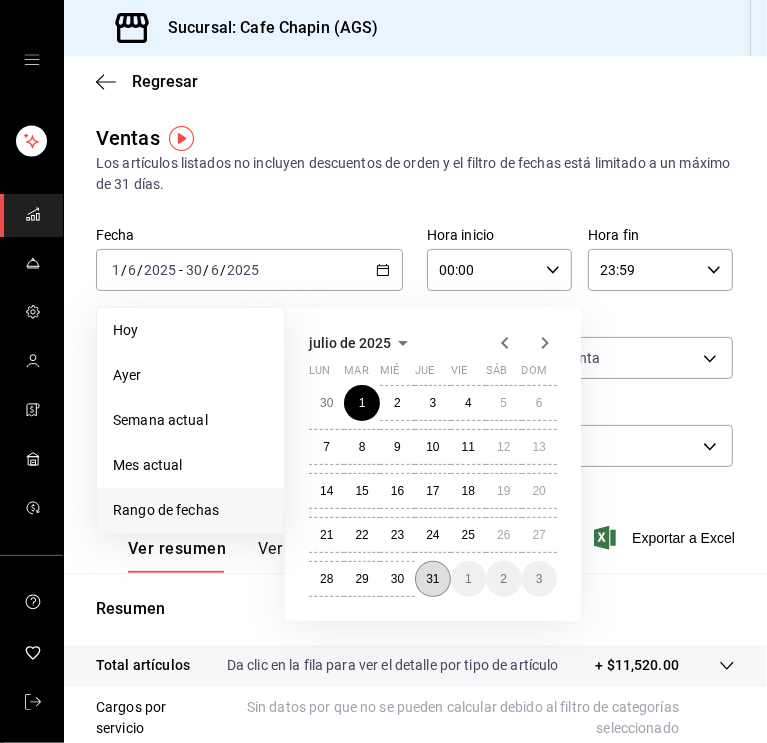 click on "31" at bounding box center (432, 579) 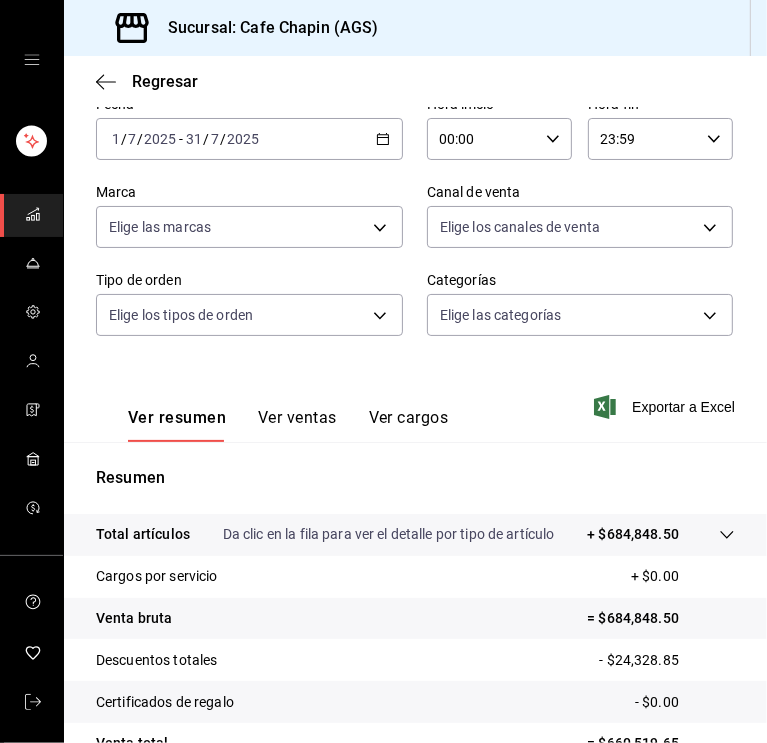 scroll, scrollTop: 129, scrollLeft: 0, axis: vertical 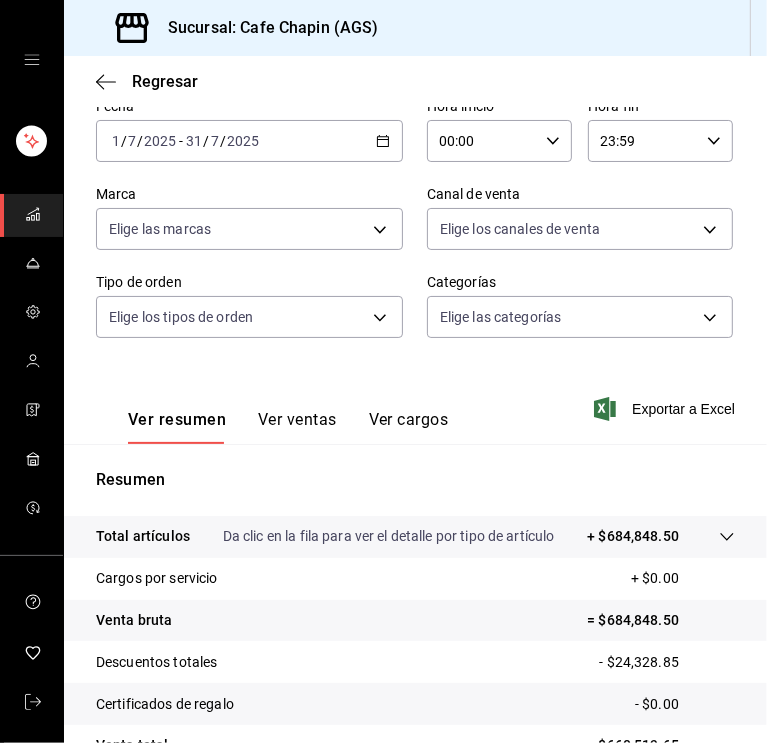 click on "2025-07-01 1 / 7 / 2025 - 2025-07-31 31 / 7 / 2025" at bounding box center (249, 141) 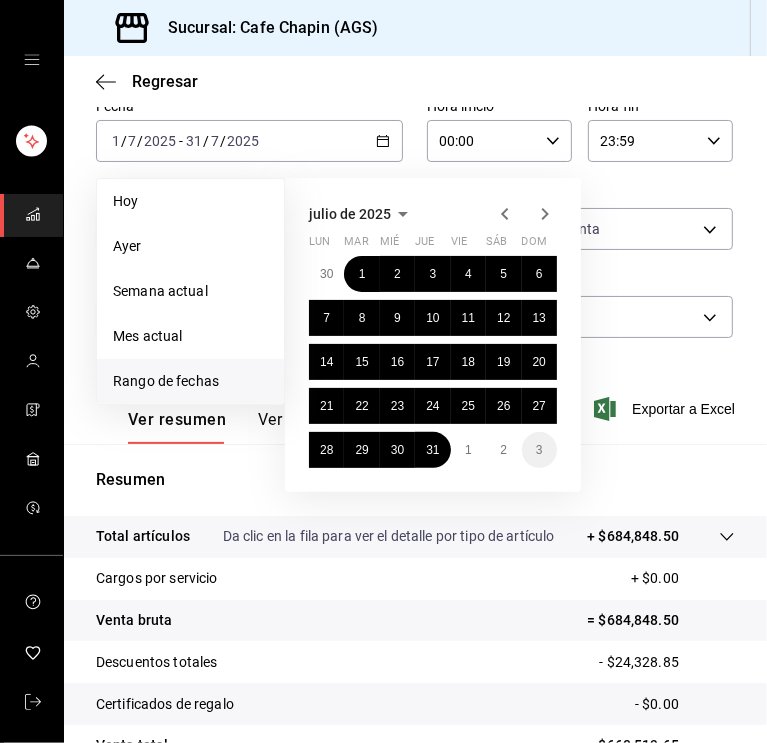 click 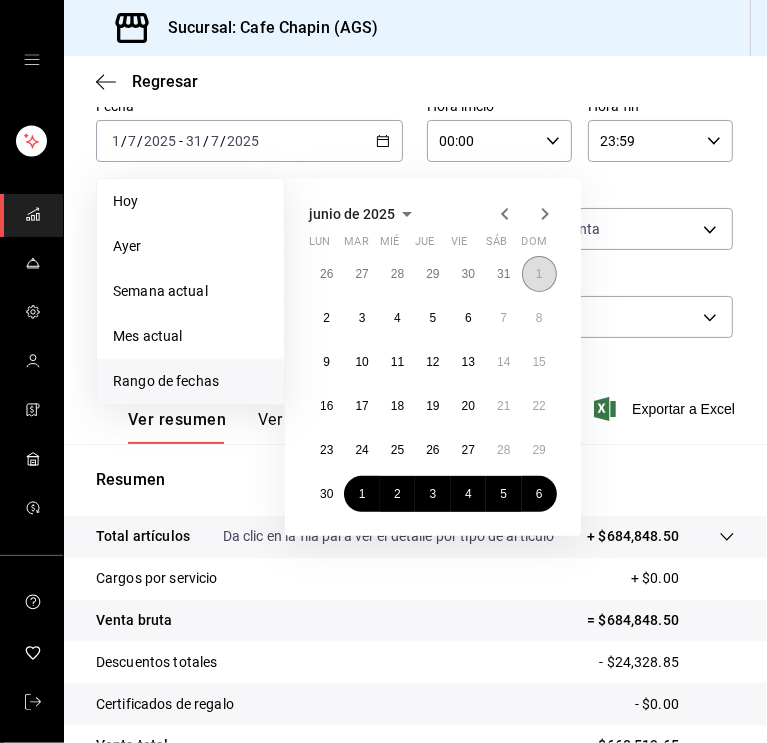 click on "1" at bounding box center [539, 274] 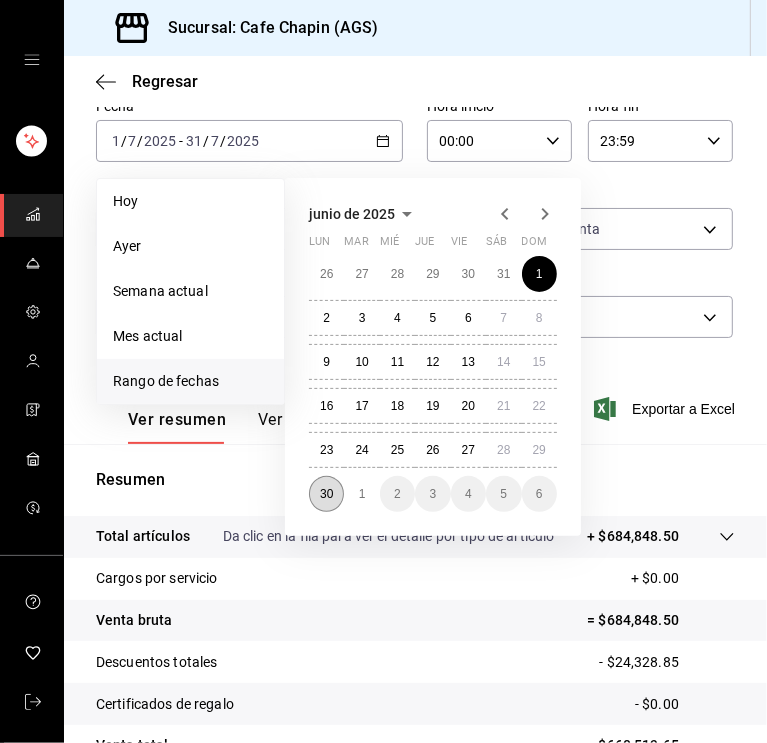 click on "30" at bounding box center [326, 494] 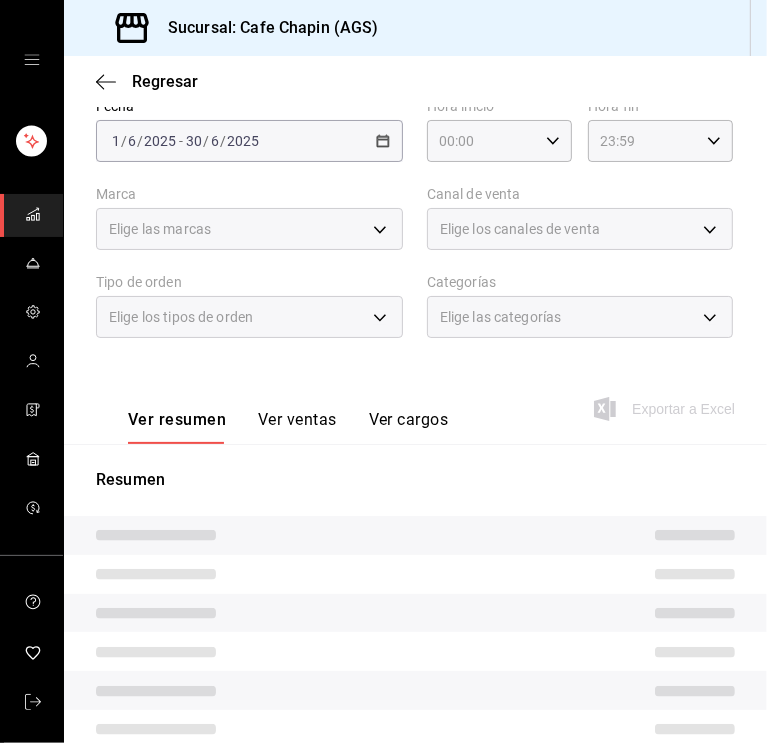 click on "Regresar" at bounding box center (415, 81) 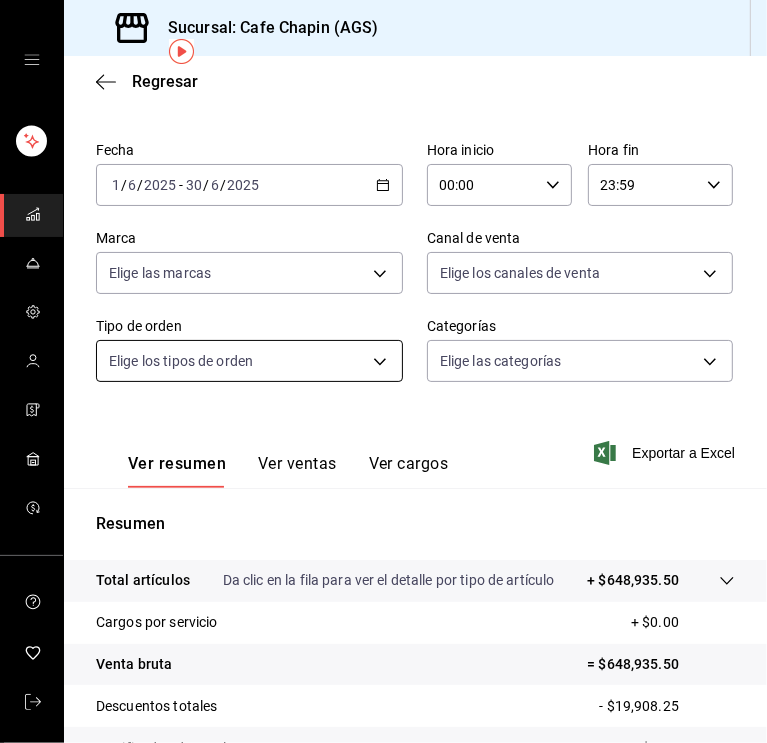 scroll, scrollTop: 84, scrollLeft: 0, axis: vertical 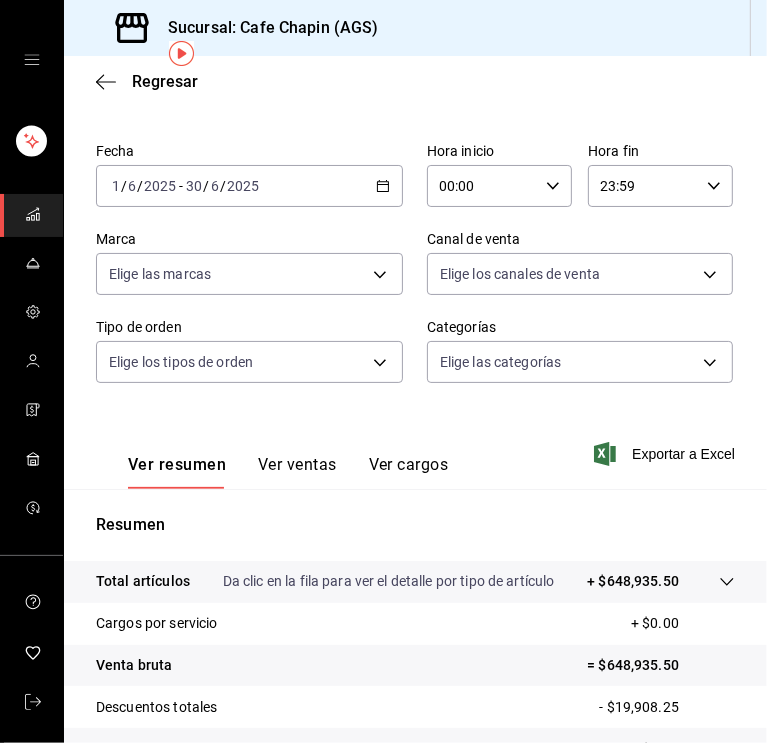 click on "2025" at bounding box center [160, 186] 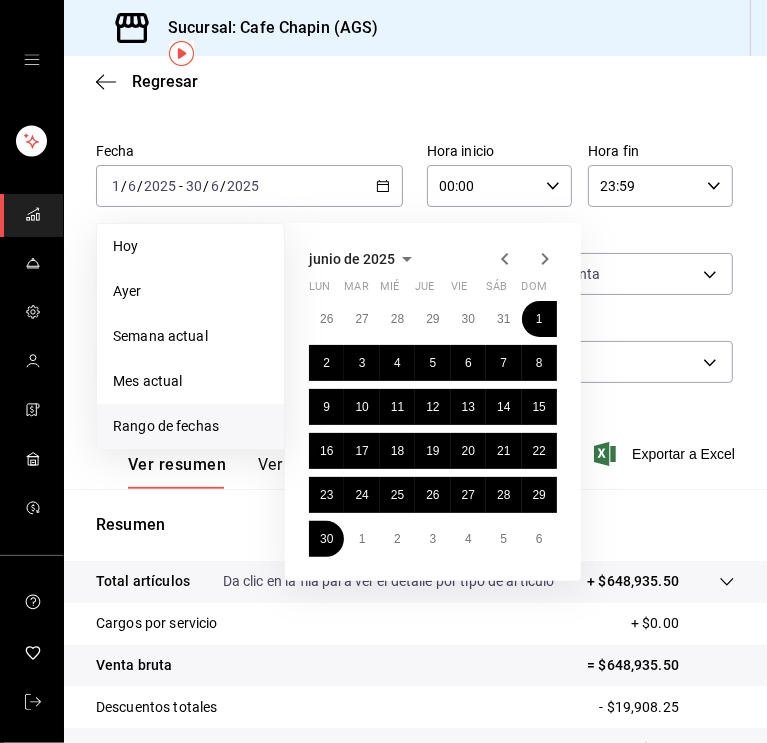 click 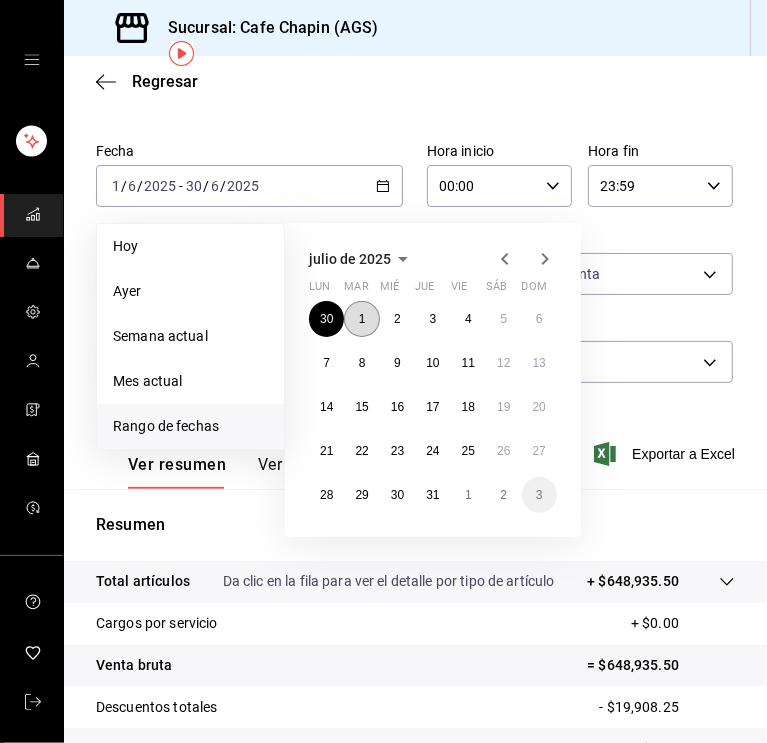 click on "1" at bounding box center [362, 319] 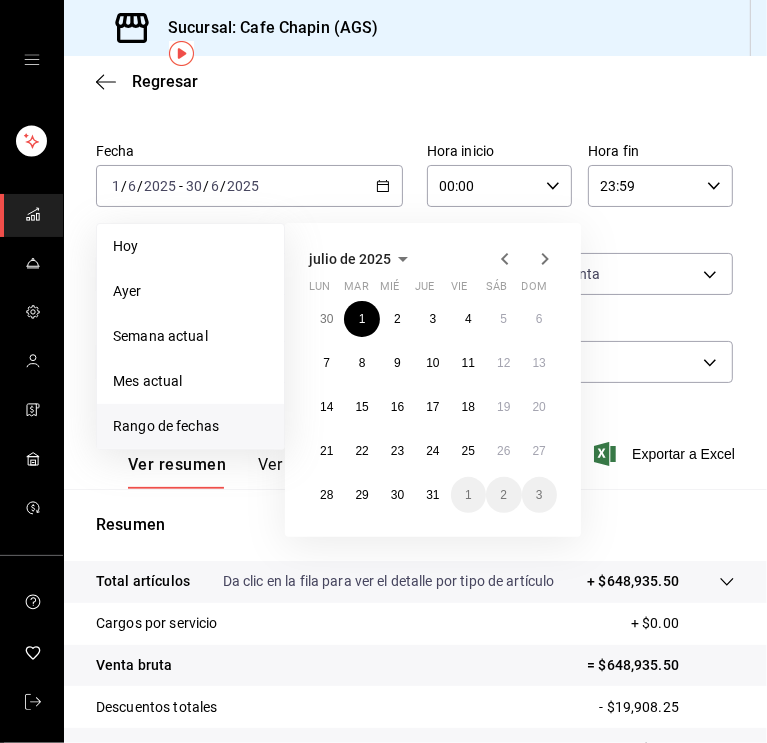 click on "30 1 2 3 4 5 6 7 8 9 10 11 12 13 14 15 16 17 18 19 20 21 22 23 24 25 26 27 28 29 30 31 1 2 3" at bounding box center [433, 407] 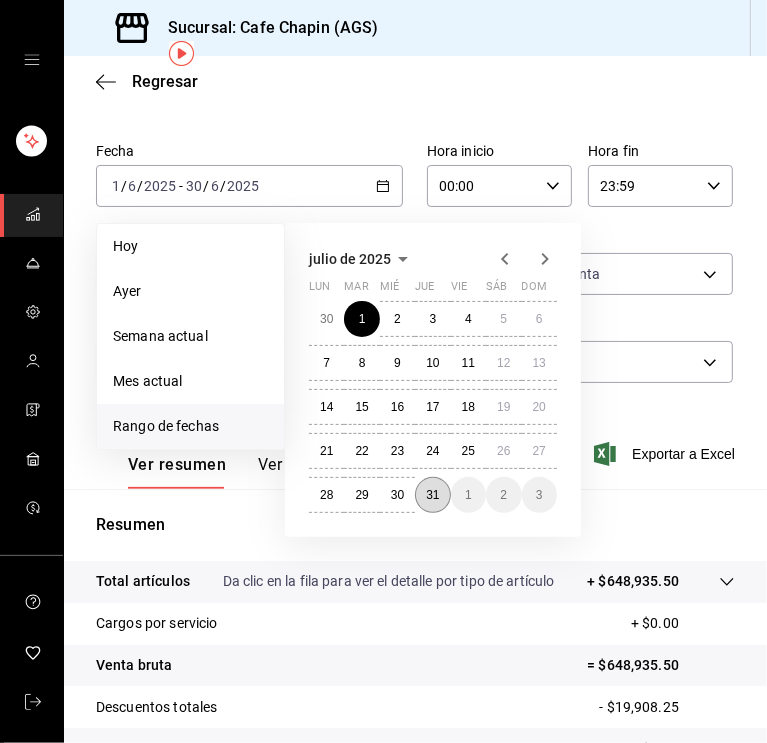 click on "31" at bounding box center (432, 495) 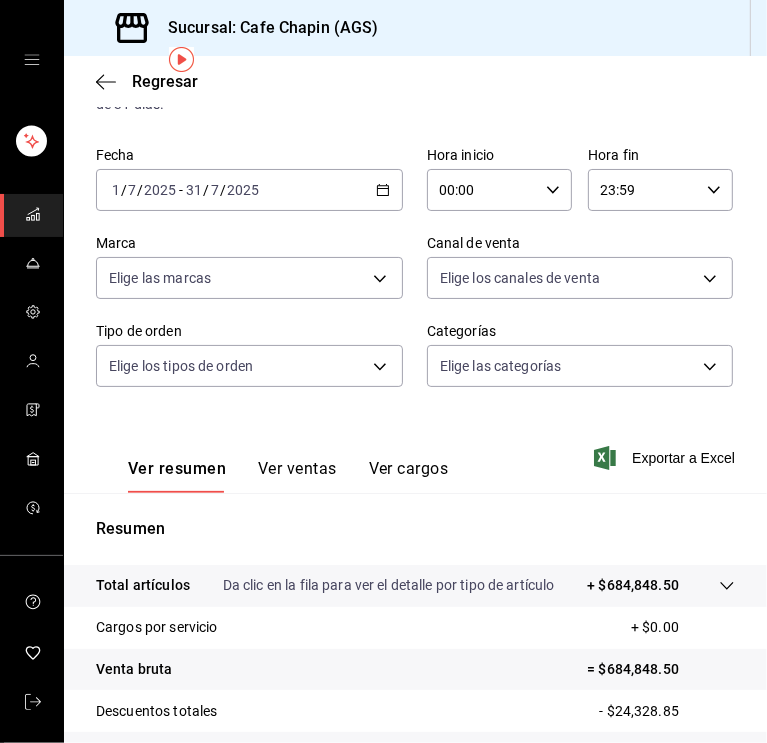 scroll, scrollTop: 79, scrollLeft: 0, axis: vertical 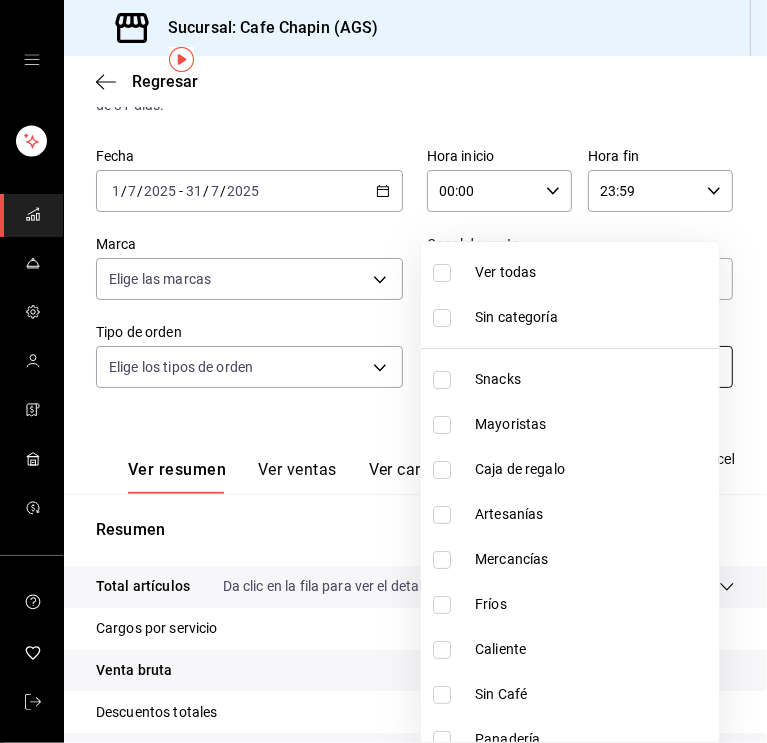 click on "Sucursal: Cafe Chapin (AGS) Regresar Ventas Los artículos listados no incluyen descuentos de orden y el filtro de fechas está limitado a un máximo de 31 días. Fecha 2025-07-01 1 / 7 / 2025 - 2025-07-31 31 / 7 / 2025 Hora inicio 00:00 Hora inicio Hora fin 23:59 Hora fin Marca Elige las marcas Canal de venta Elige los canales de venta Tipo de orden Elige los tipos de orden Categorías Elige las categorías Ver resumen Ver ventas Ver cargos Exportar a Excel Resumen Total artículos Da clic en la fila para ver el detalle por tipo de artículo + $684,848.50 Cargos por servicio + $0.00 Venta bruta = $684,848.50 Descuentos totales - $24,328.85 Certificados de regalo - $0.00 Venta total = $660,519.65 Impuestos - $83,833.68 Venta neta = $576,685.97 GANA 1 MES GRATIS EN TU SUSCRIPCIÓN AQUÍ Ver video tutorial Ir a video Visitar centro de ayuda (81) 2046 6363 soporte@parrotsoftware.io Visitar centro de ayuda (81) 2046 6363 soporte@parrotsoftware.io Ver todas Sin categoría Snacks Mayoristas Caja de regalo Fríos" at bounding box center [383, 371] 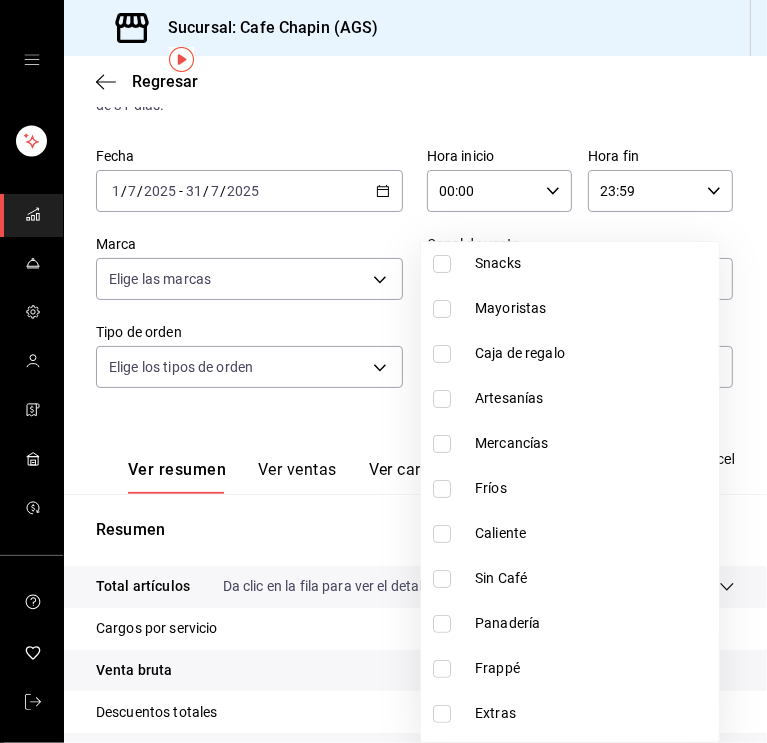 scroll, scrollTop: 56, scrollLeft: 0, axis: vertical 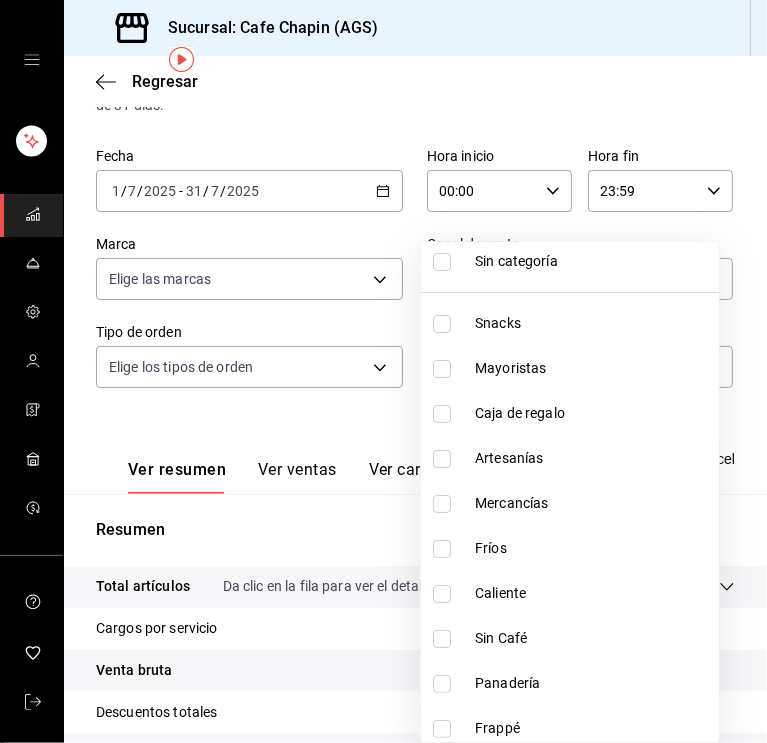 click at bounding box center (442, 369) 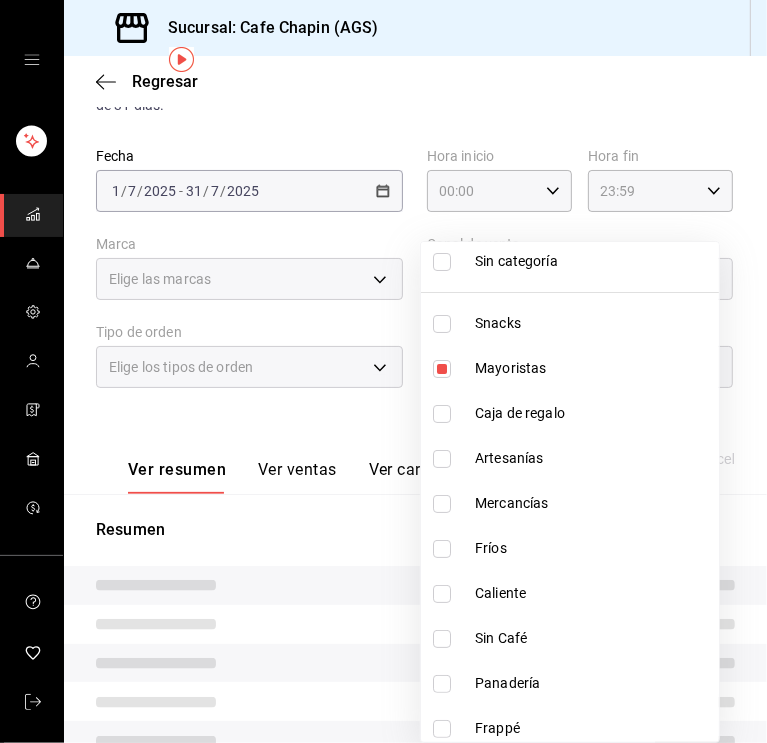 click at bounding box center (383, 371) 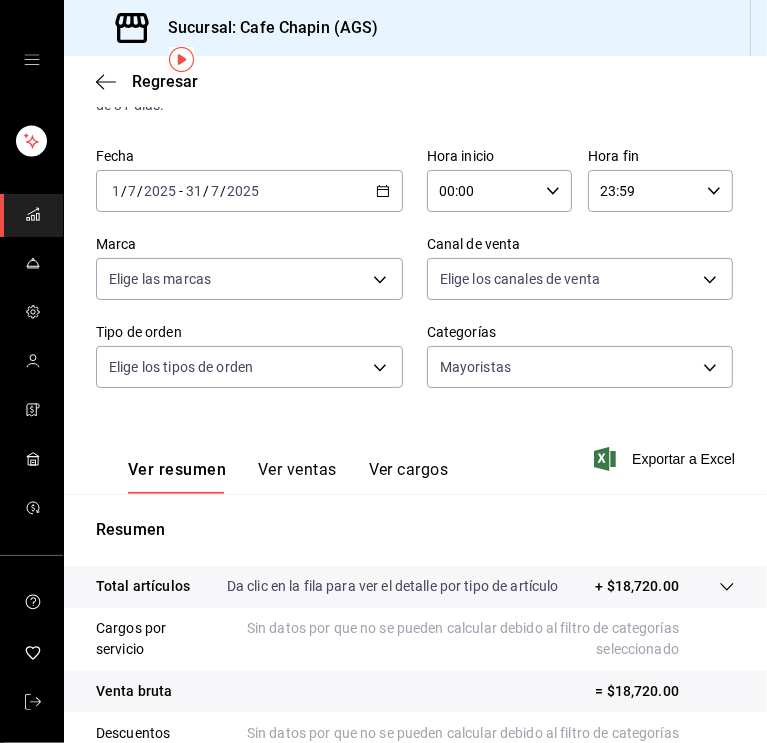 click on "2025-07-01 1 / 7 / 2025 - 2025-07-31 31 / 7 / 2025" at bounding box center [249, 191] 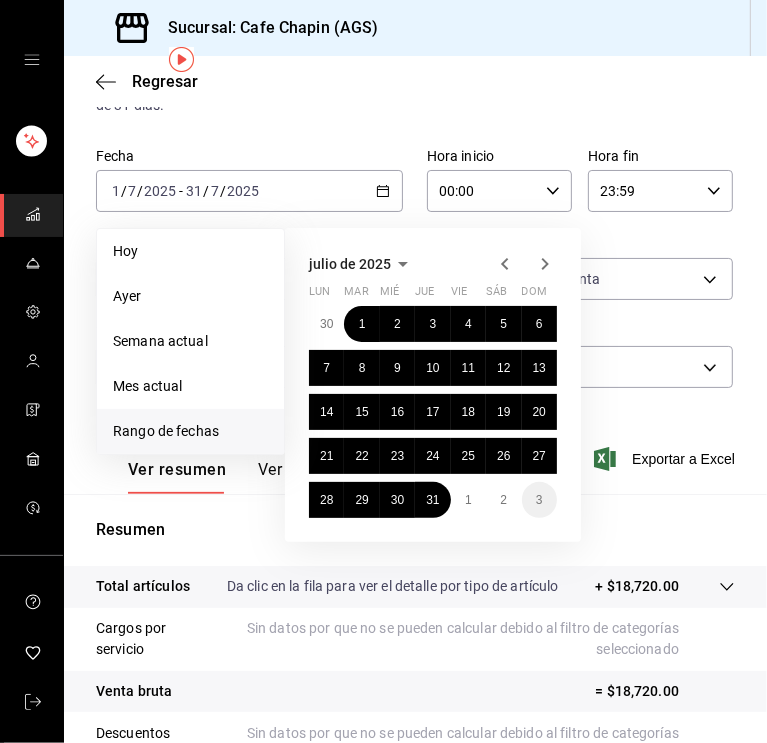 click 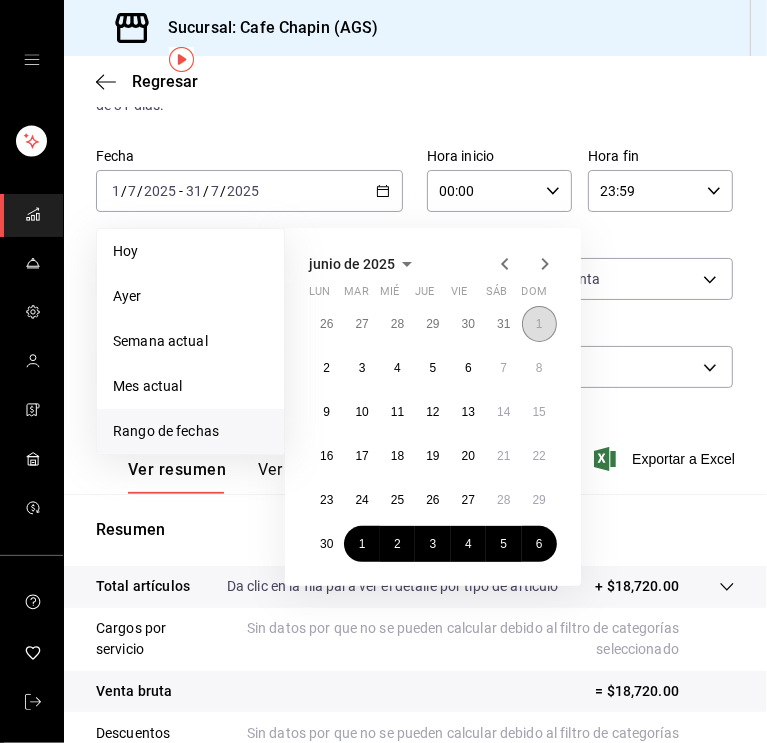 click on "1" at bounding box center (539, 324) 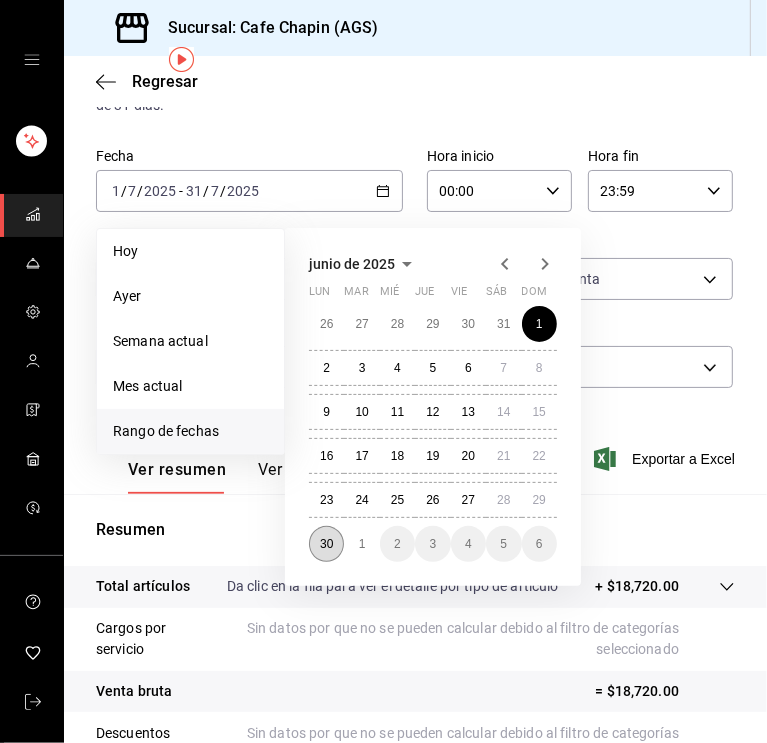 click on "30" at bounding box center (326, 544) 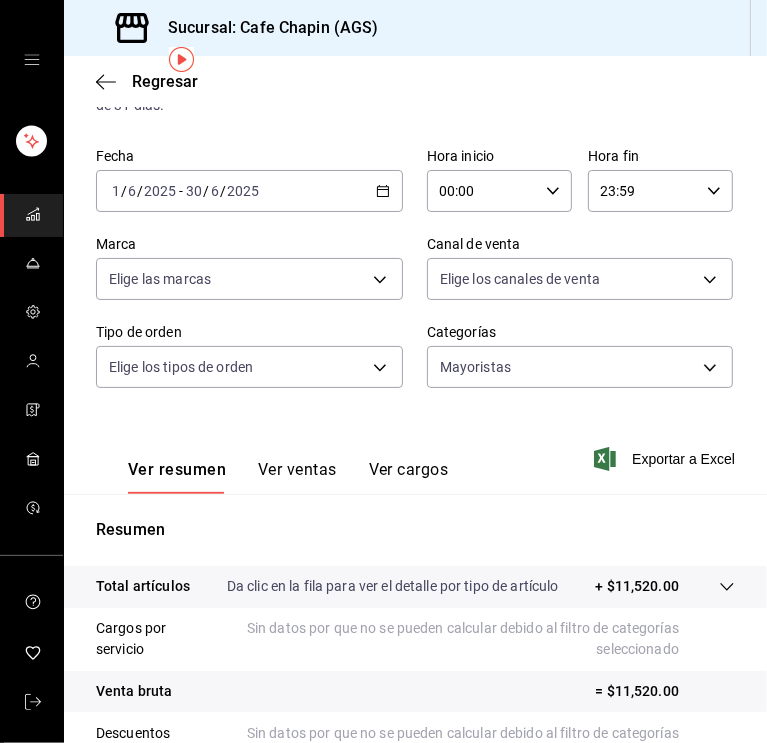 click on "Regresar" at bounding box center (415, 81) 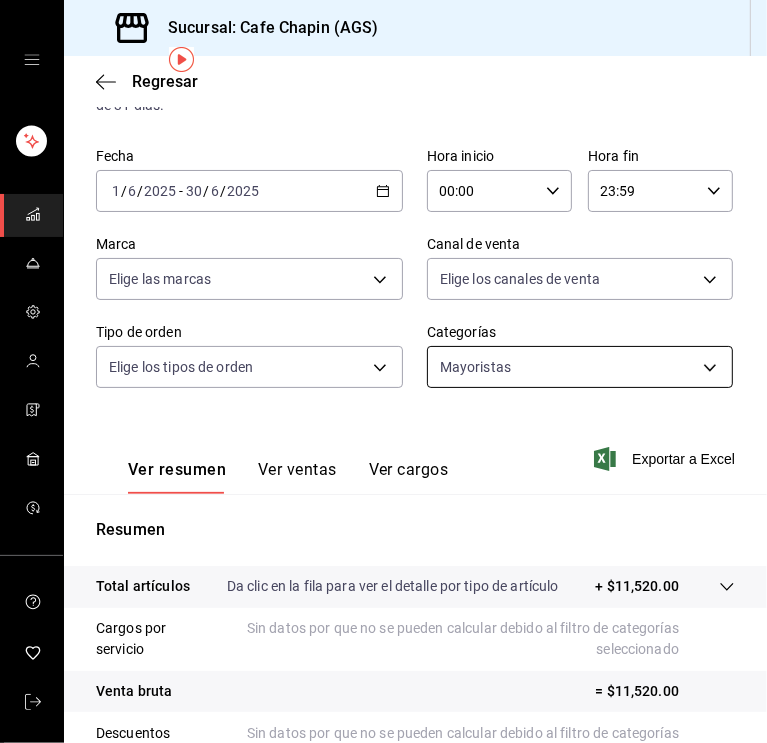 click on "Sucursal: Cafe Chapin (AGS) Regresar Ventas Los artículos listados no incluyen descuentos de orden y el filtro de fechas está limitado a un máximo de 31 días. Fecha 2025-06-01 1 / 6 / 2025 - 2025-06-30 30 / 6 / 2025 Hora inicio 00:00 Hora inicio Hora fin 23:59 Hora fin Marca Elige las marcas Canal de venta Elige los canales de venta Tipo de orden Elige los tipos de orden Categorías Mayoristas c7e93963-5dc6-46bd-9738-21139c23173e Ver resumen Ver ventas Ver cargos Exportar a Excel Resumen Total artículos Da clic en la fila para ver el detalle por tipo de artículo + $11,520.00 Cargos por servicio  Sin datos por que no se pueden calcular debido al filtro de categorías seleccionado Venta bruta = $11,520.00 Descuentos totales  Sin datos por que no se pueden calcular debido al filtro de categorías seleccionado Certificados de regalo  Sin datos por que no se pueden calcular debido al filtro de categorías seleccionado Venta total = $11,520.00 Impuestos - $0.00 Venta neta = $11,520.00 Ver video tutorial" at bounding box center (383, 371) 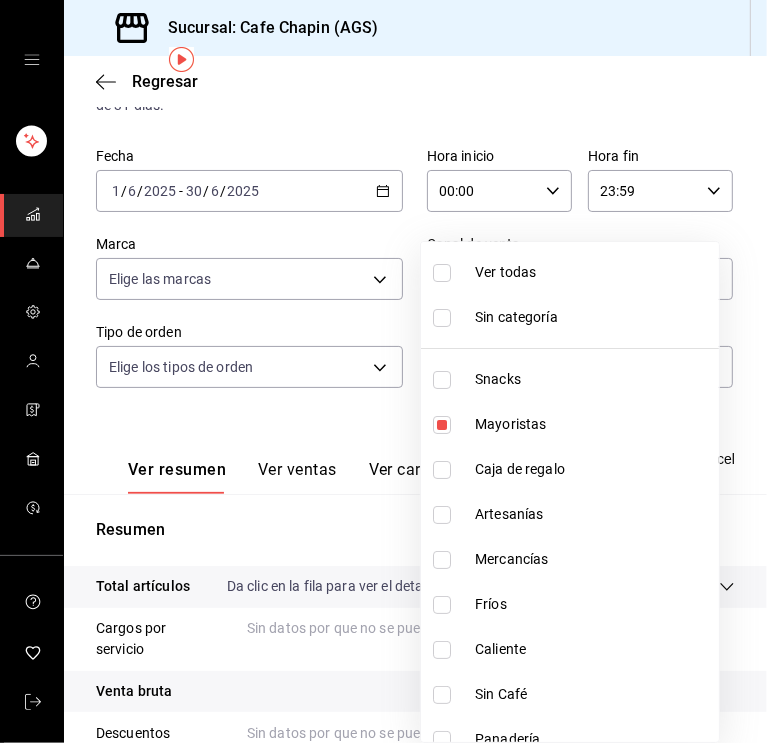 click at bounding box center (383, 371) 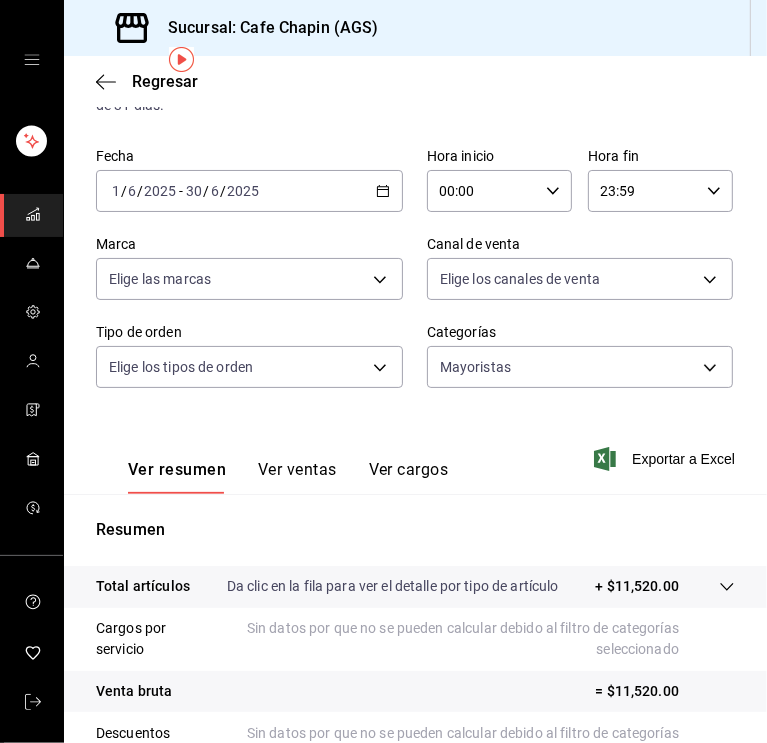 click on "6" at bounding box center (215, 191) 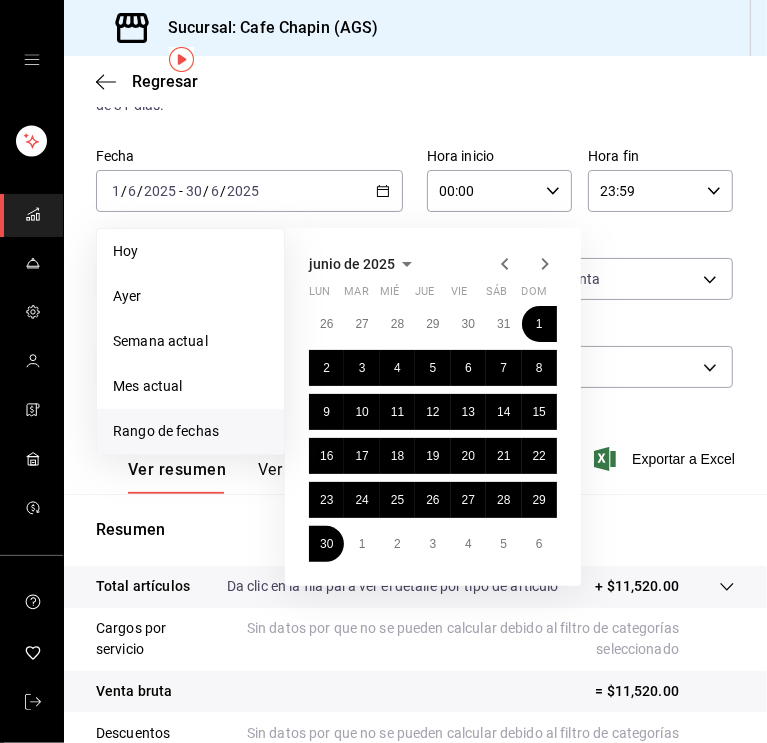 click 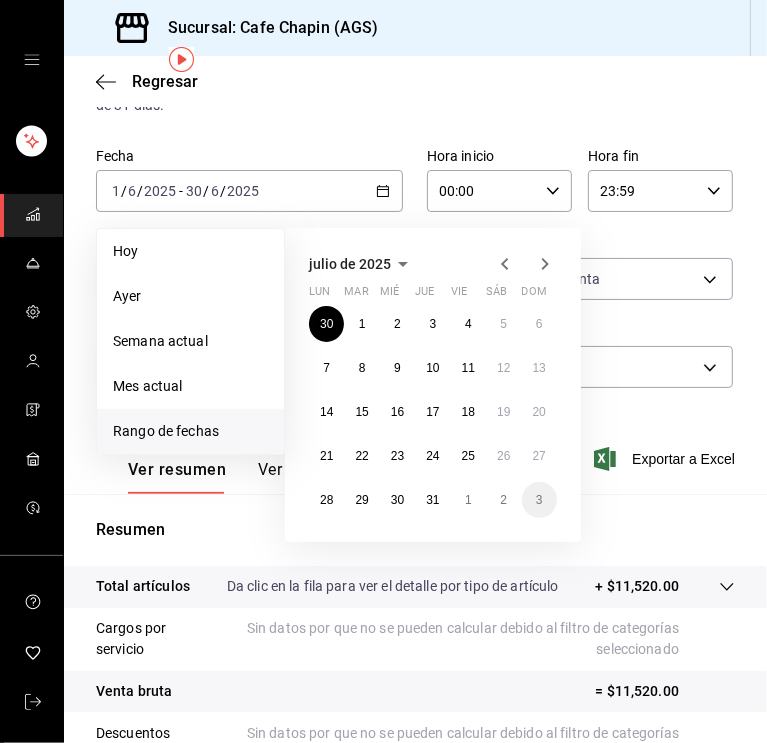 click 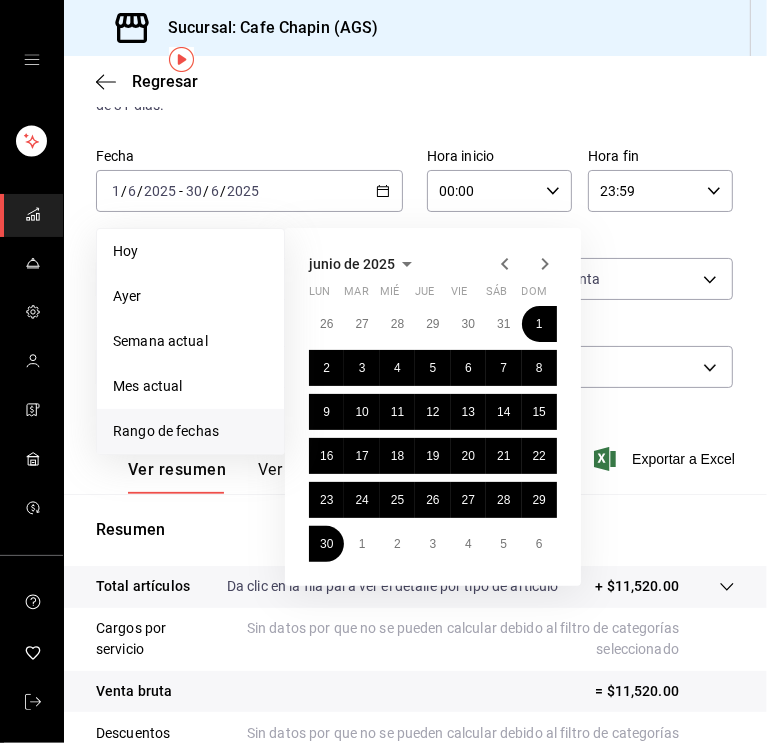 click on "Ventas Los artículos listados no incluyen descuentos de orden y el filtro de fechas está limitado a un máximo de 31 días. Fecha 2025-06-01 1 / 6 / 2025 - 2025-06-30 30 / 6 / 2025 Hoy Ayer Semana actual Mes actual Rango de fechas junio de 2025 lun mar mié jue vie sáb dom 26 27 28 29 30 31 1 2 3 4 5 6 7 8 9 10 11 12 13 14 15 16 17 18 19 20 21 22 23 24 25 26 27 28 29 30 1 2 3 4 5 6 Hora inicio 00:00 Hora inicio Hora fin 23:59 Hora fin Marca Elige las marcas Canal de venta Elige los canales de venta Tipo de orden Elige los tipos de orden Categorías Mayoristas c7e93963-5dc6-46bd-9738-21139c23173e Ver resumen Ver ventas Ver cargos Exportar a Excel Resumen Total artículos Da clic en la fila para ver el detalle por tipo de artículo + $11,520.00 Cargos por servicio  Sin datos por que no se pueden calcular debido al filtro de categorías seleccionado Venta bruta = $11,520.00 Descuentos totales  Sin datos por que no se pueden calcular debido al filtro de categorías seleccionado Certificados de regalo Impuestos" at bounding box center [415, 531] 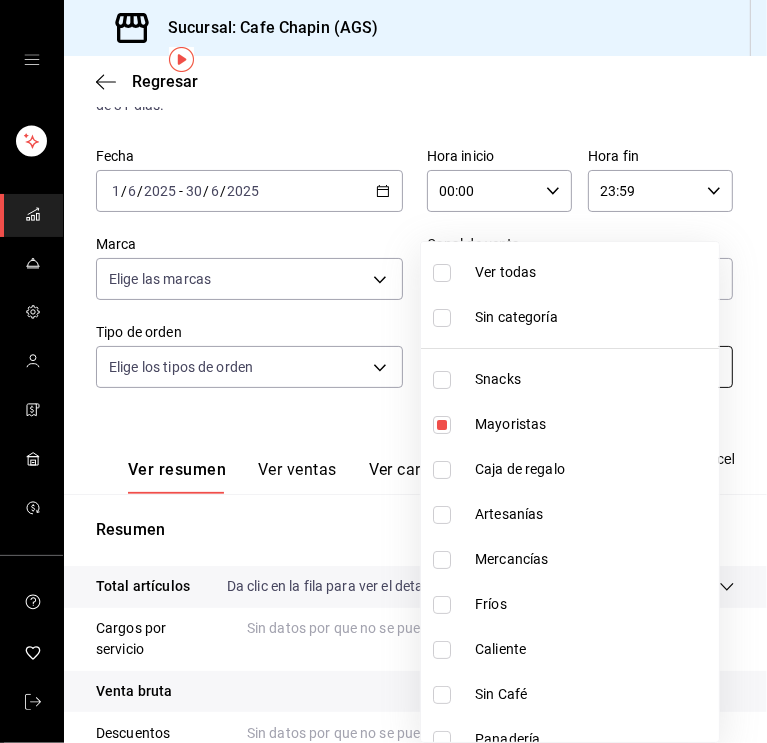 click on "Sucursal: Cafe Chapin (AGS) Regresar Ventas Los artículos listados no incluyen descuentos de orden y el filtro de fechas está limitado a un máximo de 31 días. Fecha 2025-06-01 1 / 6 / 2025 - 2025-06-30 30 / 6 / 2025 Hora inicio 00:00 Hora inicio Hora fin 23:59 Hora fin Marca Elige las marcas Canal de venta Elige los canales de venta Tipo de orden Elige los tipos de orden Categorías Mayoristas c7e93963-5dc6-46bd-9738-21139c23173e Ver resumen Ver ventas Ver cargos Exportar a Excel Resumen Total artículos Da clic en la fila para ver el detalle por tipo de artículo + $11,520.00 Cargos por servicio  Sin datos por que no se pueden calcular debido al filtro de categorías seleccionado Venta bruta = $11,520.00 Descuentos totales  Sin datos por que no se pueden calcular debido al filtro de categorías seleccionado Certificados de regalo  Sin datos por que no se pueden calcular debido al filtro de categorías seleccionado Venta total = $11,520.00 Impuestos - $0.00 Venta neta = $11,520.00 Ver video tutorial Grano" at bounding box center [383, 371] 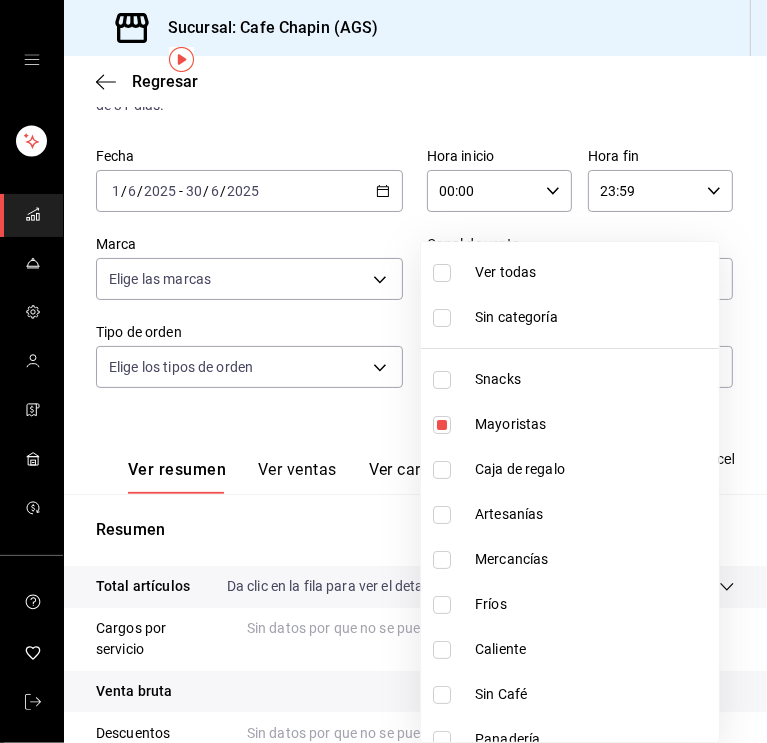 click on "Ver todas" at bounding box center [570, 272] 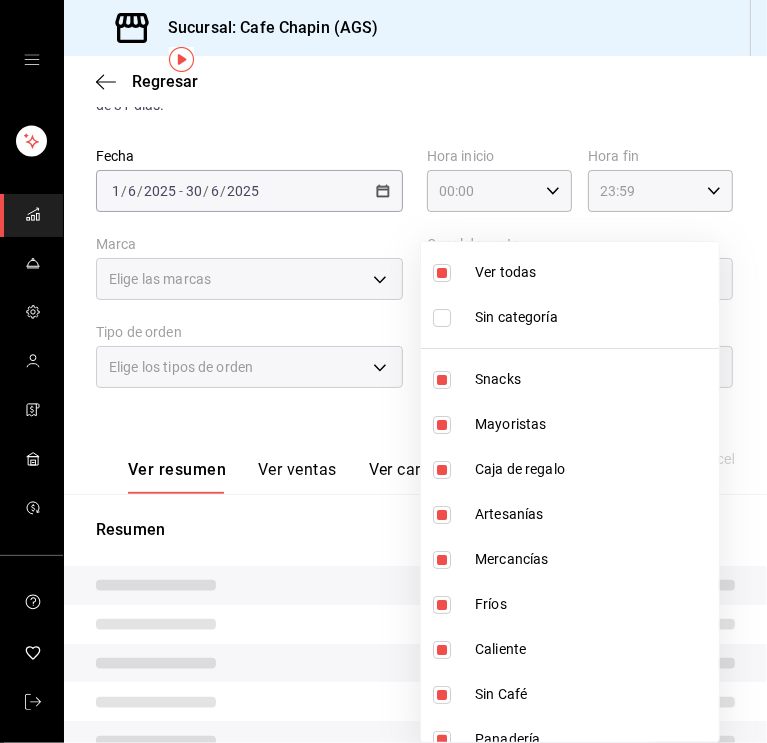 click at bounding box center [383, 371] 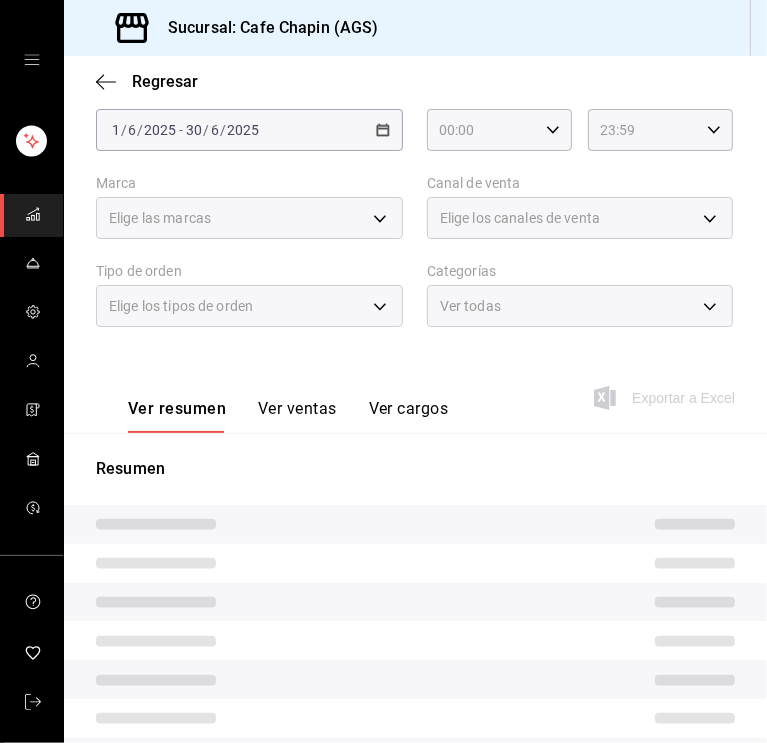 scroll, scrollTop: 139, scrollLeft: 0, axis: vertical 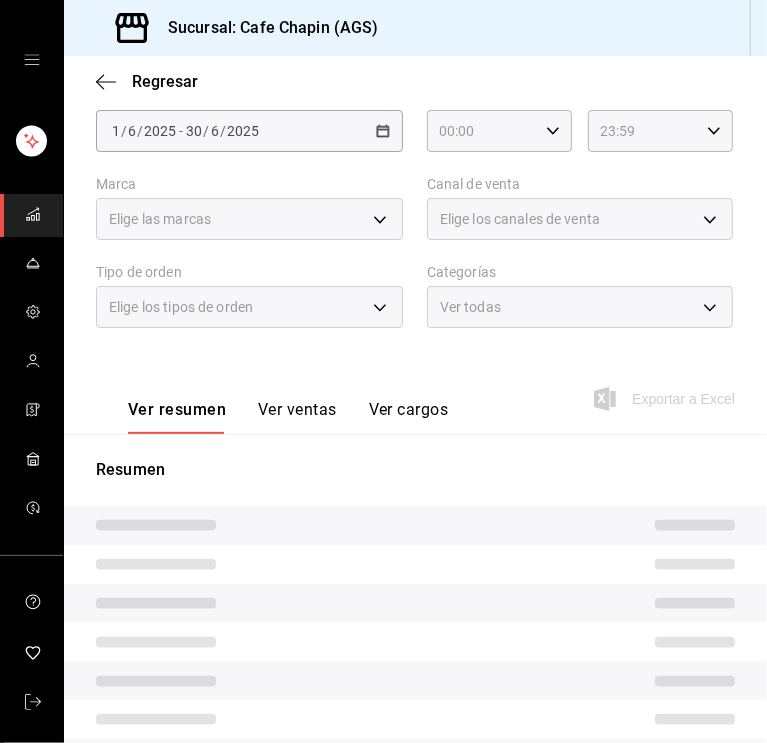 click on "Regresar" at bounding box center [415, 81] 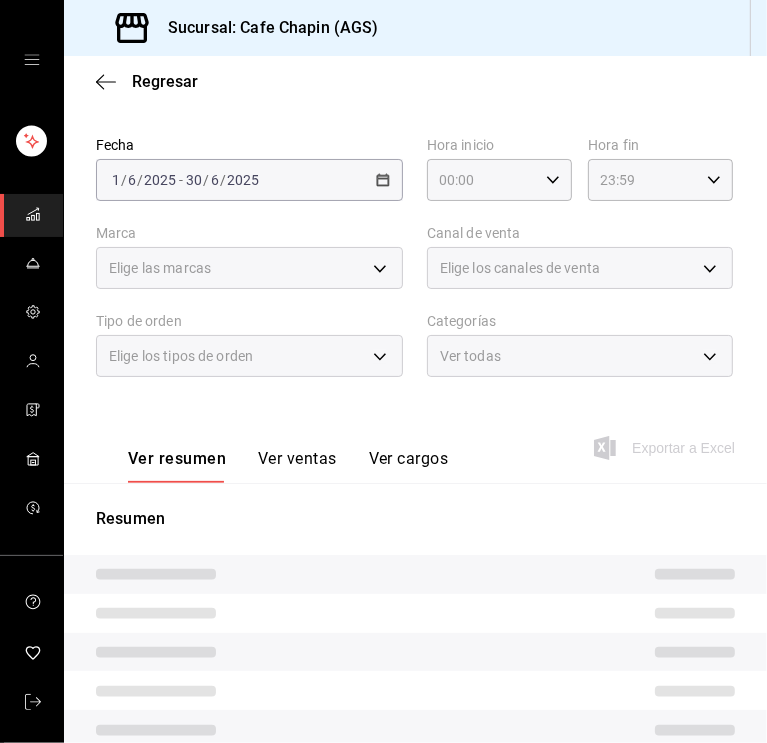 scroll, scrollTop: 0, scrollLeft: 0, axis: both 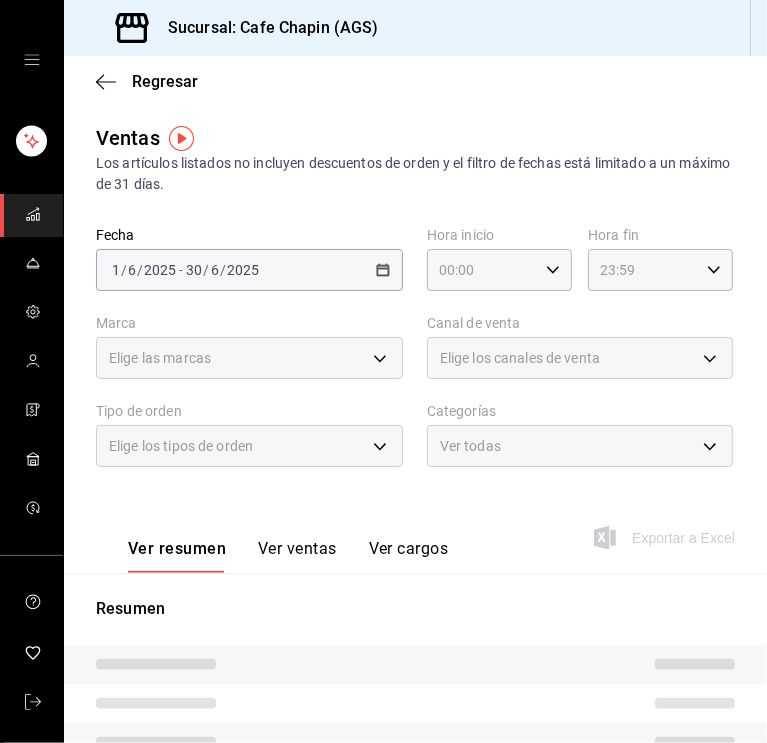 click on "Los artículos listados no incluyen descuentos de orden y el filtro de fechas está limitado a un máximo de 31 días." at bounding box center [415, 174] 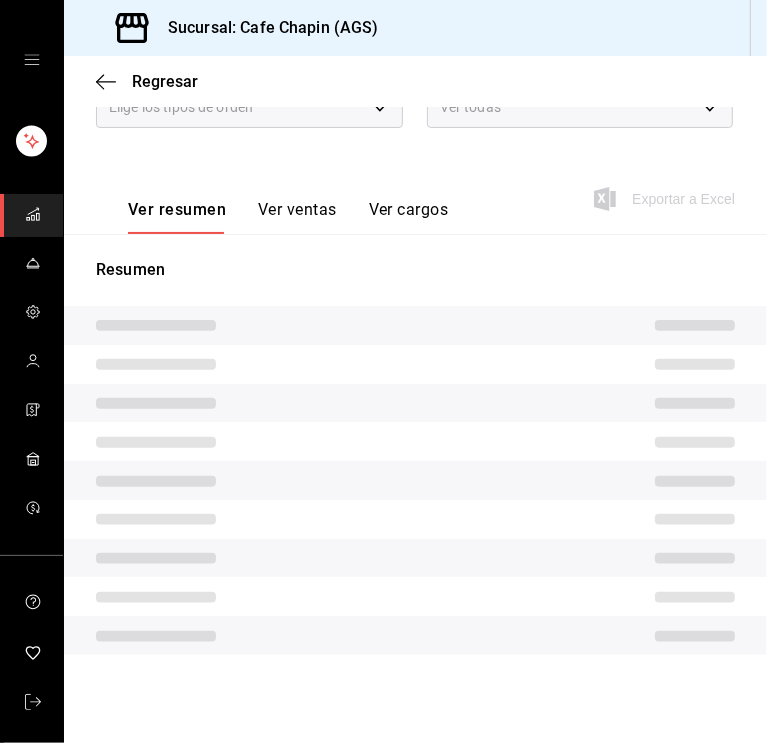 scroll, scrollTop: 0, scrollLeft: 0, axis: both 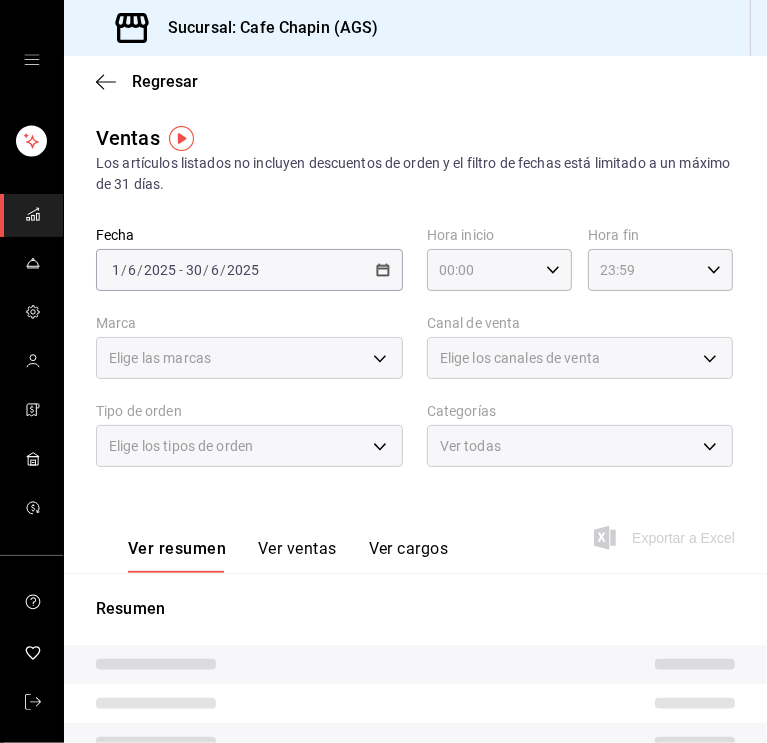 click on "Ventas Los artículos listados no incluyen descuentos de orden y el filtro de fechas está limitado a un máximo de 31 días. Fecha 2025-06-01 1 / 6 / 2025 - 2025-06-30 30 / 6 / 2025 Hora inicio 00:00 Hora inicio Hora fin 23:59 Hora fin Marca Elige las marcas Canal de venta Elige los canales de venta Tipo de orden Elige los tipos de orden Categorías Ver todas 998811ff-a82b-474c-8bcc-c40cb1be41ee,c7e93963-5dc6-46bd-9738-21139c23173e,4392d329-11f7-4834-811f-348bf2810d43,f0350493-e1b1-4870-8256-7c3e6a5ba03e,1a416c27-0713-416e-b000-2b67eb0f33d2,17f4911f-e998-4775-b584-ca85d6fc9607,46b6ef11-04ad-4832-9fd6-4b875d503f3a,6b098a3e-b339-4f60-8ed7-6a1fa7f439e3,3ec12329-5b5c-4b50-a541-6fa7e3b6e774,a0d382a8-d7ed-4241-98b2-2707cbd97e64,a0066b86-93f2-4812-8a91-f1908c59dd5c,712d3932-44fc-4884-a9e7-b589963390ac,d9df7ca2-0a6f-4838-80ba-5e23b16421b4,2197fd0e-cafe-4875-8a53-2e23db9f5355,4f182714-56af-425f-bf22-a500d503a795 Ver resumen Ver ventas Ver cargos Exportar a Excel Resumen" at bounding box center (415, 586) 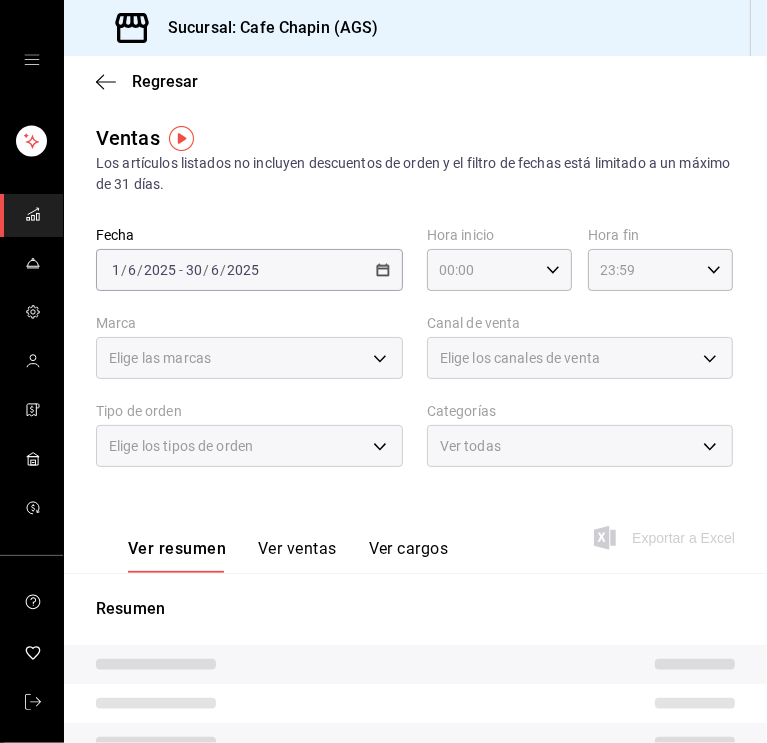 click on "Ventas Los artículos listados no incluyen descuentos de orden y el filtro de fechas está limitado a un máximo de 31 días. Fecha 2025-06-01 1 / 6 / 2025 - 2025-06-30 30 / 6 / 2025 Hora inicio 00:00 Hora inicio Hora fin 23:59 Hora fin Marca Elige las marcas Canal de venta Elige los canales de venta Tipo de orden Elige los tipos de orden Categorías Ver todas 998811ff-a82b-474c-8bcc-c40cb1be41ee,c7e93963-5dc6-46bd-9738-21139c23173e,4392d329-11f7-4834-811f-348bf2810d43,f0350493-e1b1-4870-8256-7c3e6a5ba03e,1a416c27-0713-416e-b000-2b67eb0f33d2,17f4911f-e998-4775-b584-ca85d6fc9607,46b6ef11-04ad-4832-9fd6-4b875d503f3a,6b098a3e-b339-4f60-8ed7-6a1fa7f439e3,3ec12329-5b5c-4b50-a541-6fa7e3b6e774,a0d382a8-d7ed-4241-98b2-2707cbd97e64,a0066b86-93f2-4812-8a91-f1908c59dd5c,712d3932-44fc-4884-a9e7-b589963390ac,d9df7ca2-0a6f-4838-80ba-5e23b16421b4,2197fd0e-cafe-4875-8a53-2e23db9f5355,4f182714-56af-425f-bf22-a500d503a795 Ver resumen Ver ventas Ver cargos Exportar a Excel Resumen" at bounding box center (415, 586) 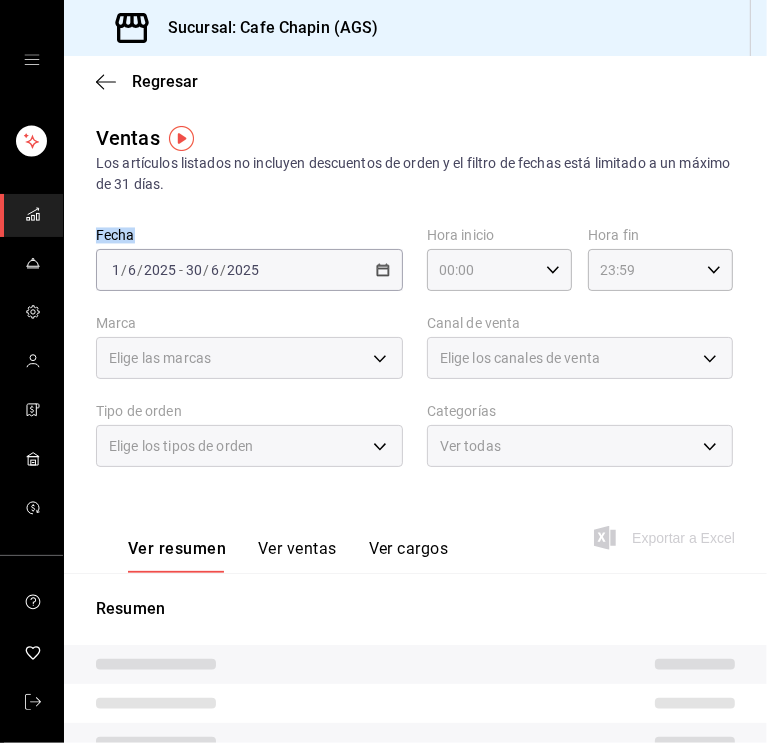 click on "Ventas Los artículos listados no incluyen descuentos de orden y el filtro de fechas está limitado a un máximo de 31 días. Fecha 2025-06-01 1 / 6 / 2025 - 2025-06-30 30 / 6 / 2025 Hora inicio 00:00 Hora inicio Hora fin 23:59 Hora fin Marca Elige las marcas Canal de venta Elige los canales de venta Tipo de orden Elige los tipos de orden Categorías Ver todas 998811ff-a82b-474c-8bcc-c40cb1be41ee,c7e93963-5dc6-46bd-9738-21139c23173e,4392d329-11f7-4834-811f-348bf2810d43,f0350493-e1b1-4870-8256-7c3e6a5ba03e,1a416c27-0713-416e-b000-2b67eb0f33d2,17f4911f-e998-4775-b584-ca85d6fc9607,46b6ef11-04ad-4832-9fd6-4b875d503f3a,6b098a3e-b339-4f60-8ed7-6a1fa7f439e3,3ec12329-5b5c-4b50-a541-6fa7e3b6e774,a0d382a8-d7ed-4241-98b2-2707cbd97e64,a0066b86-93f2-4812-8a91-f1908c59dd5c,712d3932-44fc-4884-a9e7-b589963390ac,d9df7ca2-0a6f-4838-80ba-5e23b16421b4,2197fd0e-cafe-4875-8a53-2e23db9f5355,4f182714-56af-425f-bf22-a500d503a795 Ver resumen Ver ventas Ver cargos Exportar a Excel Resumen" at bounding box center [415, 586] 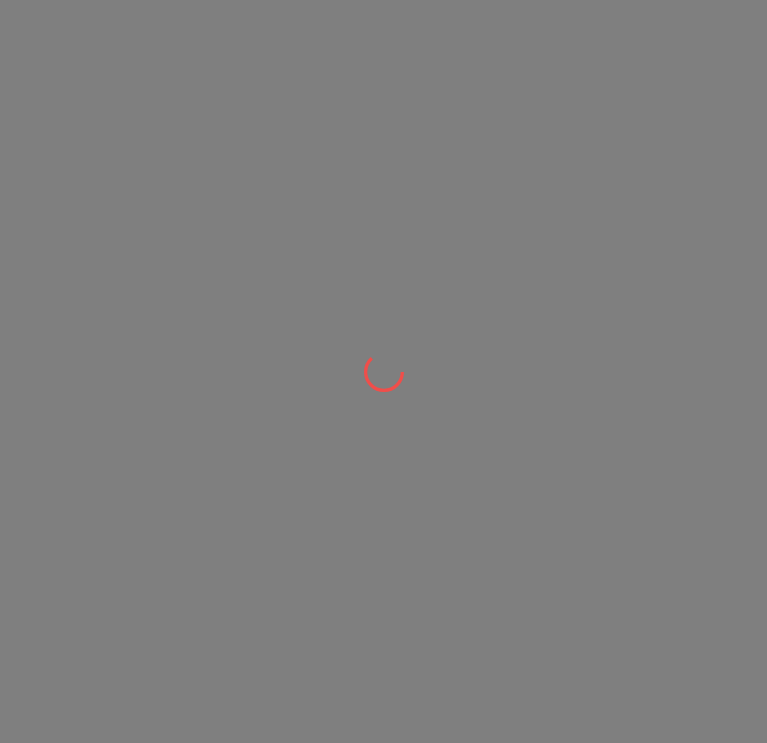 scroll, scrollTop: 0, scrollLeft: 0, axis: both 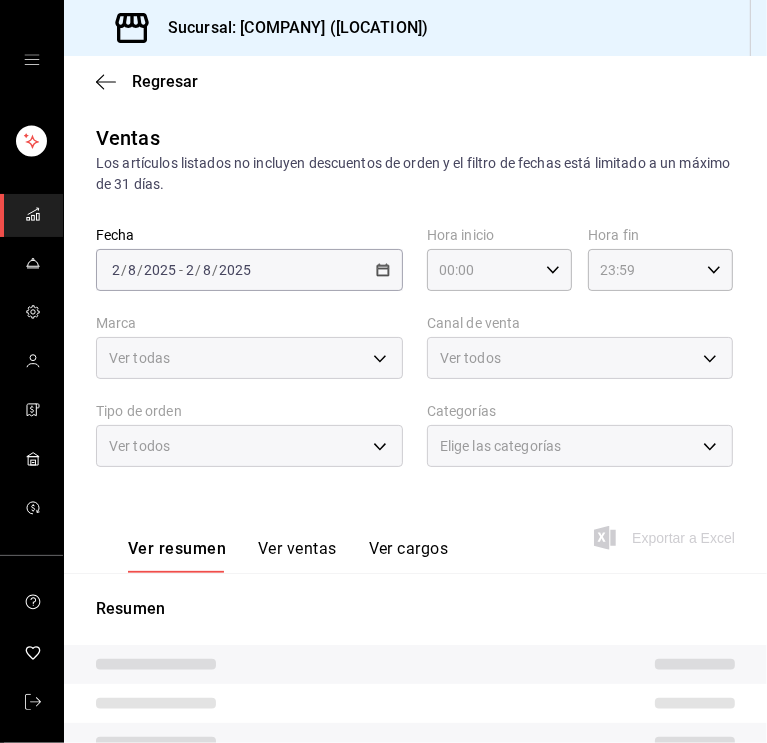 type on "[UUID],[UUID],[UUID],[UUID],[UUID],[UUID],[UUID],[UUID],[UUID],[UUID],[UUID],[UUID],[UUID],[UUID],[UUID]" 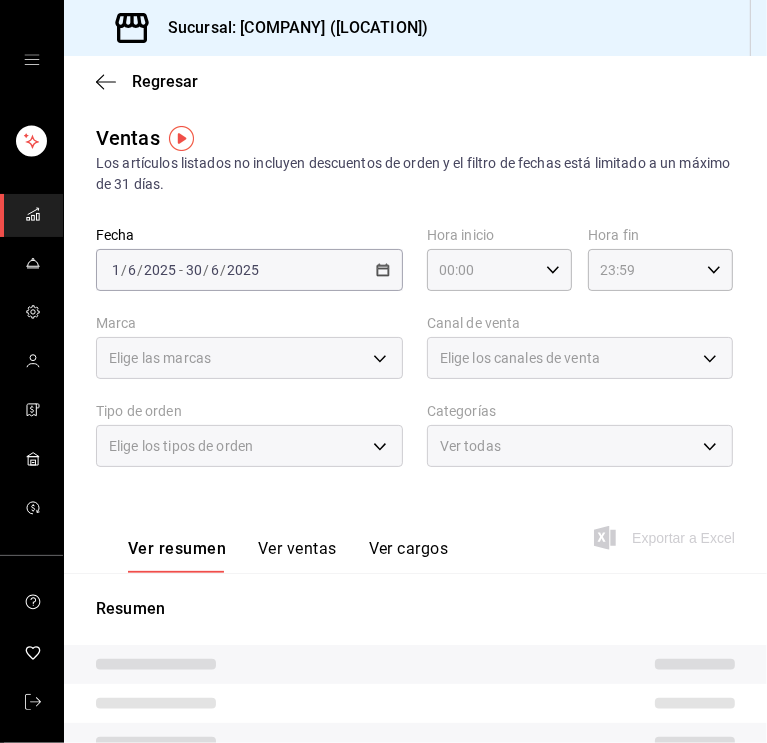 click on "Los artículos listados no incluyen descuentos de orden y el filtro de fechas está limitado a un máximo de 31 días." at bounding box center (415, 174) 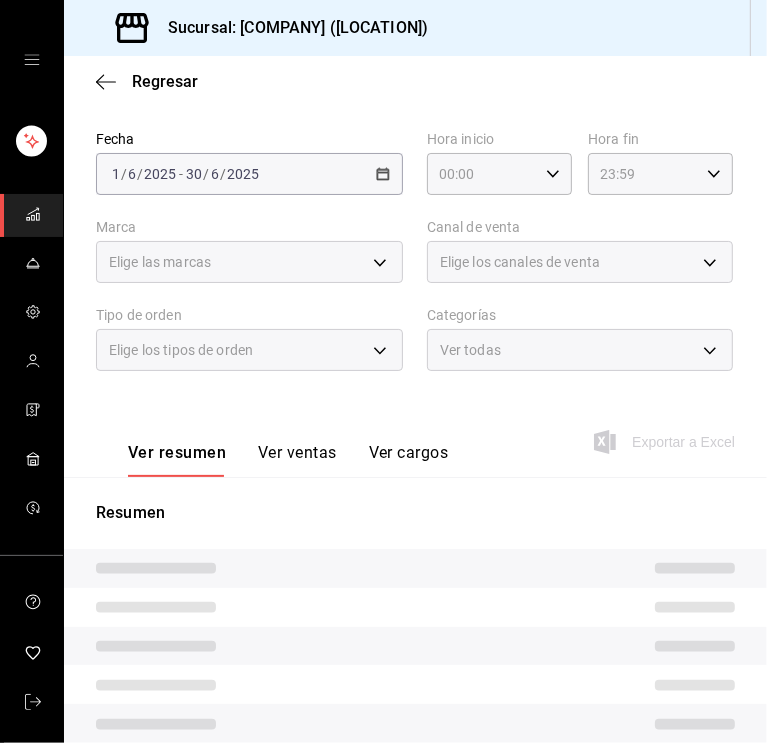 scroll, scrollTop: 133, scrollLeft: 0, axis: vertical 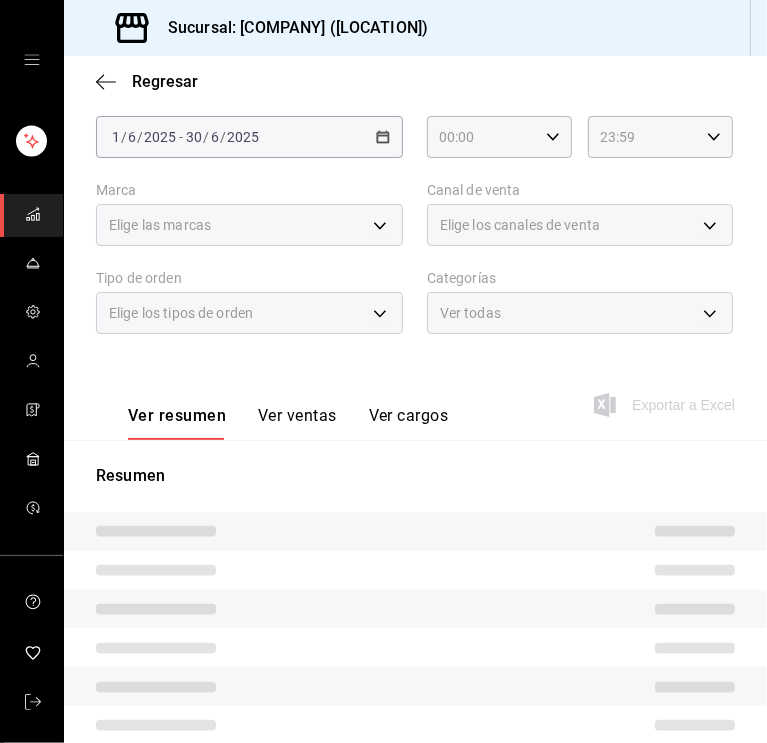 click on "Ver ventas" at bounding box center [297, 423] 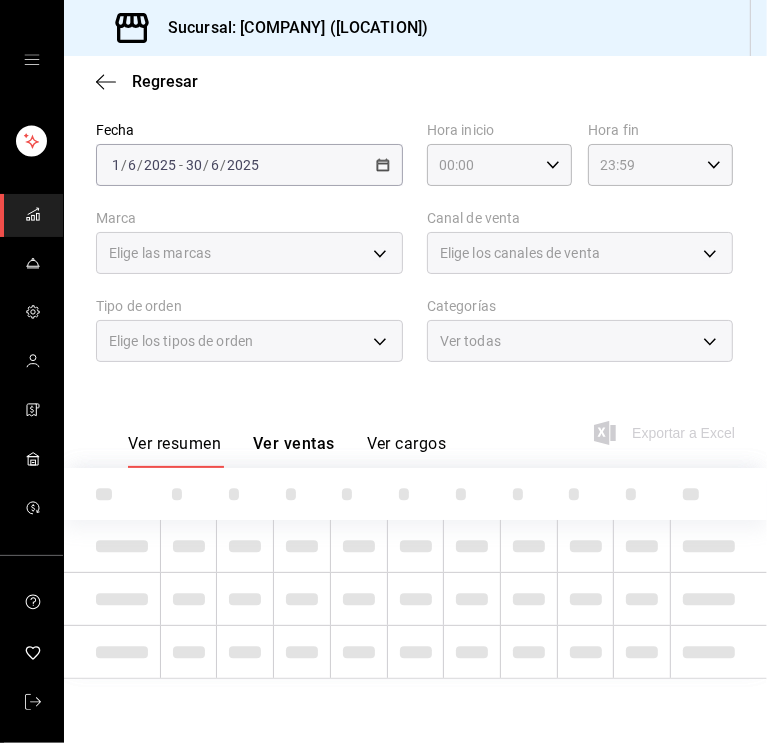scroll, scrollTop: 104, scrollLeft: 0, axis: vertical 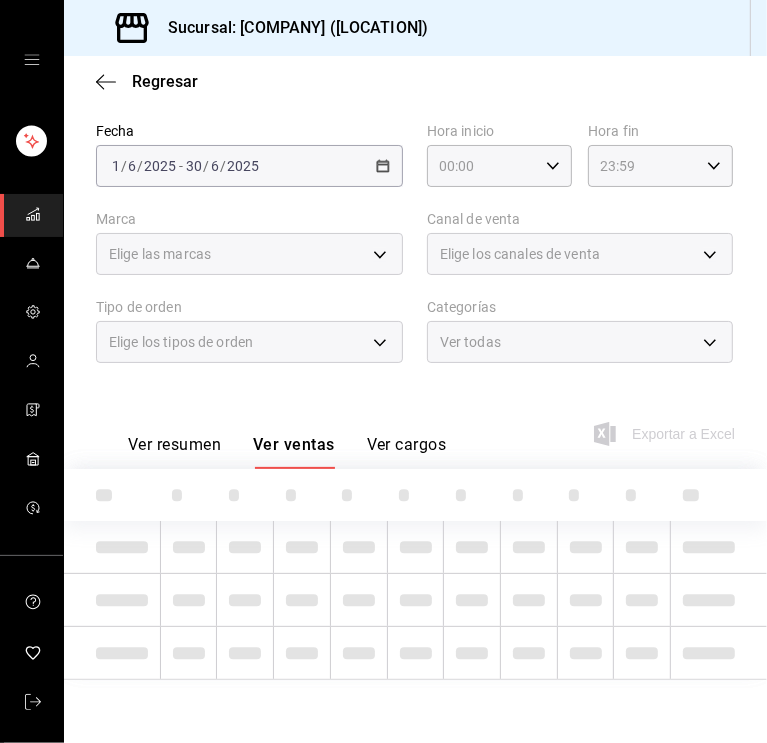 click on "Ver resumen" at bounding box center [174, 452] 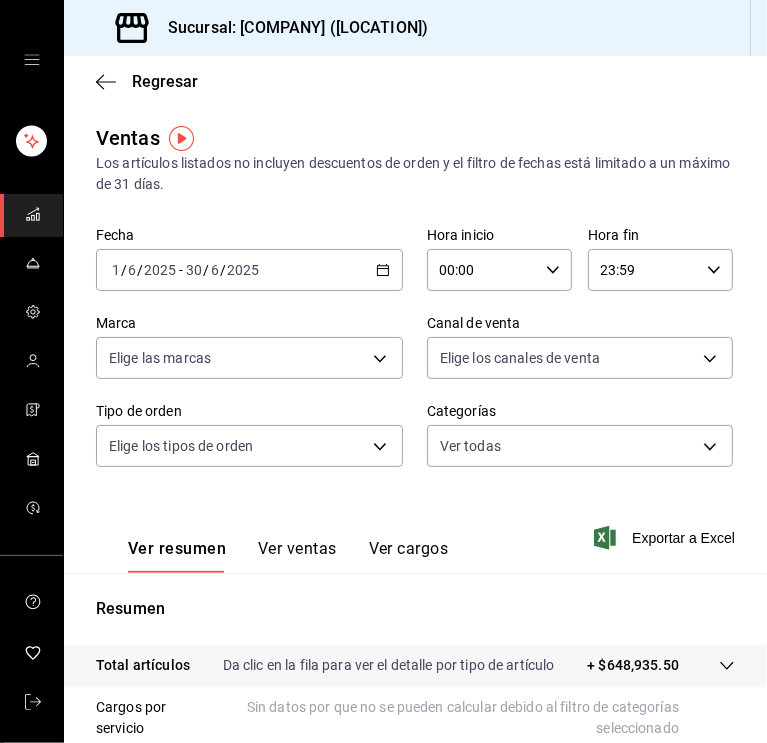 scroll, scrollTop: 387, scrollLeft: 0, axis: vertical 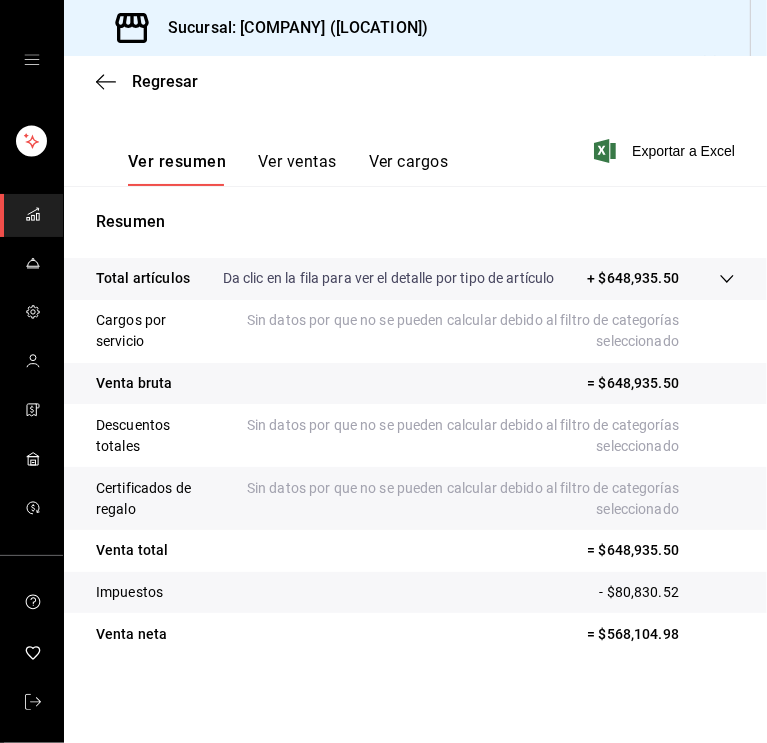 type 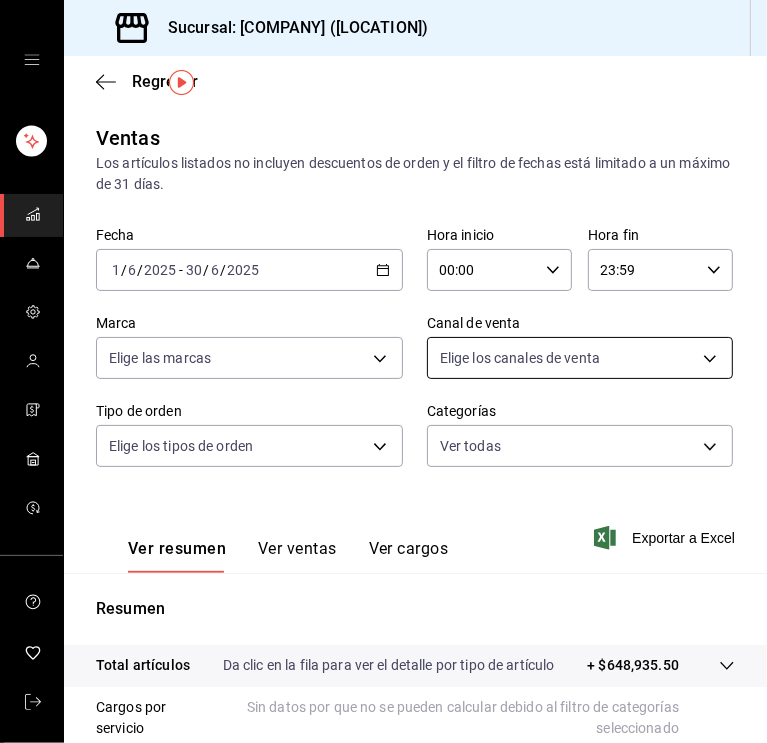 scroll, scrollTop: 0, scrollLeft: 0, axis: both 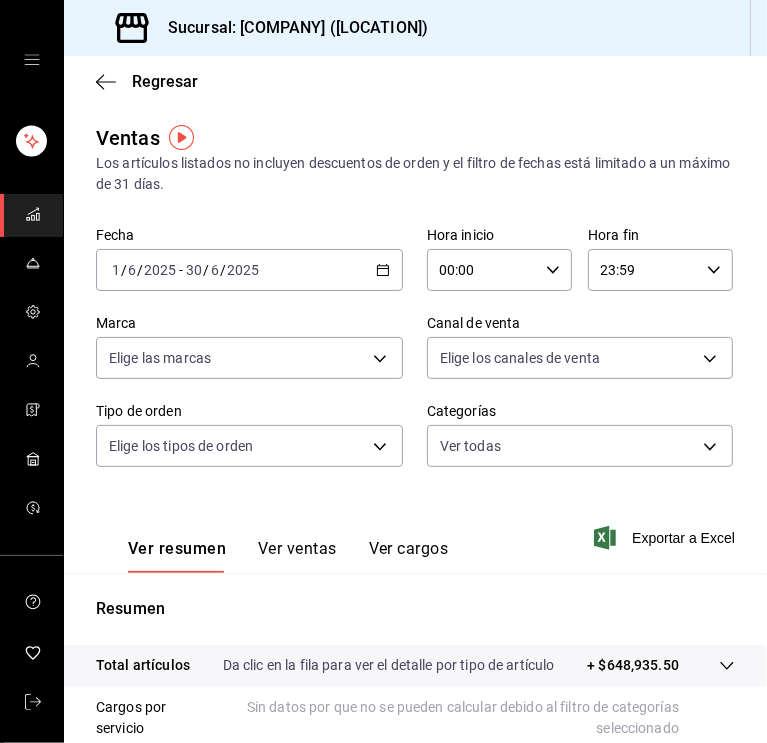 click on "Categorías" at bounding box center [580, 412] 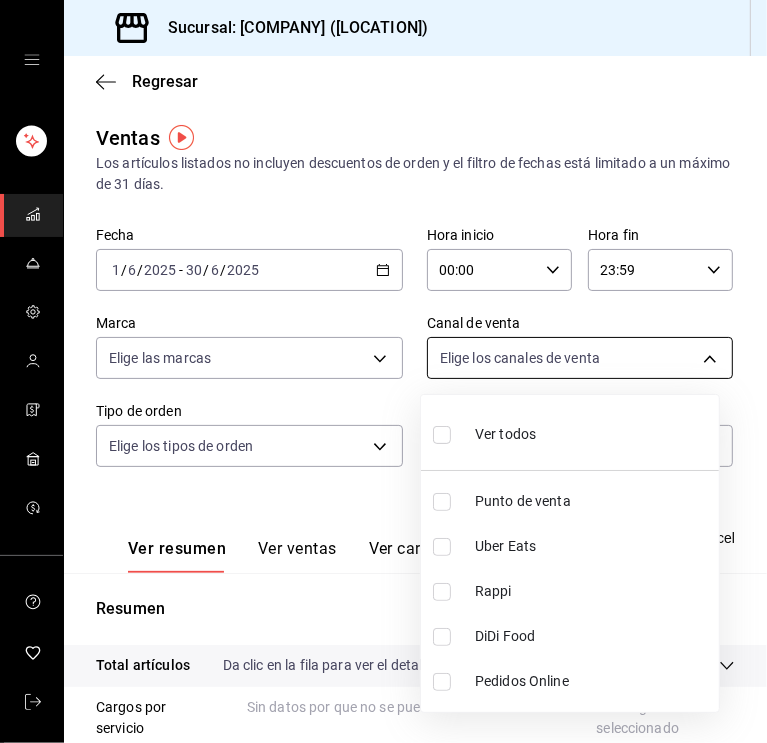 click on "Sucursal: Cafe Chapin (AGS) Regresar Ventas Los artículos listados no incluyen descuentos de orden y el filtro de fechas está limitado a un máximo de 31 días. Fecha 2025-06-01 1 / 6 / 2025 - 2025-06-30 30 / 6 / 2025 Hora inicio 00:00 Hora inicio Hora fin 23:59 Hora fin Marca Elige las marcas Canal de venta Elige los canales de venta Tipo de orden Elige los tipos de orden Categorías Ver todas 998811ff-a82b-474c-8bcc-c40cb1be41ee,c7e93963-5dc6-46bd-9738-21139c23173e,4392d329-11f7-4834-811f-348bf2810d43,f0350493-e1b1-4870-8256-7c3e6a5ba03e,1a416c27-0713-416e-b000-2b67eb0f33d2,17f4911f-e998-4775-b584-ca85d6fc9607,46b6ef11-04ad-4832-9fd6-4b875d503f3a,6b098a3e-b339-4f60-8ed7-6a1fa7f439e3,3ec12329-5b5c-4b50-a541-6fa7e3b6e774,a0d382a8-d7ed-4241-98b2-2707cbd97e64,a0066b86-93f2-4812-8a91-f1908c59dd5c,712d3932-44fc-4884-a9e7-b589963390ac,d9df7ca2-0a6f-4838-80ba-5e23b16421b4,2197fd0e-cafe-4875-8a53-2e23db9f5355,4f182714-56af-425f-bf22-a500d503a795 Ver resumen Ver ventas Ver cargos Exportar a Excel Resumen Impuestos" at bounding box center (383, 371) 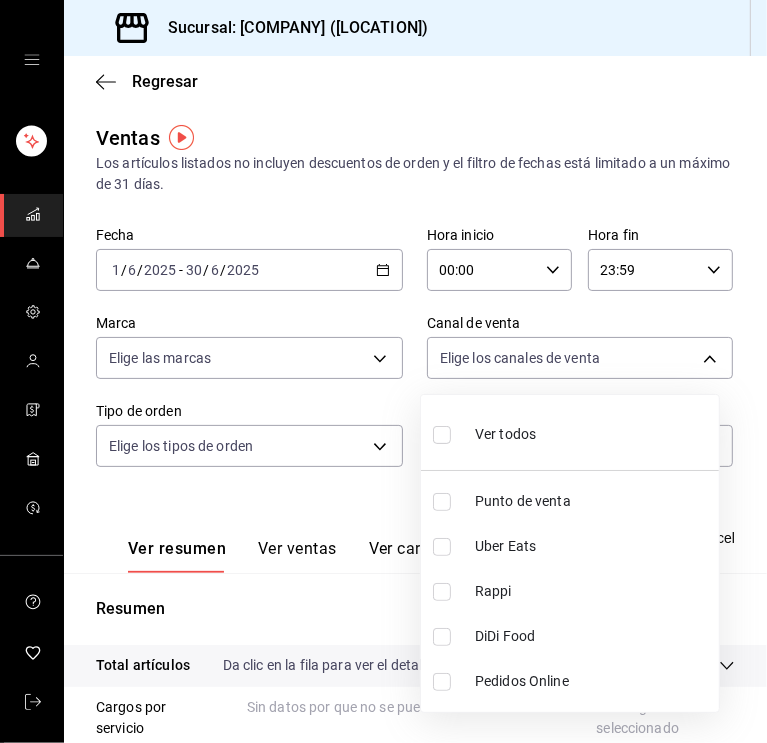 click at bounding box center [383, 371] 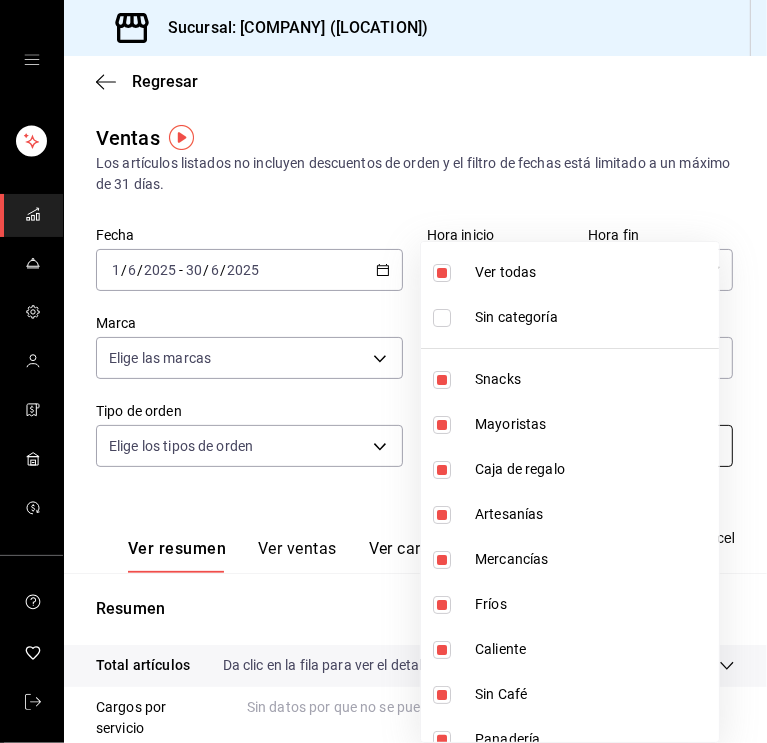 click on "Sucursal: Cafe Chapin (AGS) Regresar Ventas Los artículos listados no incluyen descuentos de orden y el filtro de fechas está limitado a un máximo de 31 días. Fecha 2025-06-01 1 / 6 / 2025 - 2025-06-30 30 / 6 / 2025 Hora inicio 00:00 Hora inicio Hora fin 23:59 Hora fin Marca Elige las marcas Canal de venta Elige los canales de venta Tipo de orden Elige los tipos de orden Categorías Ver todas 998811ff-a82b-474c-8bcc-c40cb1be41ee,c7e93963-5dc6-46bd-9738-21139c23173e,4392d329-11f7-4834-811f-348bf2810d43,f0350493-e1b1-4870-8256-7c3e6a5ba03e,1a416c27-0713-416e-b000-2b67eb0f33d2,17f4911f-e998-4775-b584-ca85d6fc9607,46b6ef11-04ad-4832-9fd6-4b875d503f3a,6b098a3e-b339-4f60-8ed7-6a1fa7f439e3,3ec12329-5b5c-4b50-a541-6fa7e3b6e774,a0d382a8-d7ed-4241-98b2-2707cbd97e64,a0066b86-93f2-4812-8a91-f1908c59dd5c,712d3932-44fc-4884-a9e7-b589963390ac,d9df7ca2-0a6f-4838-80ba-5e23b16421b4,2197fd0e-cafe-4875-8a53-2e23db9f5355,4f182714-56af-425f-bf22-a500d503a795 Ver resumen Ver ventas Ver cargos Exportar a Excel Resumen Impuestos" at bounding box center [383, 371] 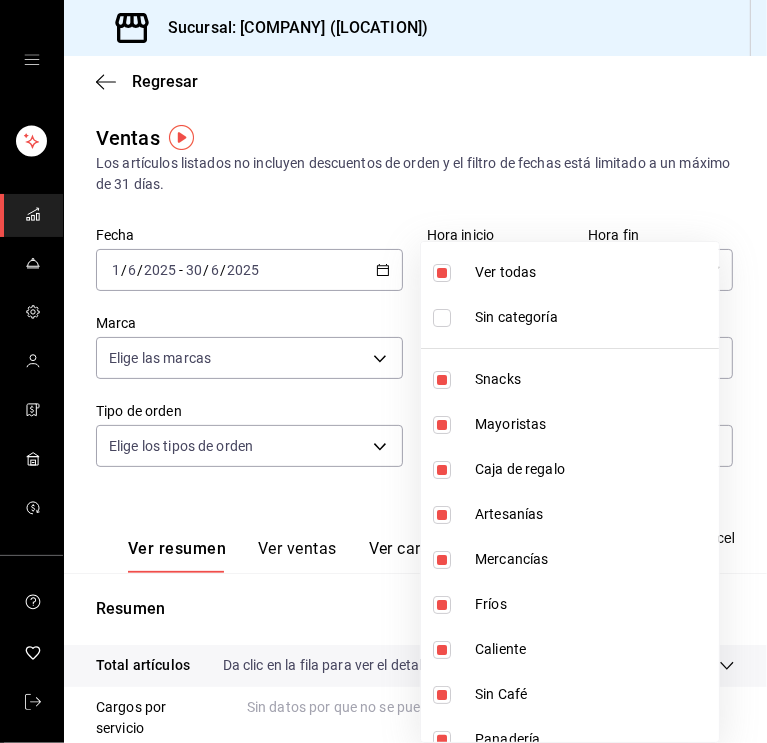 click on "Sin categoría" at bounding box center (570, 317) 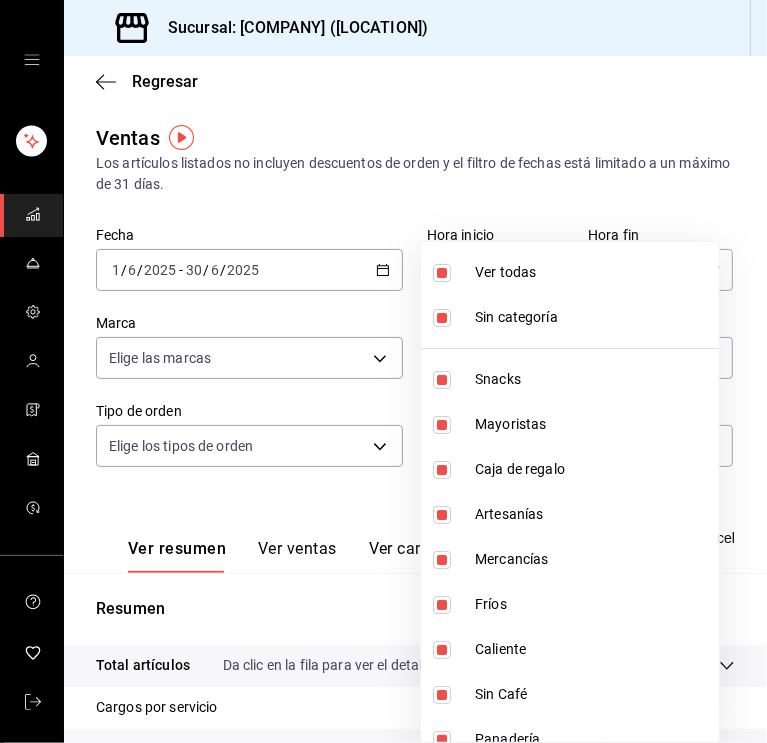 click at bounding box center [383, 371] 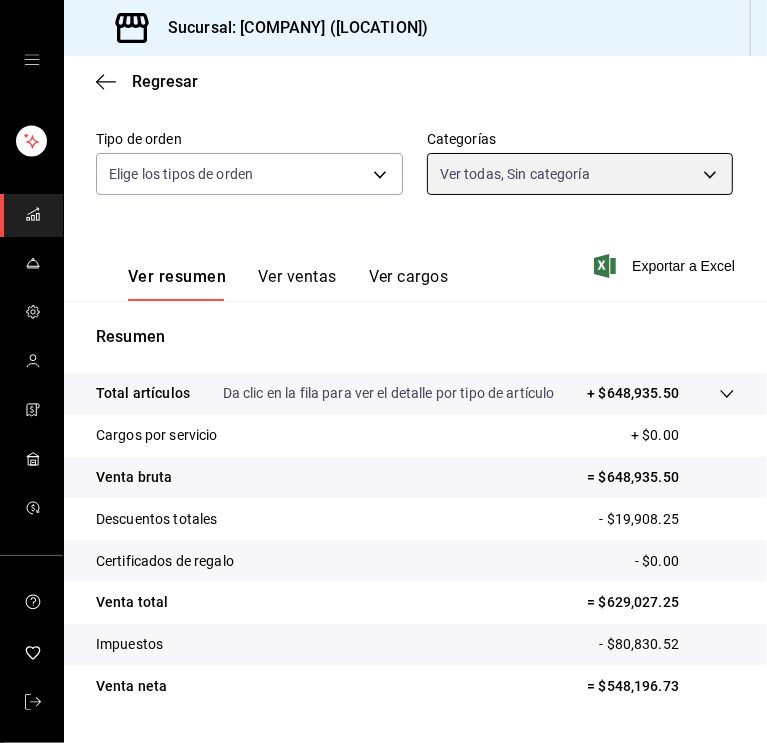 scroll, scrollTop: 280, scrollLeft: 0, axis: vertical 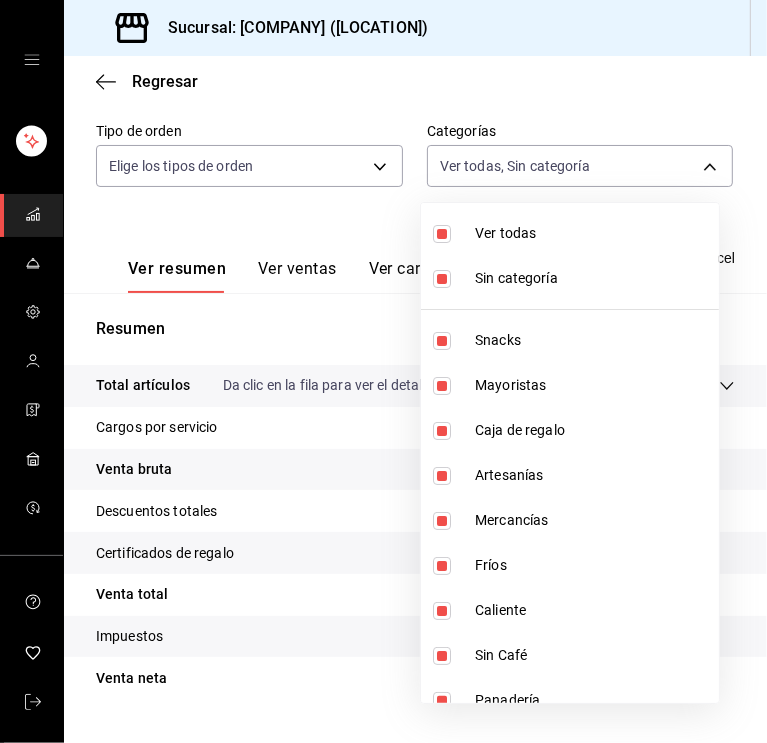 click at bounding box center (383, 371) 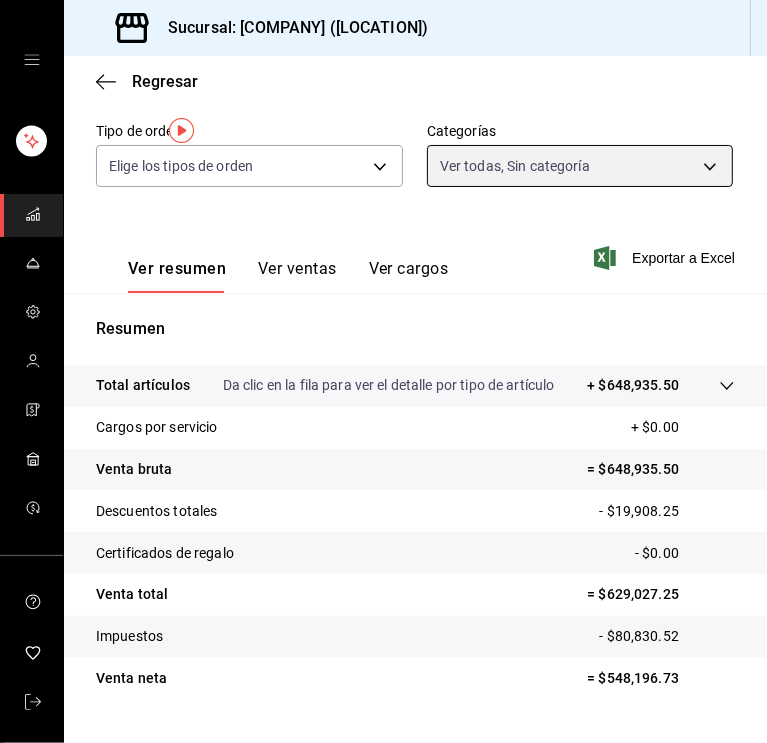 scroll, scrollTop: 0, scrollLeft: 0, axis: both 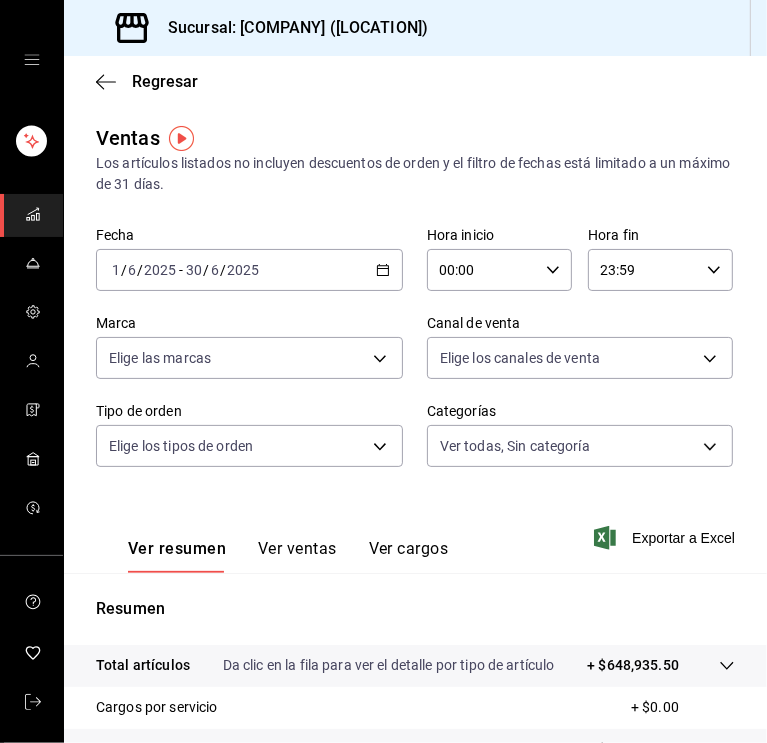 click on "2025-06-01 1 / 6 / 2025 - 2025-06-30 30 / 6 / 2025" at bounding box center [249, 270] 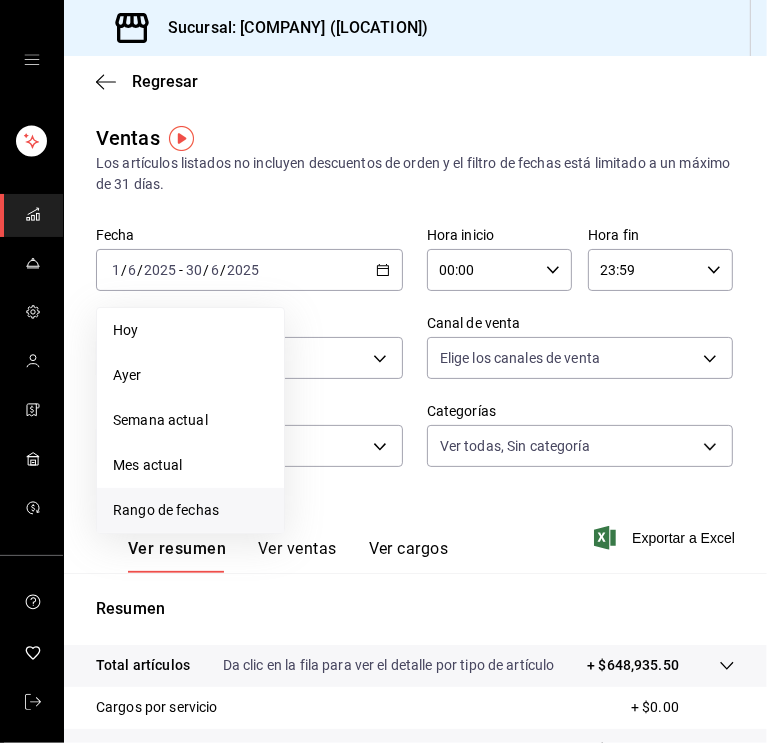 click on "Rango de fechas" at bounding box center [190, 510] 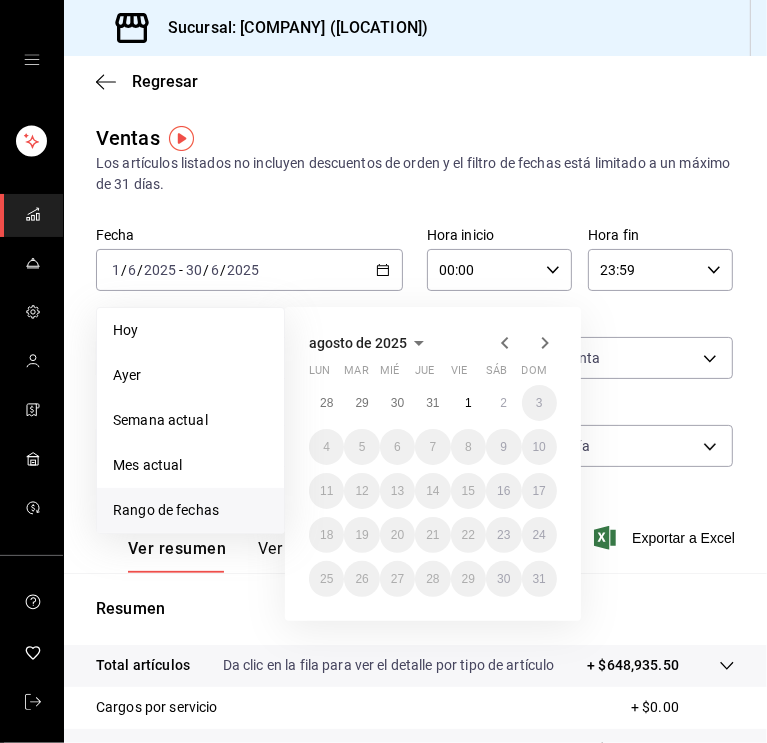 click 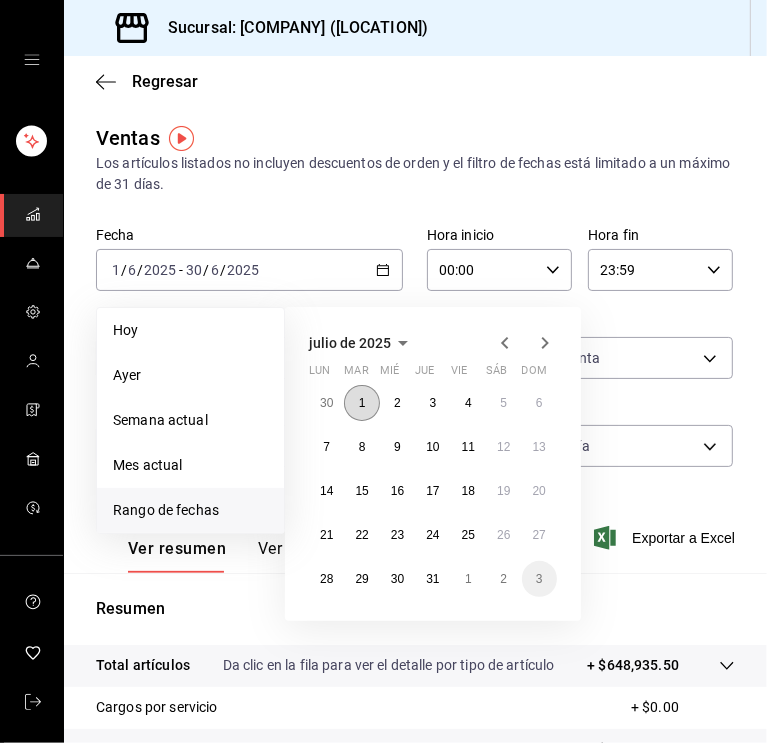 click on "1" at bounding box center [361, 403] 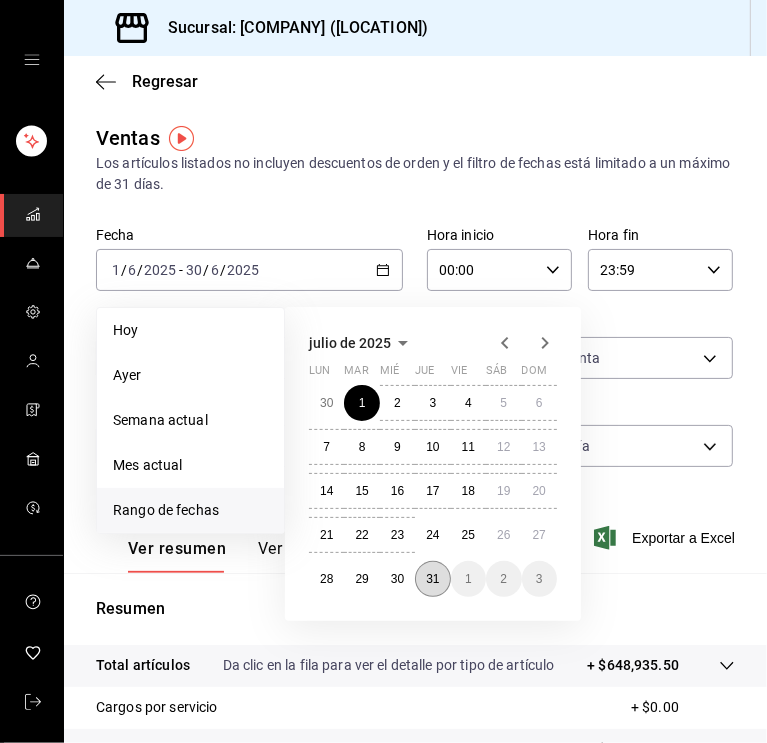 click on "31" at bounding box center (432, 579) 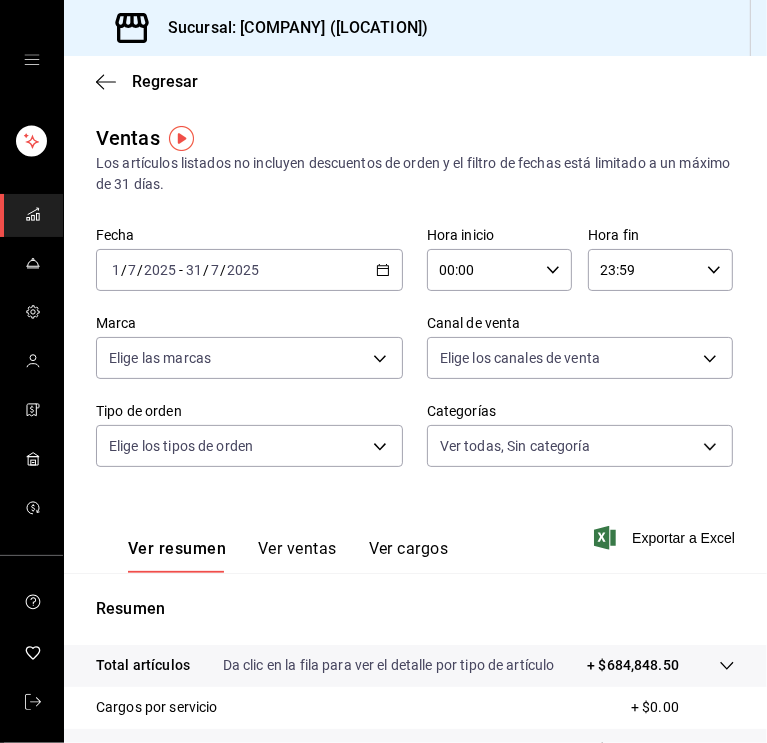 click on "Regresar" at bounding box center (415, 81) 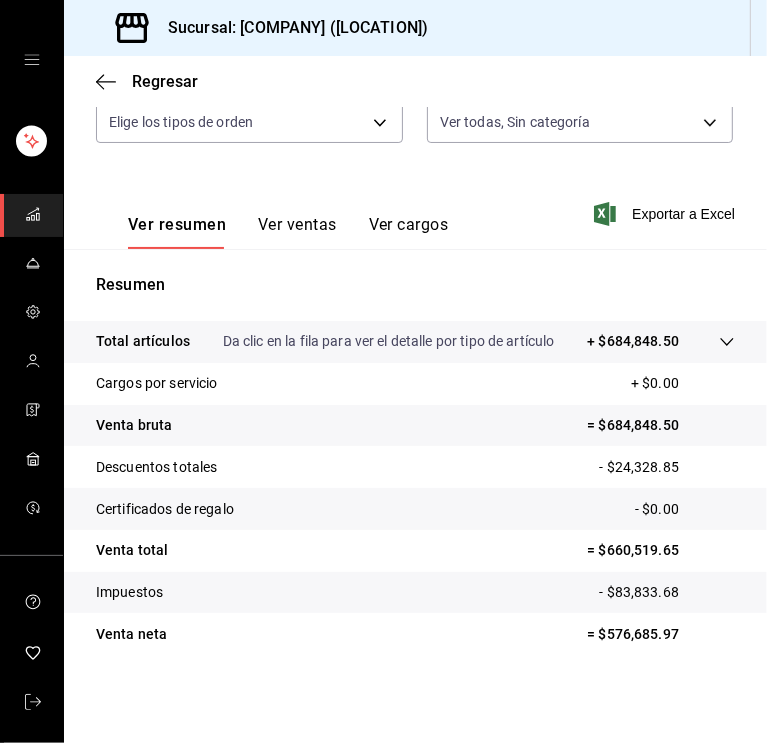 scroll, scrollTop: 324, scrollLeft: 0, axis: vertical 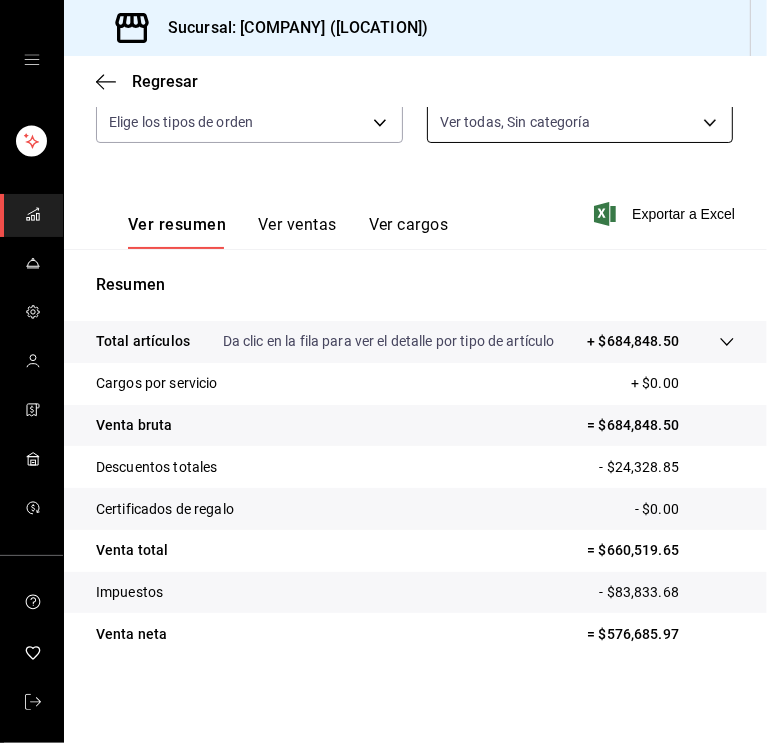 click on "Sucursal: Cafe Chapin (AGS) Regresar Ventas Los artículos listados no incluyen descuentos de orden y el filtro de fechas está limitado a un máximo de 31 días. Fecha 2025-07-01 1 / 7 / 2025 - 2025-07-31 31 / 7 / 2025 Hora inicio 00:00 Hora inicio Hora fin 23:59 Hora fin Marca Elige las marcas Canal de venta Elige los canales de venta Tipo de orden Elige los tipos de orden Categorías Ver todas, Sin categoría 998811ff-a82b-474c-8bcc-c40cb1be41ee,c7e93963-5dc6-46bd-9738-21139c23173e,4392d329-11f7-4834-811f-348bf2810d43,f0350493-e1b1-4870-8256-7c3e6a5ba03e,1a416c27-0713-416e-b000-2b67eb0f33d2,17f4911f-e998-4775-b584-ca85d6fc9607,46b6ef11-04ad-4832-9fd6-4b875d503f3a,6b098a3e-b339-4f60-8ed7-6a1fa7f439e3,3ec12329-5b5c-4b50-a541-6fa7e3b6e774,a0d382a8-d7ed-4241-98b2-2707cbd97e64,a0066b86-93f2-4812-8a91-f1908c59dd5c,712d3932-44fc-4884-a9e7-b589963390ac,d9df7ca2-0a6f-4838-80ba-5e23b16421b4,2197fd0e-cafe-4875-8a53-2e23db9f5355,4f182714-56af-425f-bf22-a500d503a795 Ver resumen Ver ventas Ver cargos Exportar a Excel" at bounding box center [383, 371] 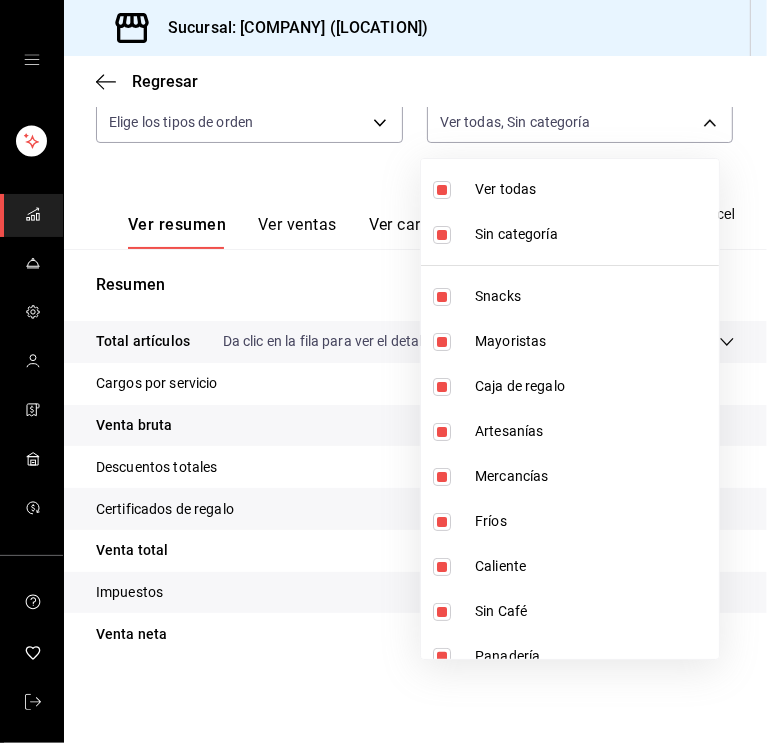 click at bounding box center [442, 190] 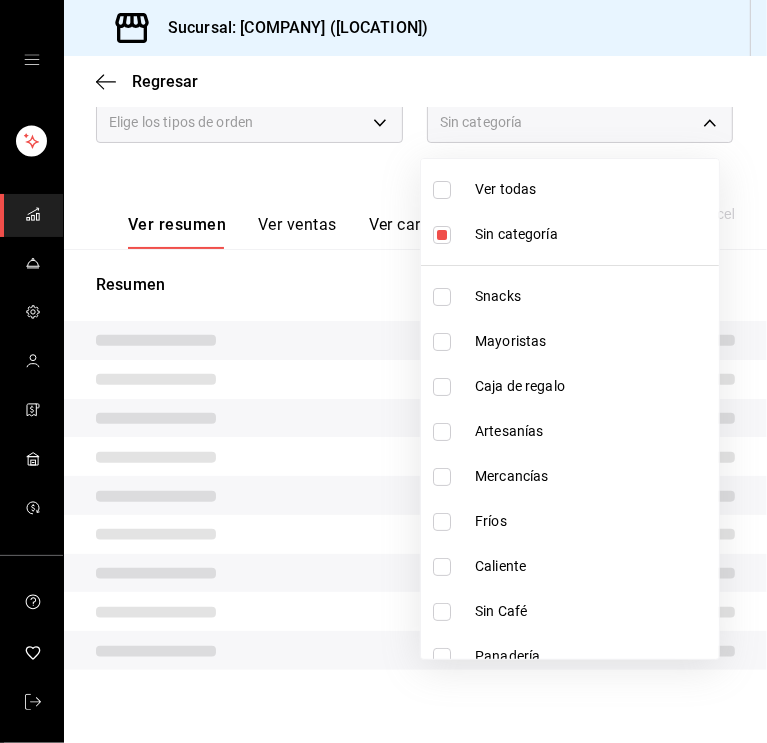 click at bounding box center (442, 235) 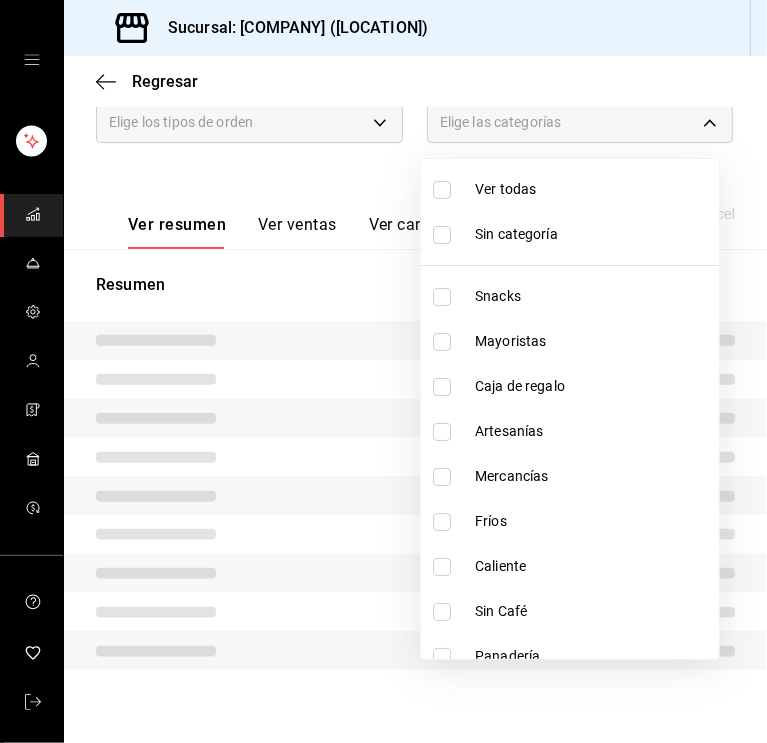 drag, startPoint x: 440, startPoint y: 342, endPoint x: 427, endPoint y: 283, distance: 60.41523 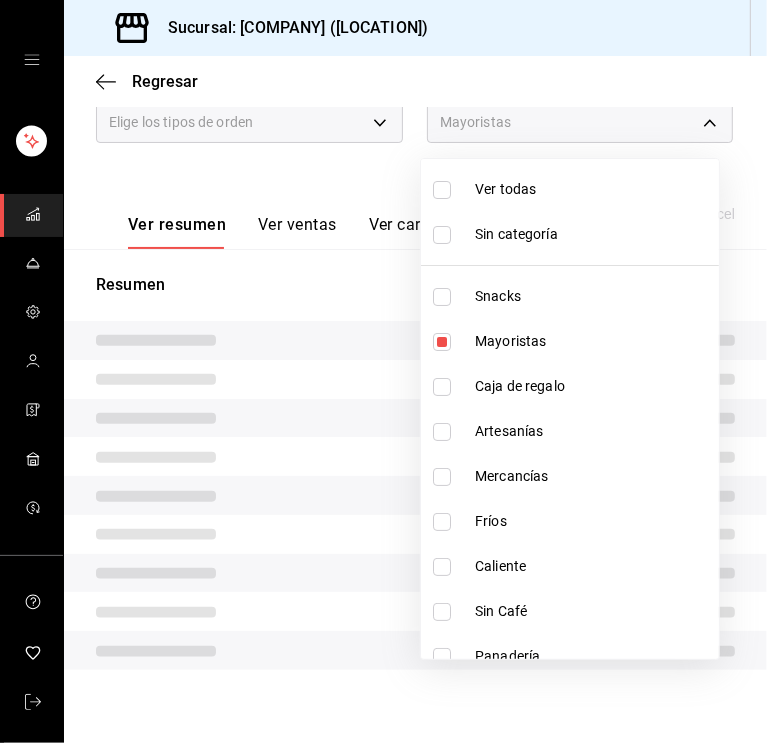 click at bounding box center [383, 371] 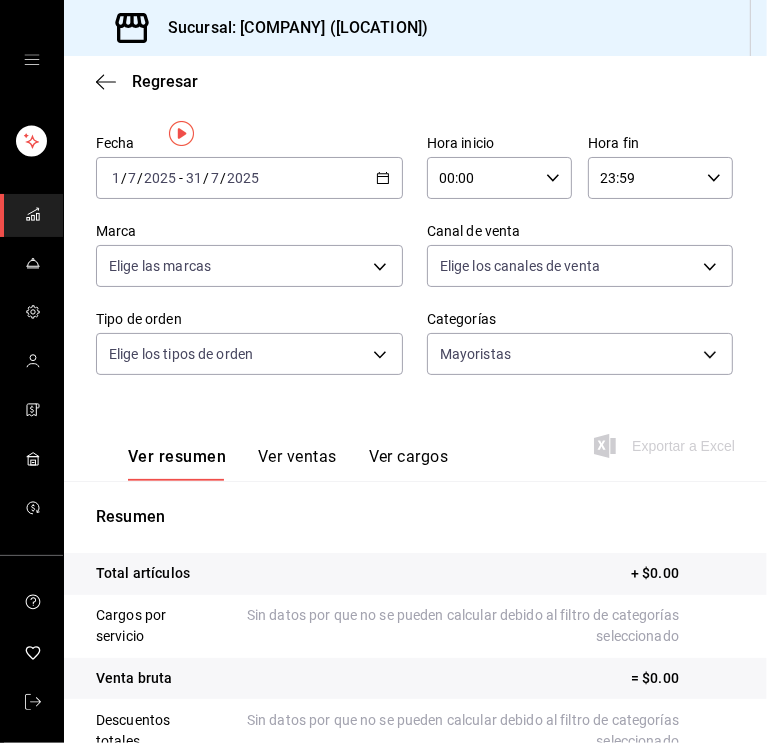 scroll, scrollTop: 0, scrollLeft: 0, axis: both 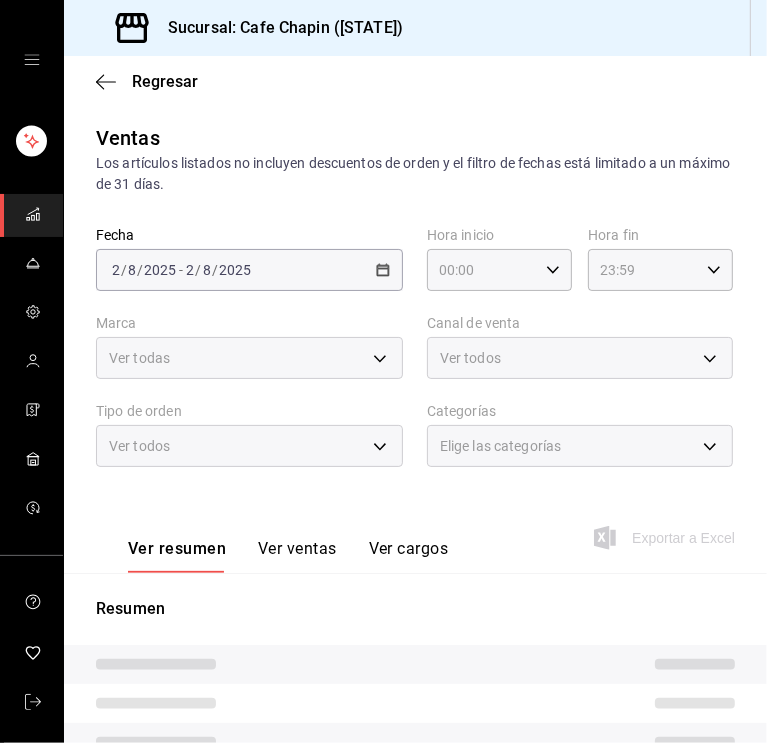 type on "[UUID]" 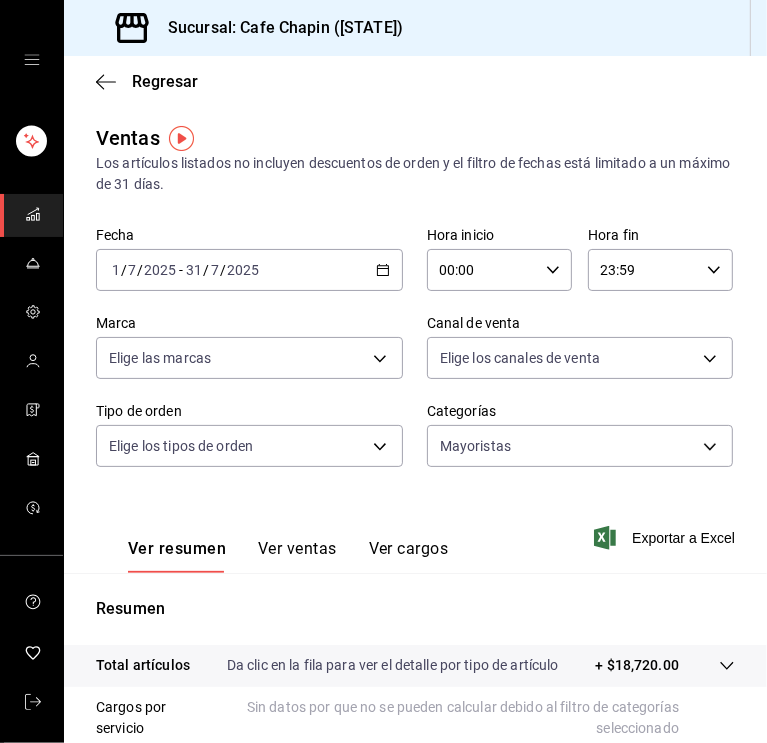 click on "2025" at bounding box center [243, 270] 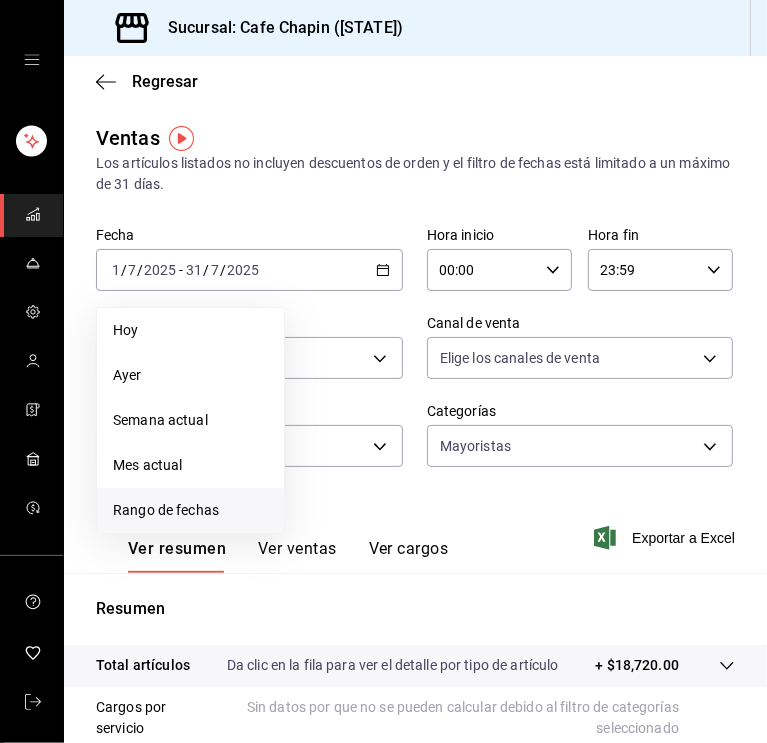 click on "Rango de fechas" at bounding box center (190, 510) 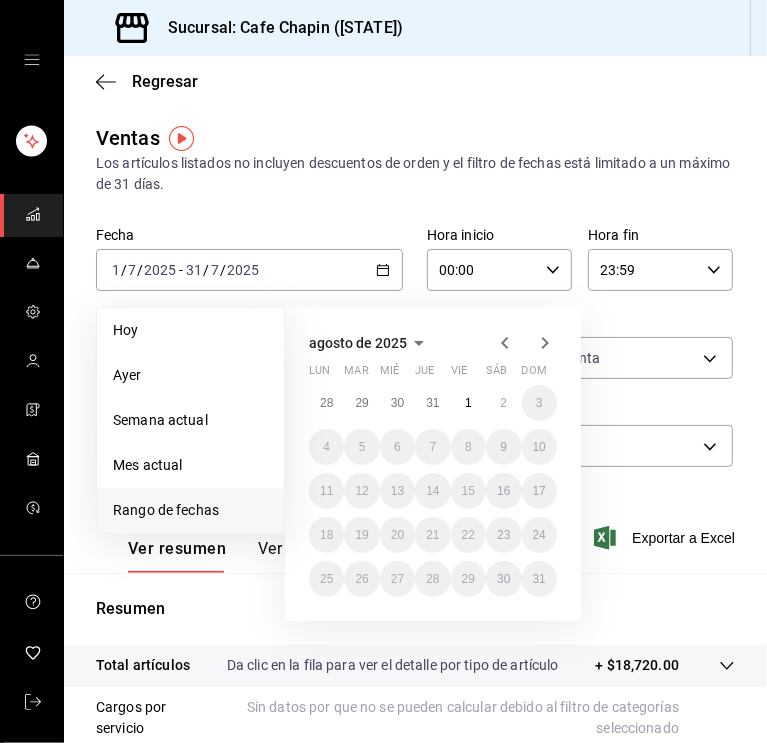 click 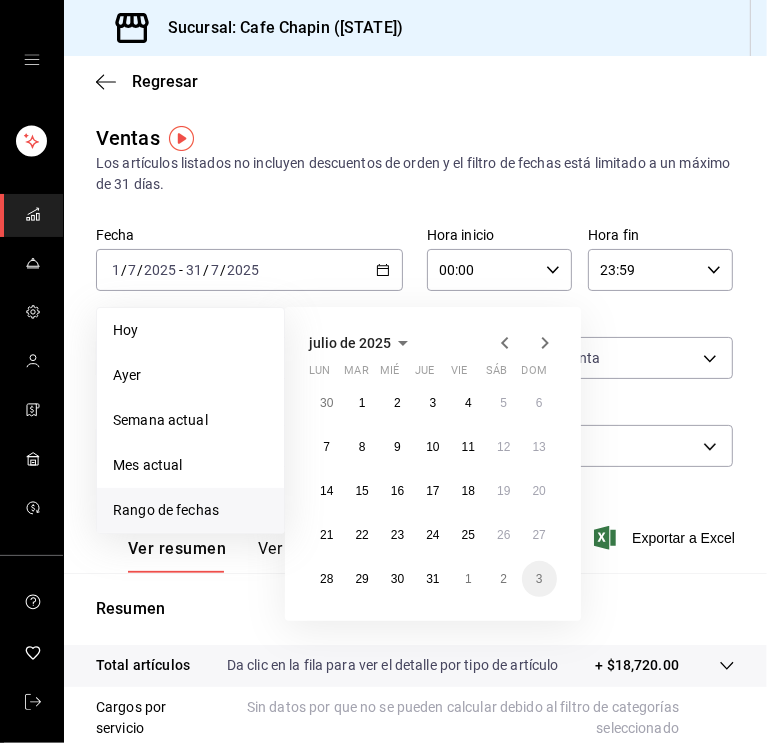 click 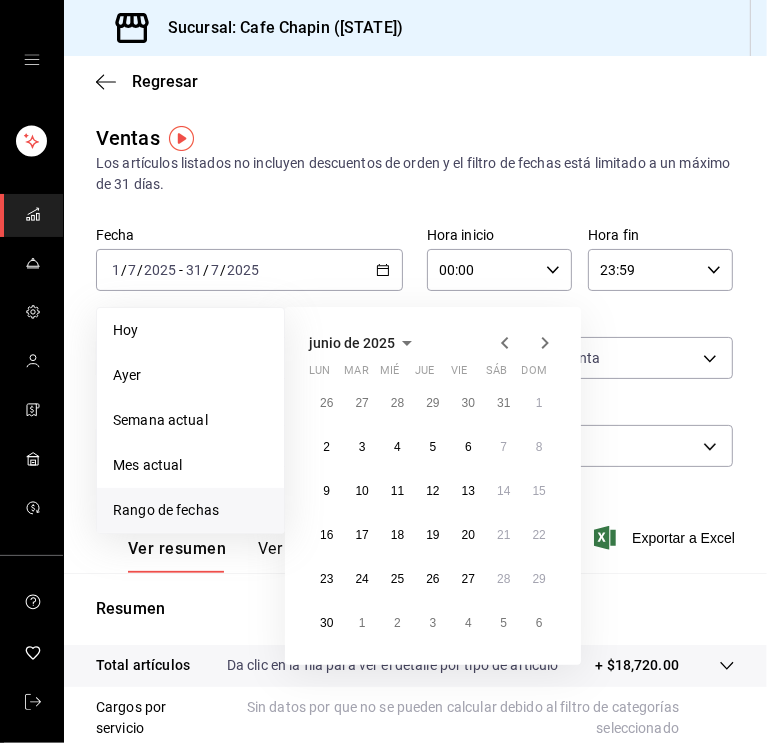 click 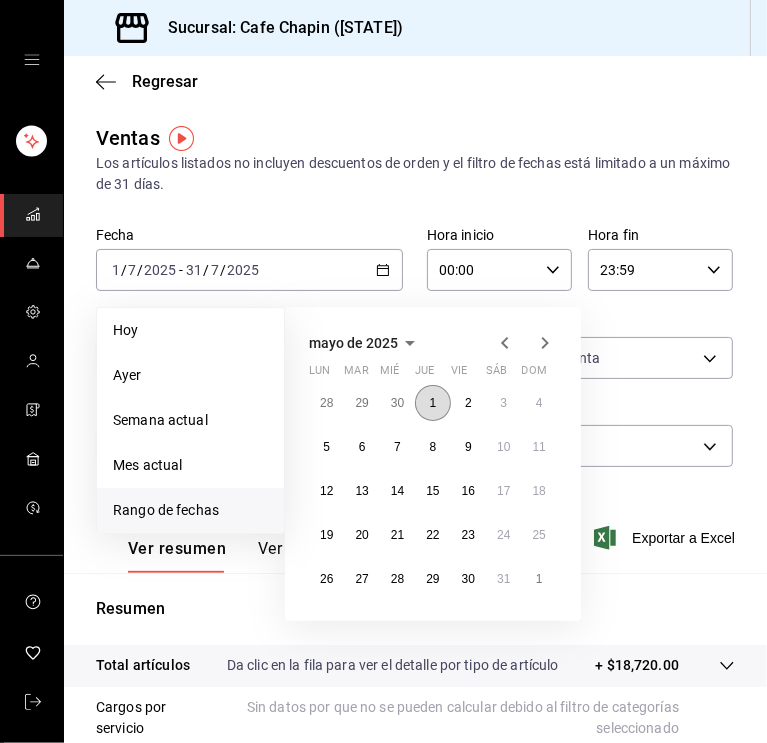 click on "1" at bounding box center [433, 403] 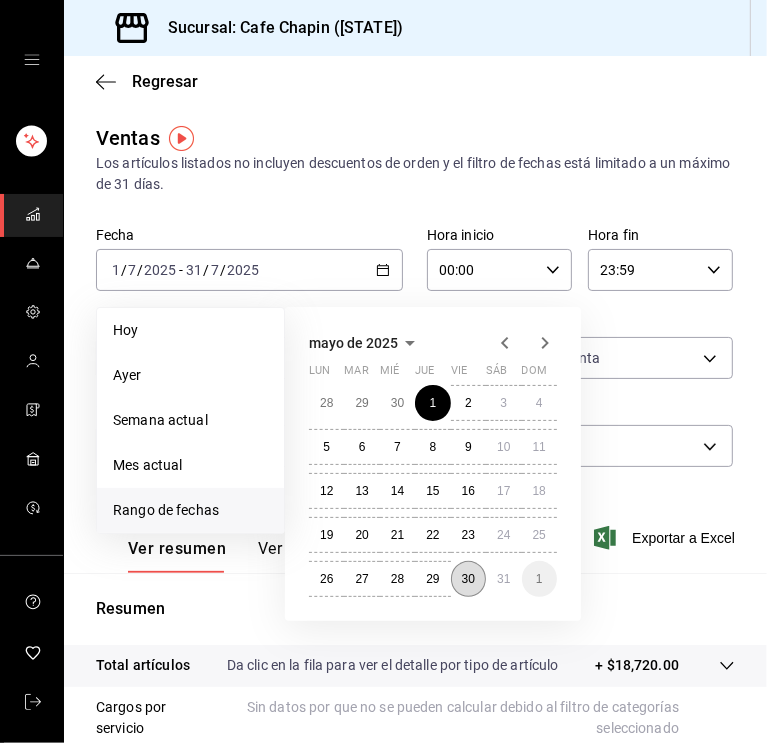 click on "30" at bounding box center [468, 579] 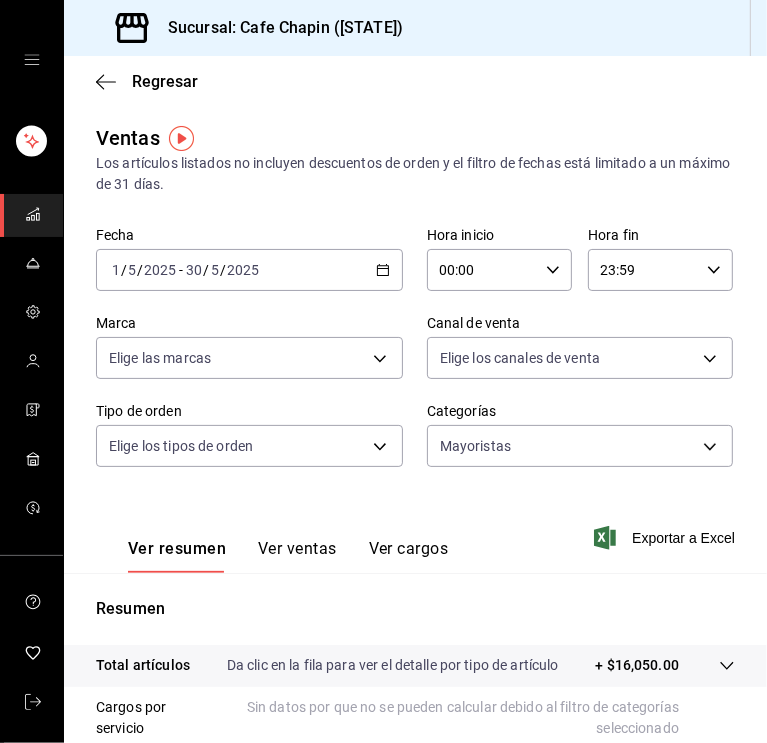 click on "Regresar Ventas Los artículos listados no incluyen descuentos de orden y el filtro de fechas está limitado a un máximo de 31 días. Fecha [DATE] [DATE] - [DATE] [DATE] Hora inicio 00:00 Hora inicio Hora fin 23:59 Hora fin Marca Elige las marcas Canal de venta Elige los canales de venta Tipo de orden Elige los tipos de orden Categorías Mayoristas [UUID] Ver resumen Ver ventas Ver cargos Exportar a Excel Resumen Total artículos Da clic en la fila para ver el detalle por tipo de artículo + $16,050.00 Cargos por servicio  Sin datos por que no se pueden calcular debido al filtro de categorías seleccionado Venta bruta = $16,050.00 Descuentos totales  Sin datos por que no se pueden calcular debido al filtro de categorías seleccionado Certificados de regalo  Sin datos por que no se pueden calcular debido al filtro de categorías seleccionado Venta total = $16,050.00 Impuestos - $0.00 Venta neta = $16,050.00" at bounding box center [415, 593] 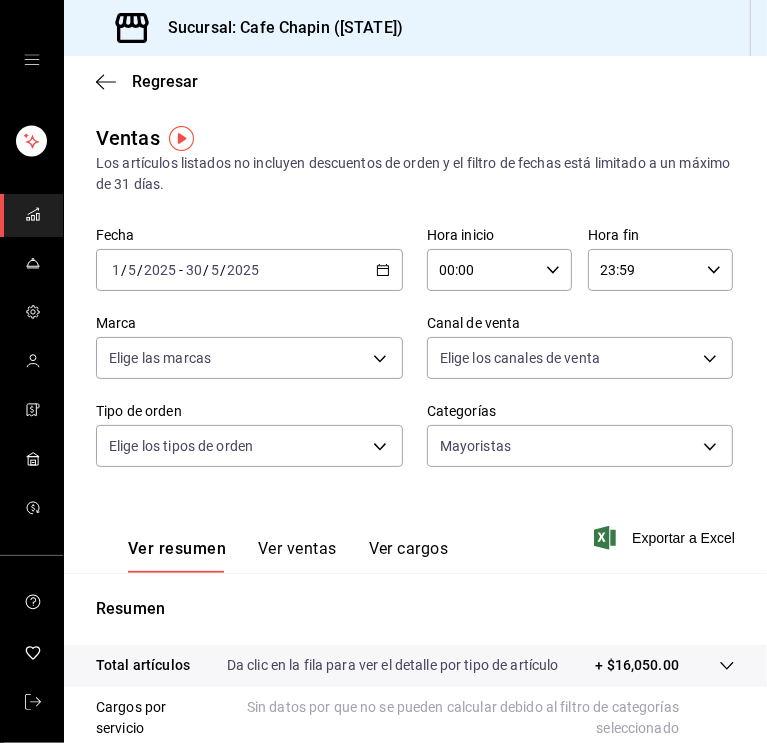 scroll, scrollTop: 106, scrollLeft: 0, axis: vertical 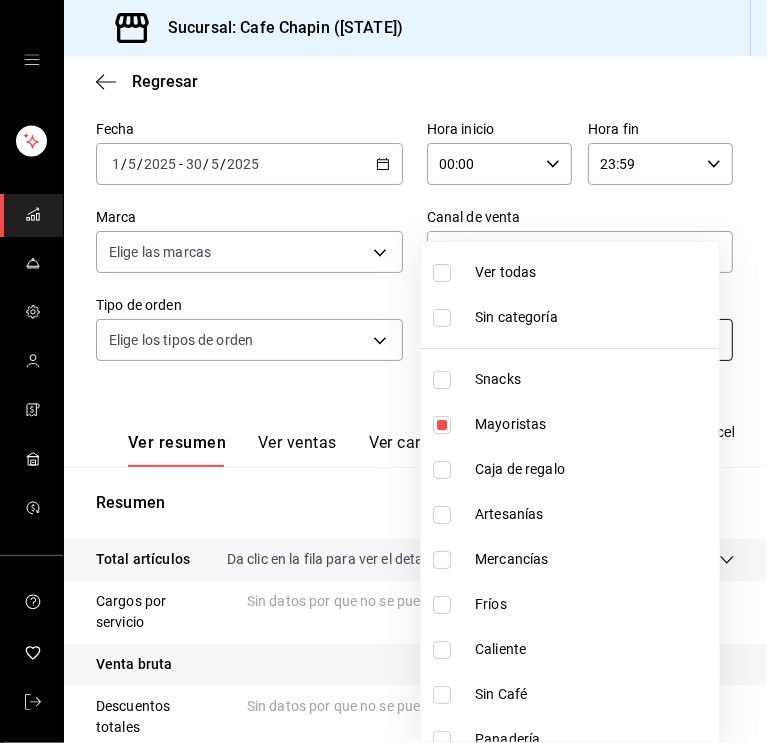 click on "Sucursal: Cafe Chapin (AGS) Regresar Ventas Los artículos listados no incluyen descuentos de orden y el filtro de fechas está limitado a un máximo de 31 días. Fecha 2025-05-01 1 / 5 / 2025 - 2025-05-30 30 / 5 / 2025 Hora inicio 00:00 Hora inicio Hora fin 23:59 Hora fin Marca Elige las marcas Canal de venta Elige los canales de venta Tipo de orden Elige los tipos de orden Categorías Mayoristas c7e93963-5dc6-46bd-9738-21139c23173e Ver resumen Ver ventas Ver cargos Exportar a Excel Resumen Total artículos Da clic en la fila para ver el detalle por tipo de artículo + $16,050.00 Cargos por servicio  Sin datos por que no se pueden calcular debido al filtro de categorías seleccionado Venta bruta = $16,050.00 Descuentos totales  Sin datos por que no se pueden calcular debido al filtro de categorías seleccionado Certificados de regalo  Sin datos por que no se pueden calcular debido al filtro de categorías seleccionado Venta total = $16,050.00 Impuestos - $0.00 Venta neta = $16,050.00 Ver video tutorial Grano" at bounding box center [383, 371] 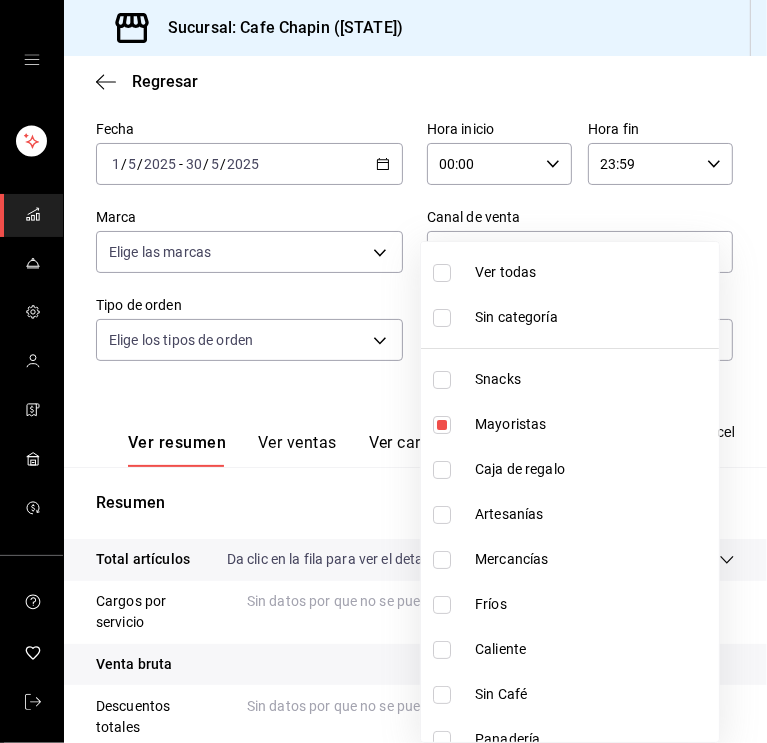 click at bounding box center (442, 318) 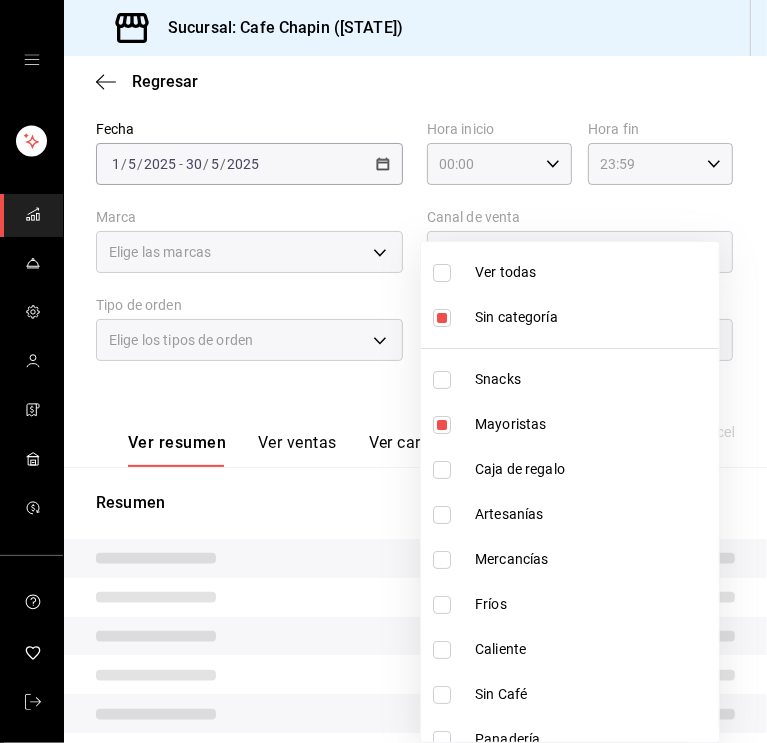 click at bounding box center [442, 273] 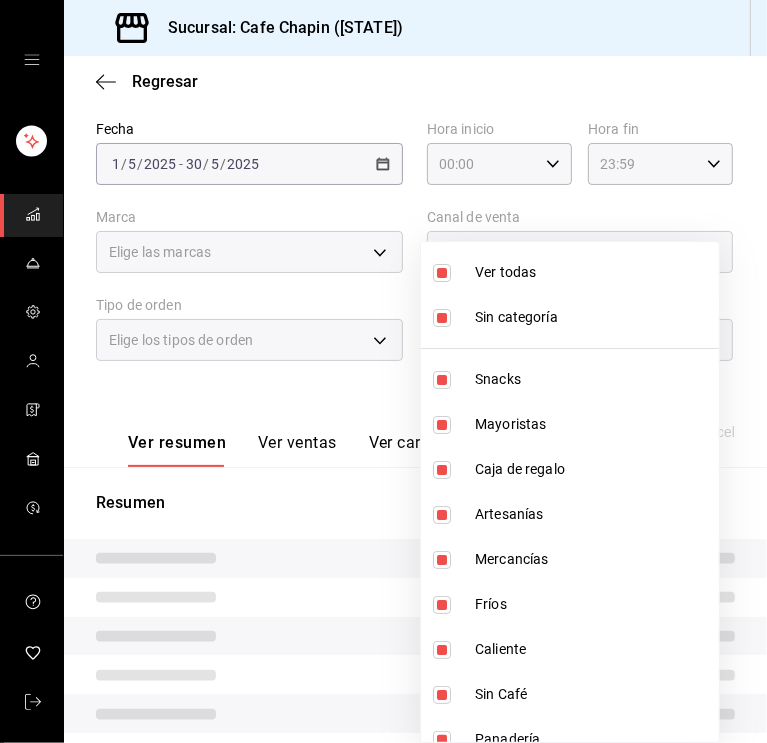 type on "[UUID],[UUID],[UUID],[UUID],[UUID],[UUID],[UUID],[UUID],[UUID],[UUID],[UUID],[UUID],[UUID],[UUID],[UUID]" 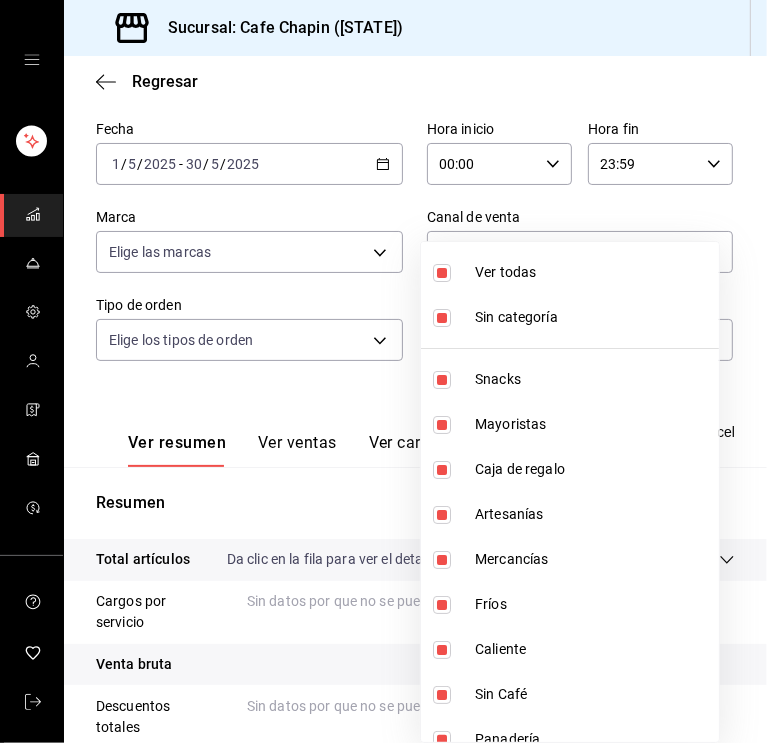 click at bounding box center (383, 371) 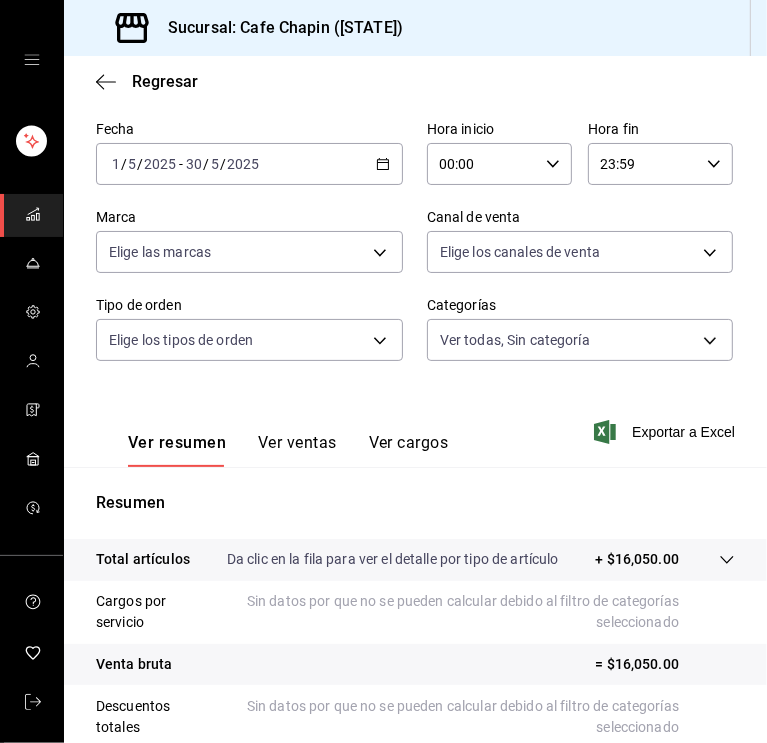 click on "2025-05-01 1 / 5 / 2025 - 2025-05-30 30 / 5 / 2025" at bounding box center (249, 164) 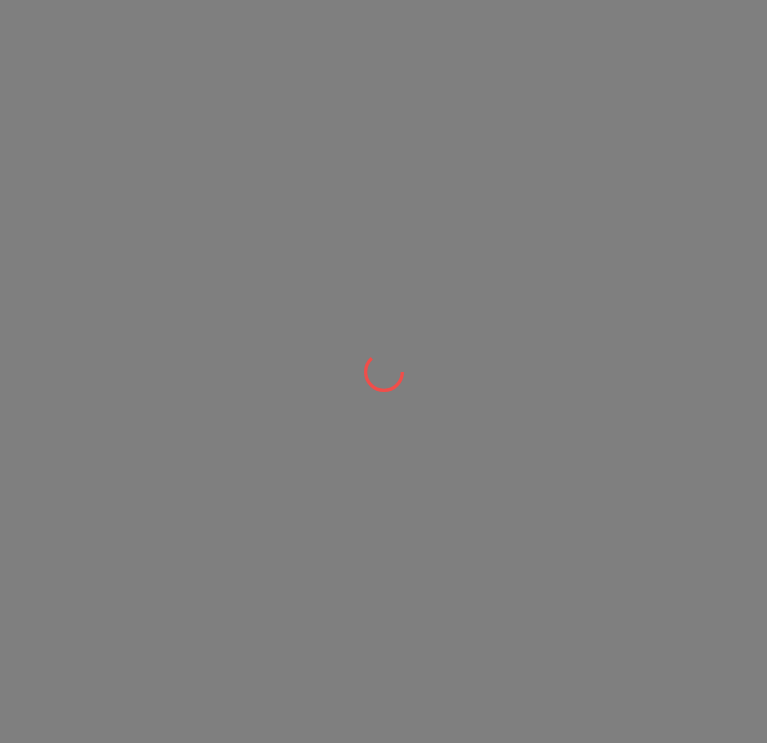 scroll, scrollTop: 0, scrollLeft: 0, axis: both 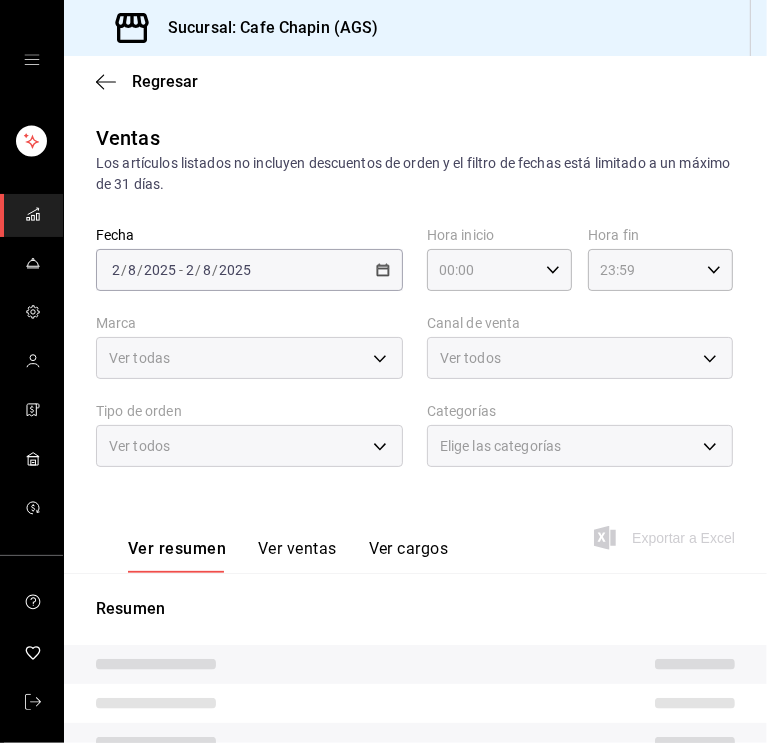 type on "[UUID],[UUID],[UUID],[UUID],[UUID],[UUID],[UUID],[UUID],[UUID],[UUID],[UUID],[UUID],[UUID],[UUID],[UUID]" 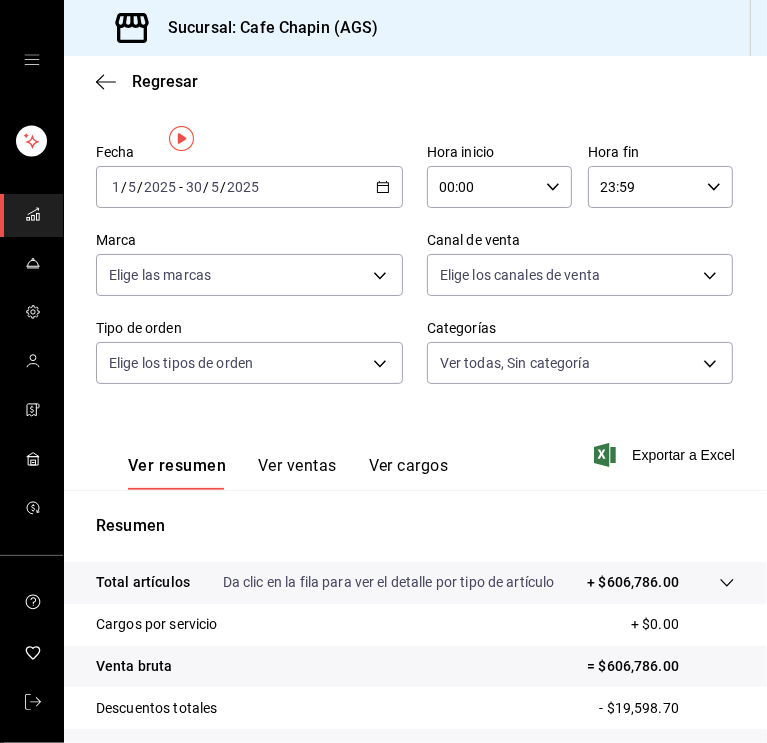 scroll, scrollTop: 0, scrollLeft: 0, axis: both 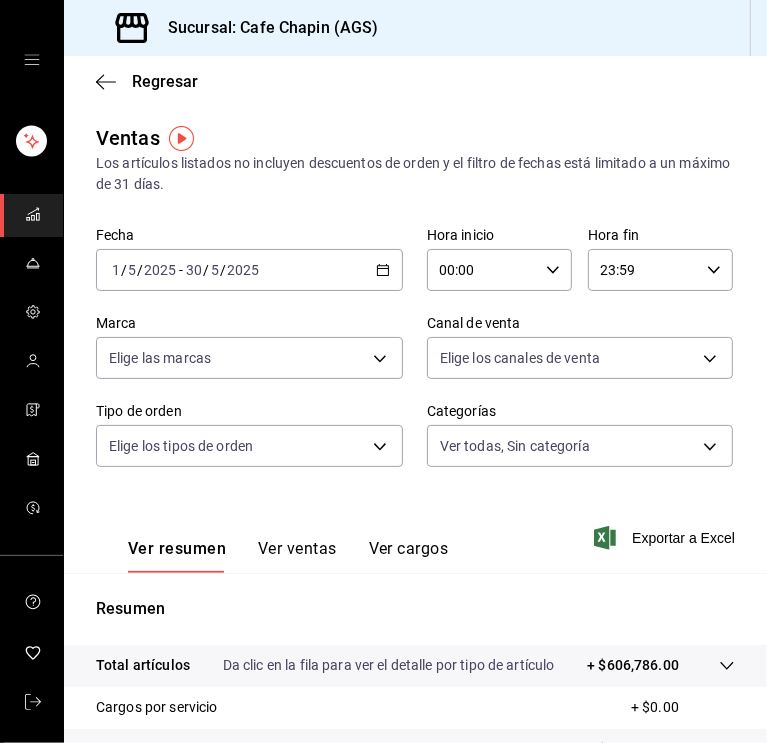 click on "[DATE] [DATE] - [DATE] [DATE]" at bounding box center [249, 270] 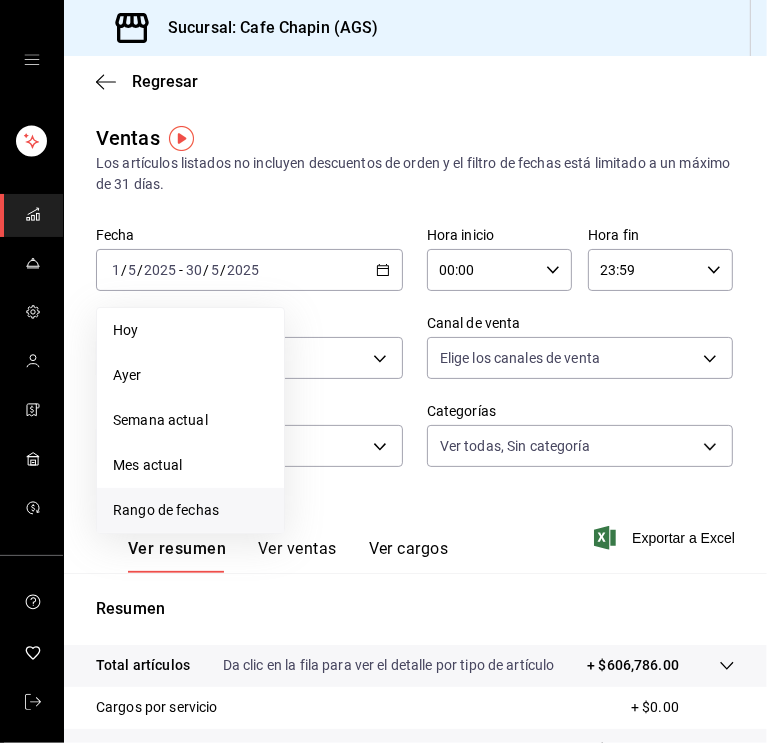 click on "Rango de fechas" at bounding box center [190, 510] 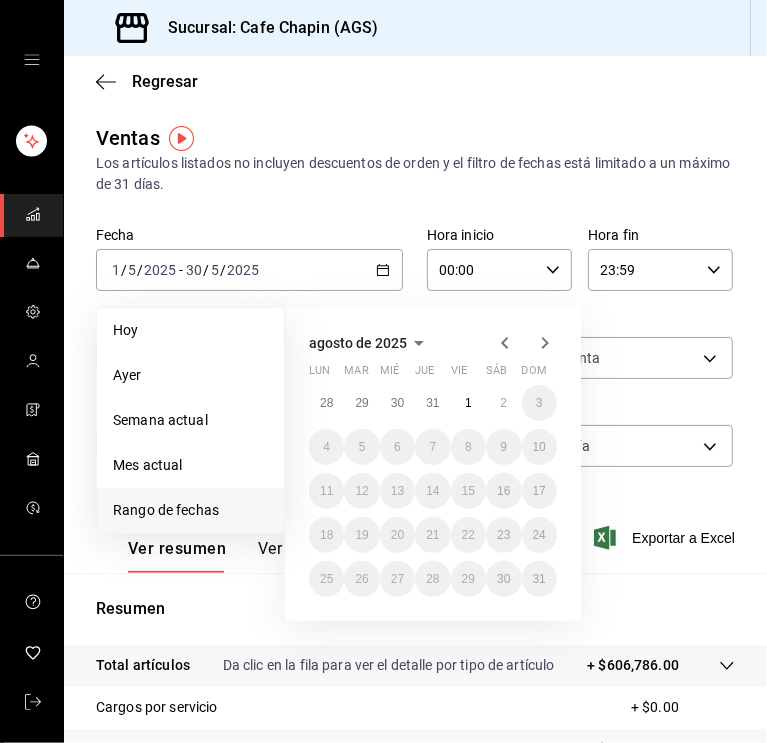 click 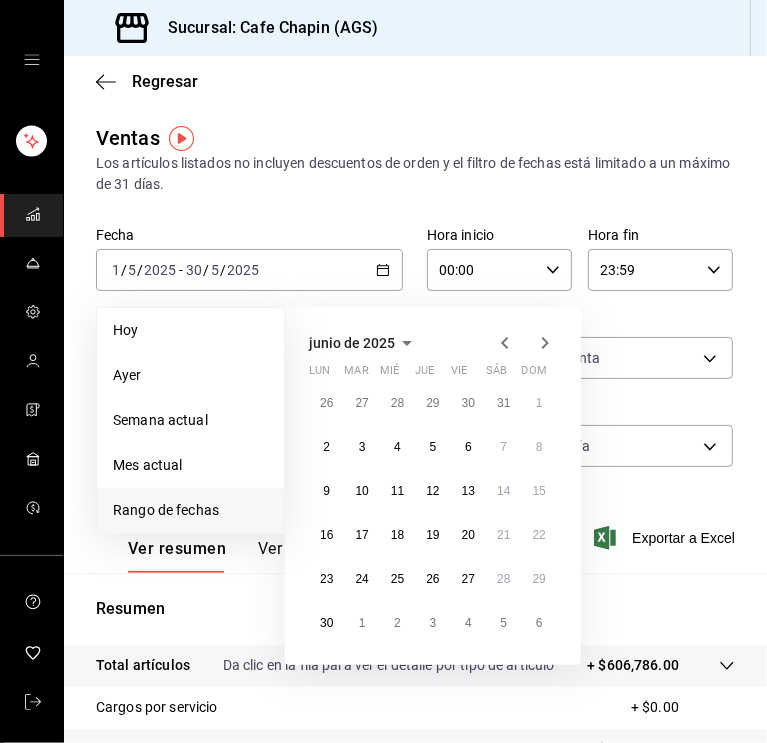 click 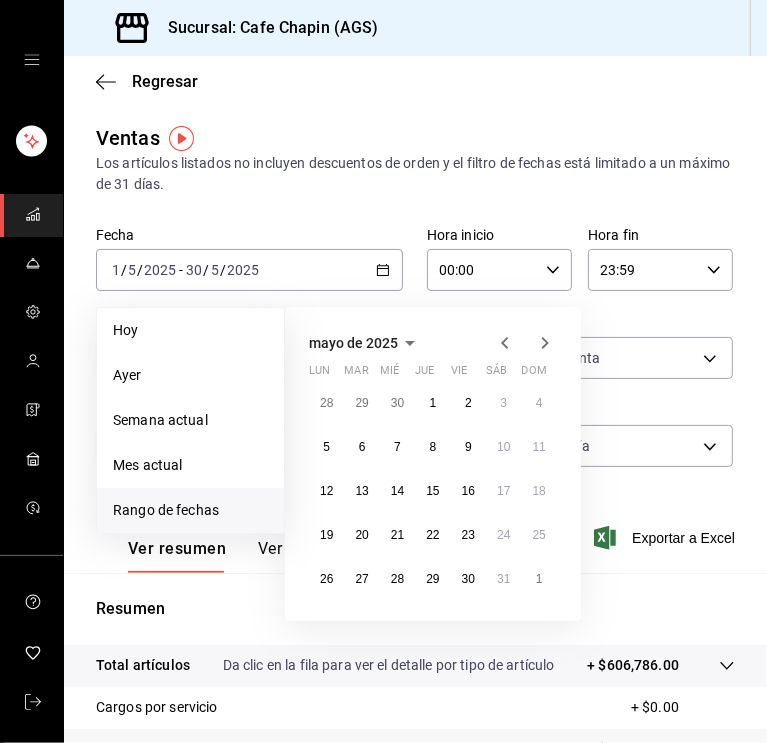 click 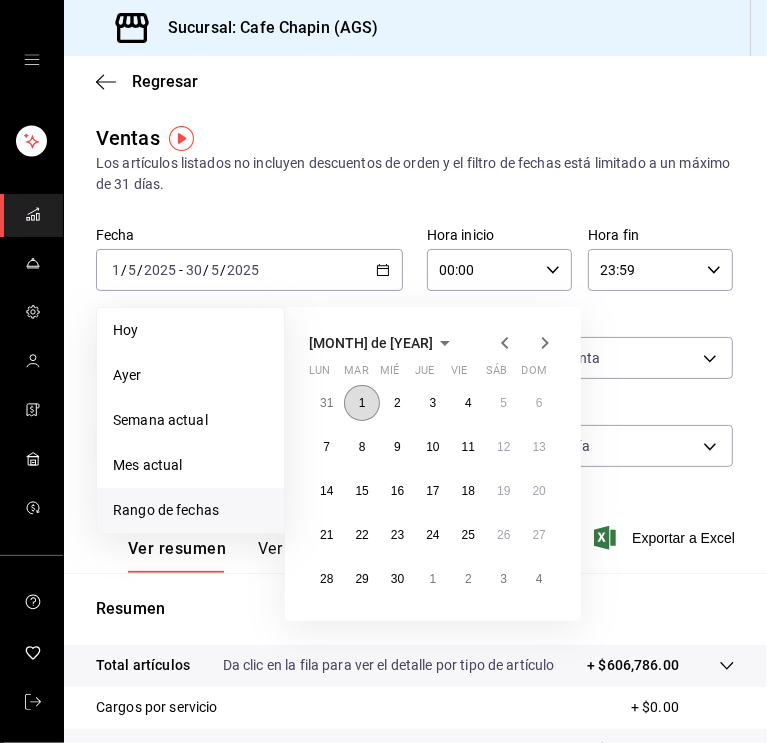 click on "1" at bounding box center (361, 403) 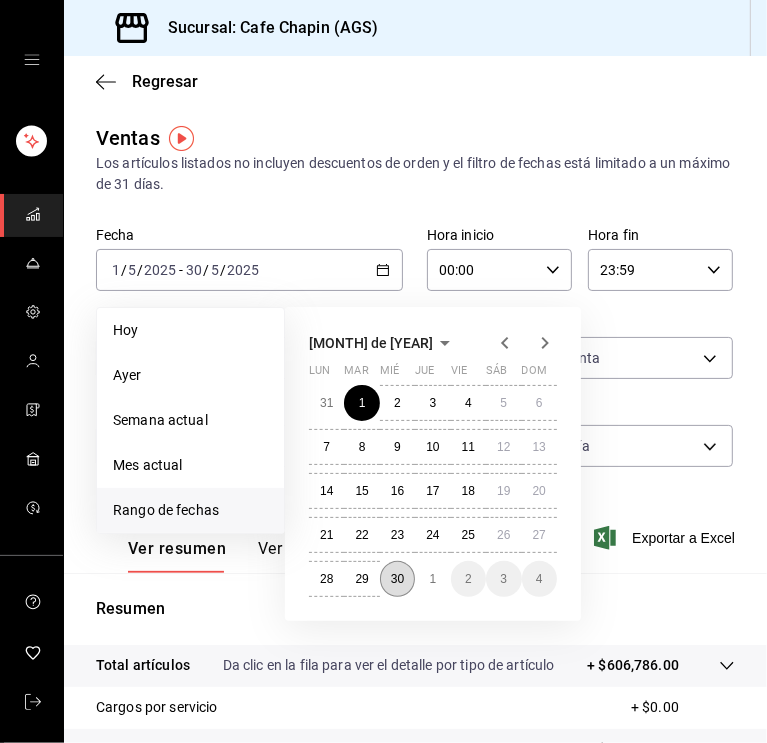 click on "30" at bounding box center [397, 579] 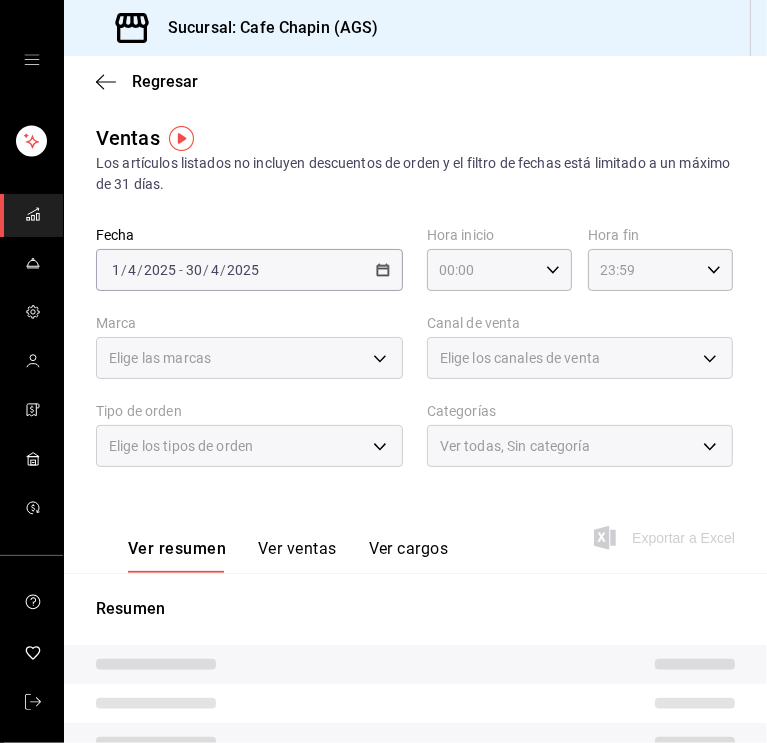 click on "Ventas Los artículos listados no incluyen descuentos de orden y el filtro de fechas está limitado a un máximo de 31 días." at bounding box center (415, 159) 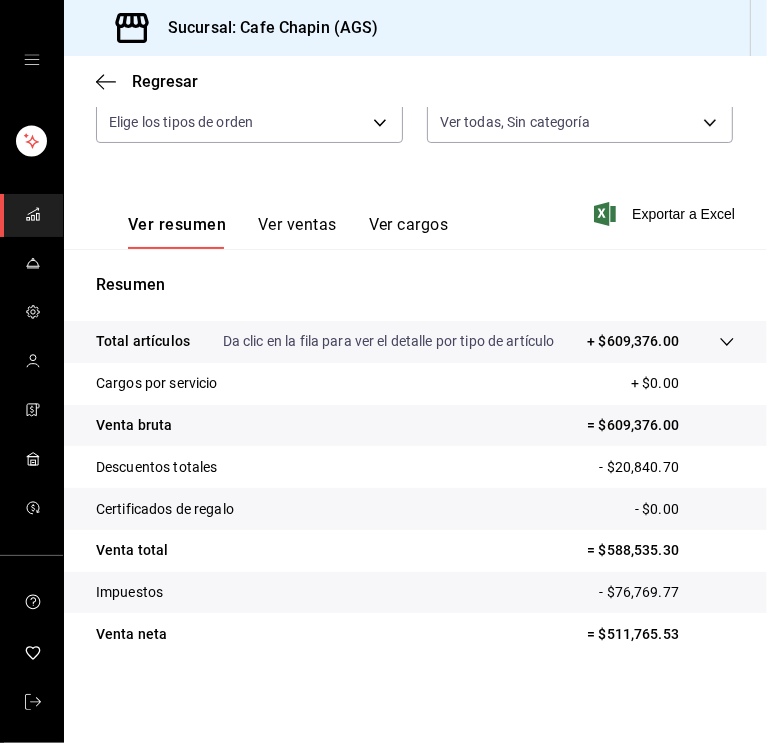 scroll, scrollTop: 58, scrollLeft: 0, axis: vertical 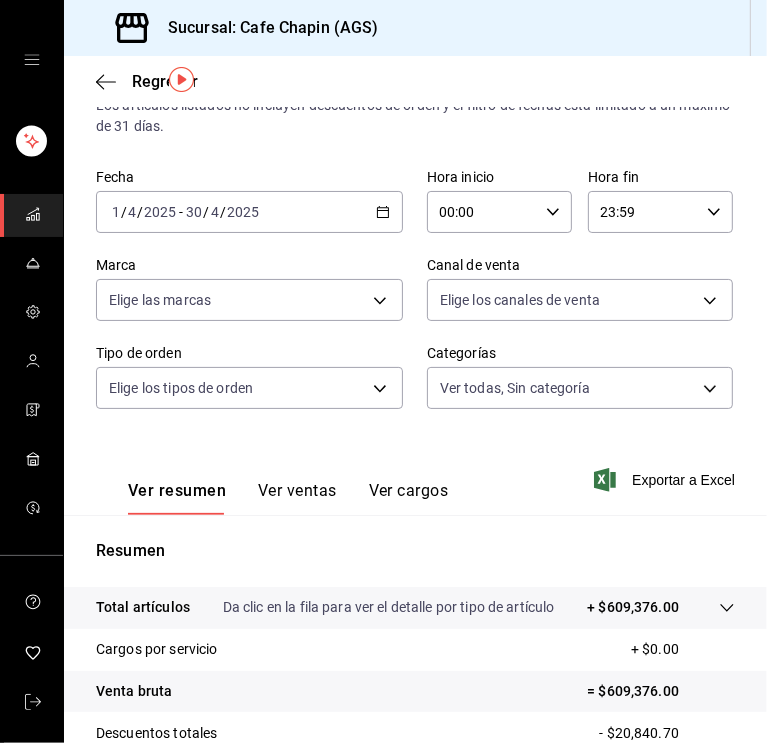 click on "2025-04-01 1 / 4 / 2025 - 2025-04-30 30 / 4 / 2025" at bounding box center [249, 212] 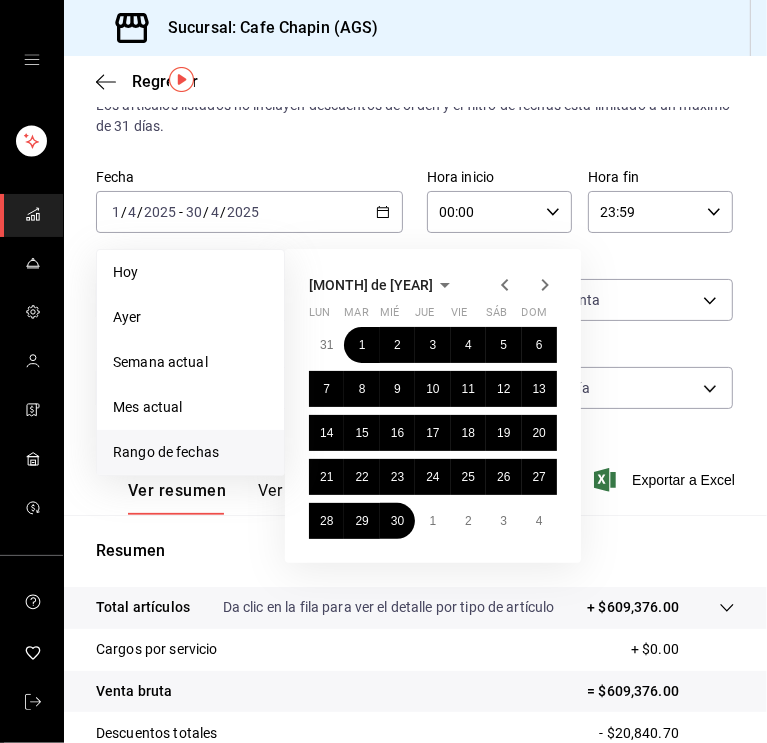 click 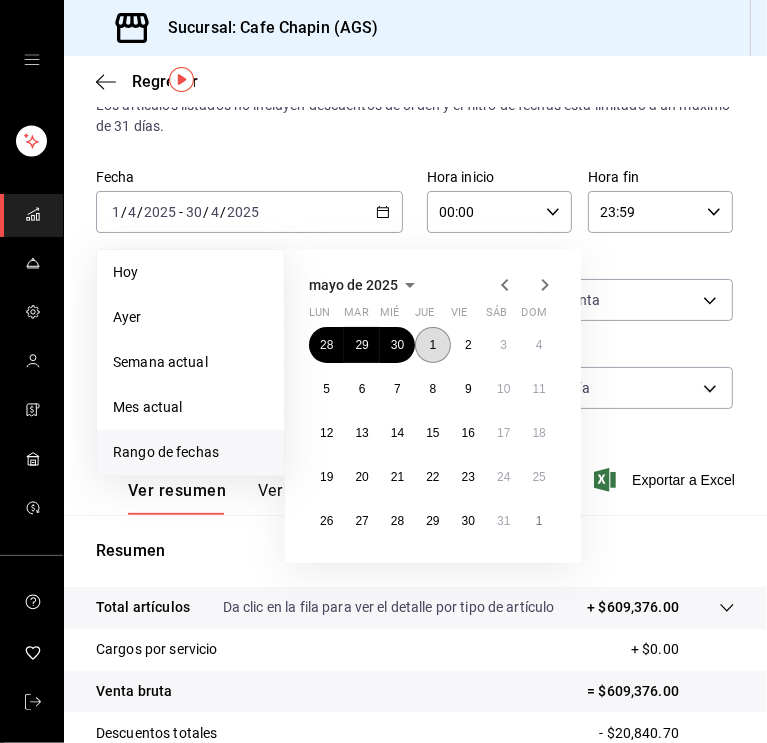 click on "1" at bounding box center (433, 345) 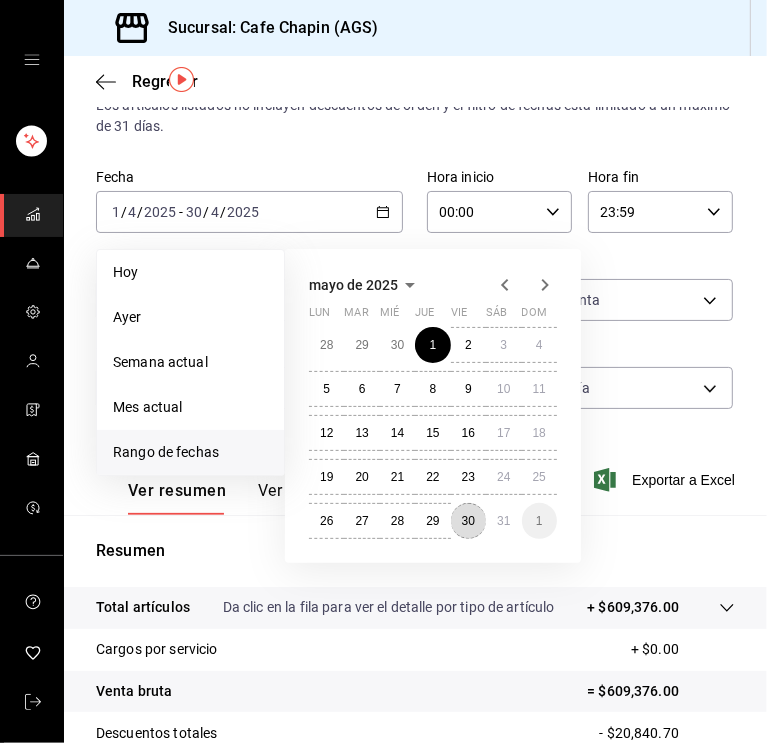 drag, startPoint x: 457, startPoint y: 512, endPoint x: 453, endPoint y: 479, distance: 33.24154 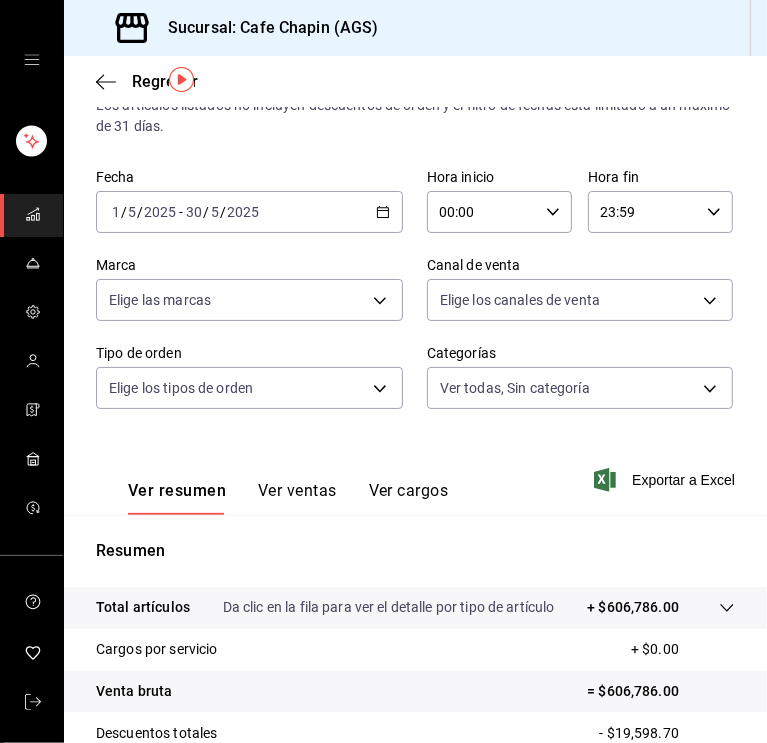 click on "Los artículos listados no incluyen descuentos de orden y el filtro de fechas está limitado a un máximo de 31 días." at bounding box center (415, 116) 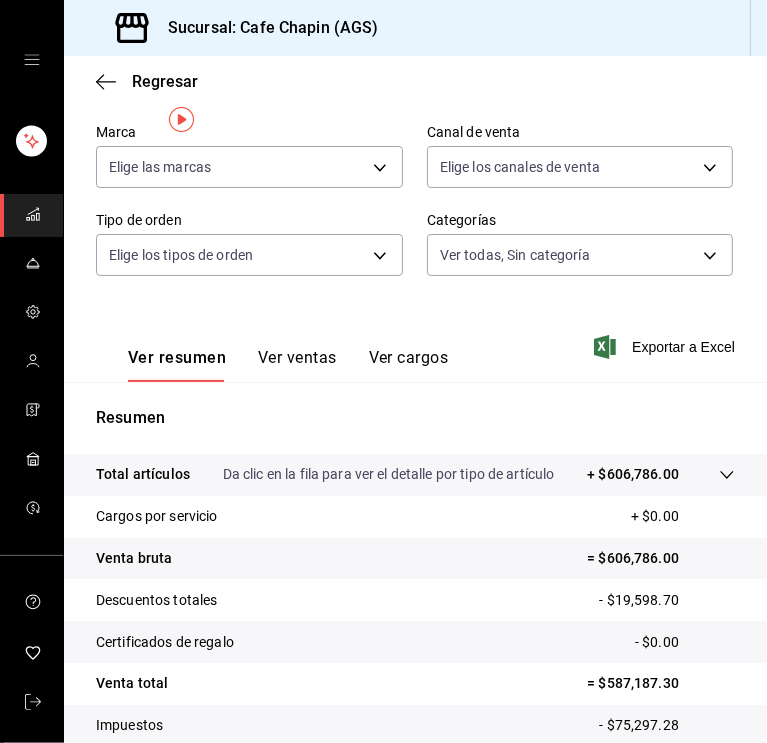 scroll, scrollTop: 0, scrollLeft: 0, axis: both 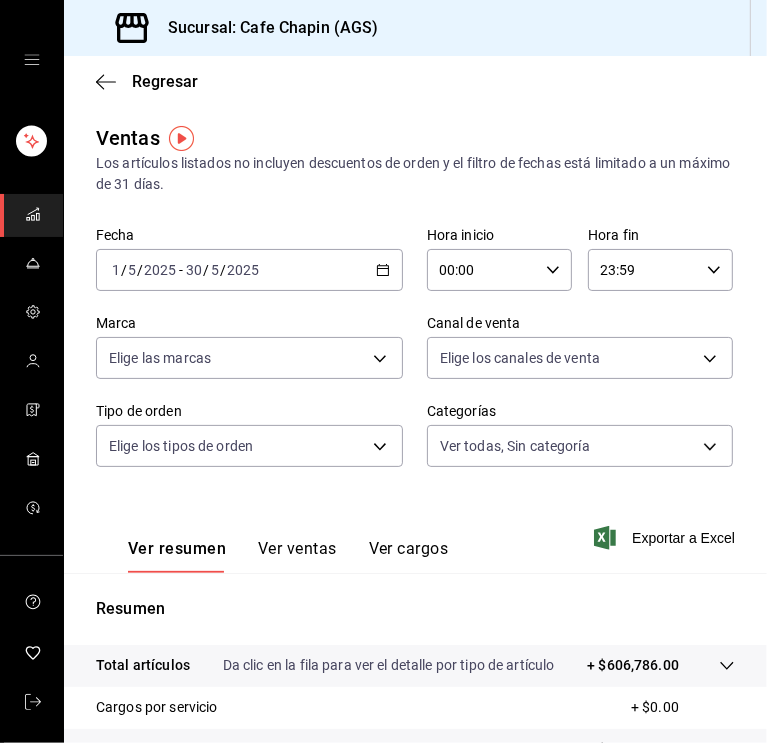 click on "/" at bounding box center (223, 270) 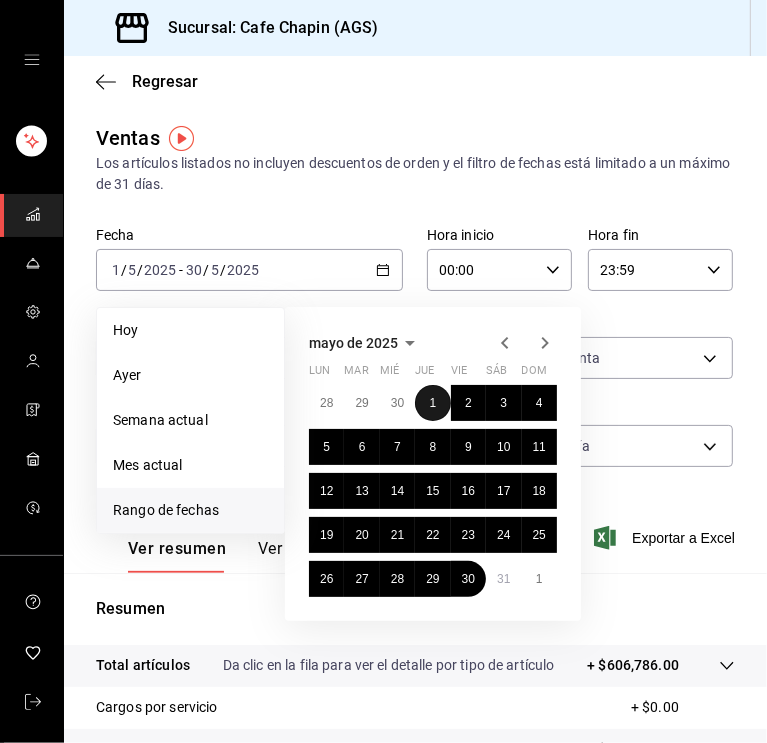 click on "1" at bounding box center (432, 403) 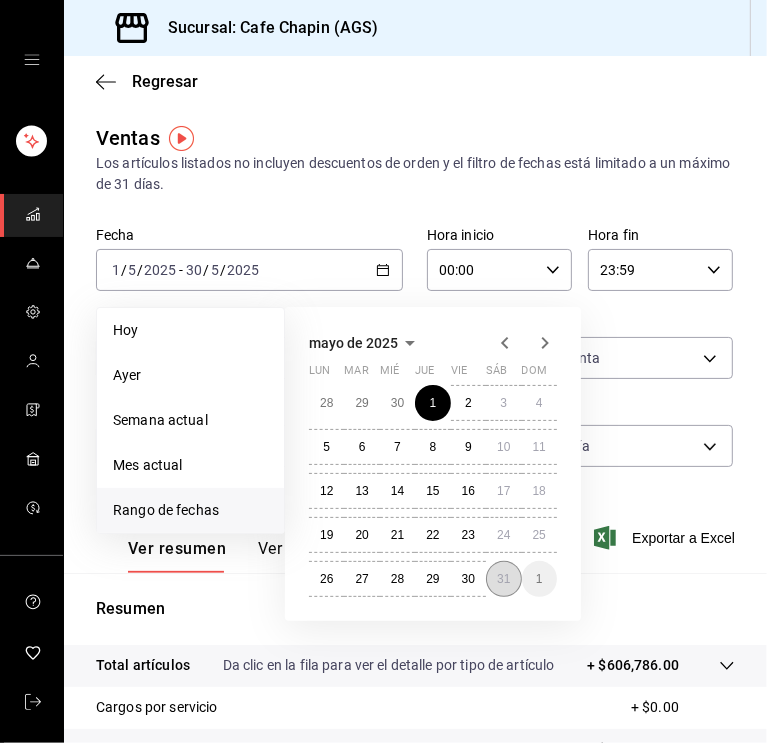 click on "31" at bounding box center (503, 579) 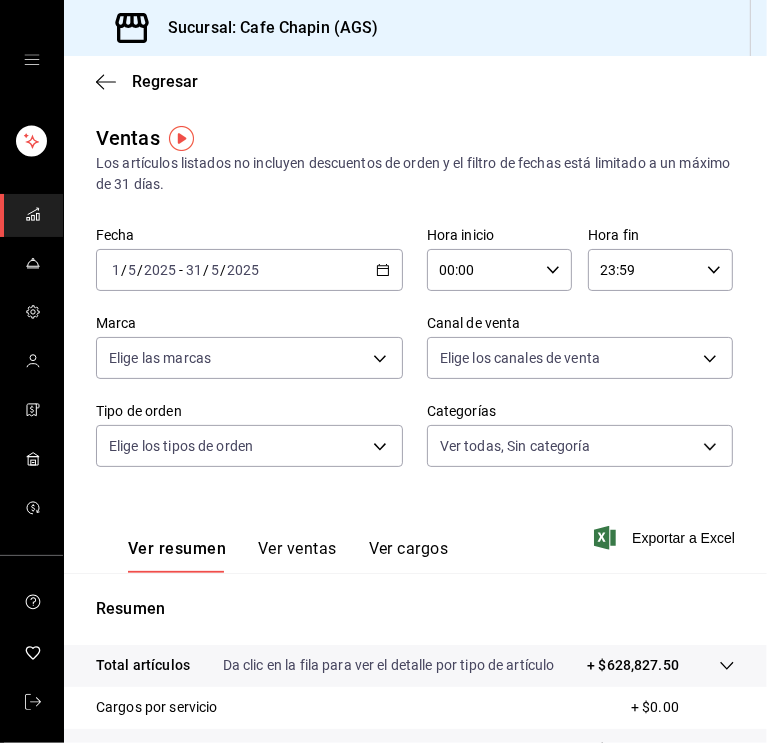 click on "Ventas Los artículos listados no incluyen descuentos de orden y el filtro de fechas está limitado a un máximo de 31 días. Fecha [DATE] [DATE] - [DATE] [DATE] Hora inicio 00:00 Hora inicio Hora fin 23:59 Hora fin Marca Elige las marcas Canal de venta Elige los canales de venta Tipo de orden Elige los tipos de orden Categorías Ver todas, [UUID],[UUID],[UUID],[UUID],[UUID],[UUID],[UUID],[UUID],[UUID],[UUID],[UUID],[UUID],[UUID],[UUID],[UUID] Ver resumen Ver ventas Ver cargos Exportar a Excel Resumen Total artículos + $628,827.50" at bounding box center (415, 579) 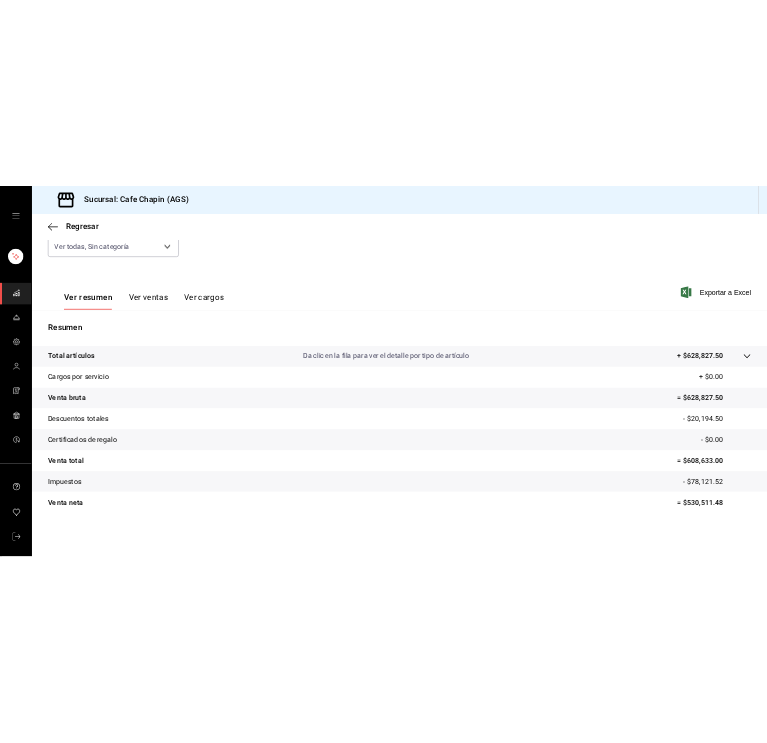 scroll, scrollTop: 0, scrollLeft: 0, axis: both 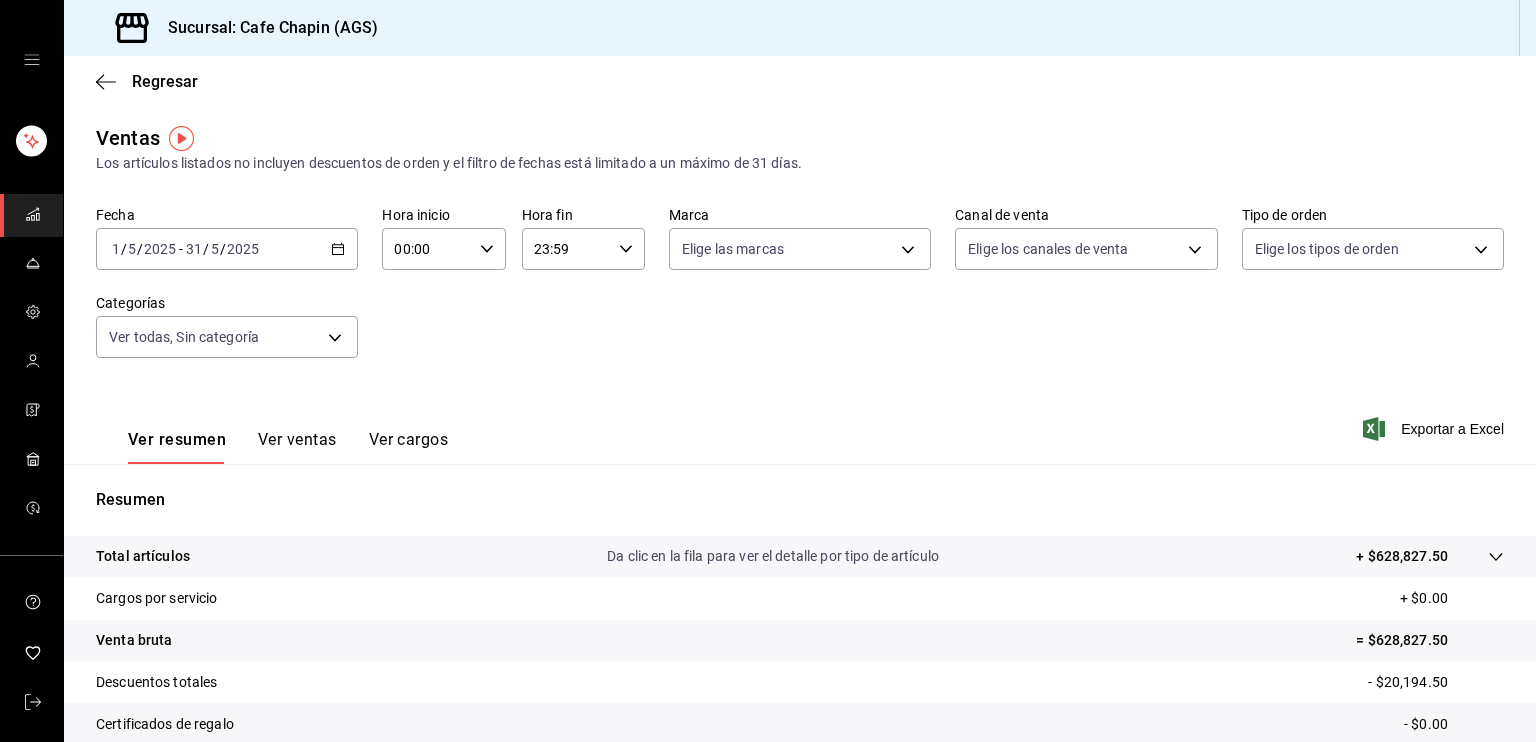 click on "2025" at bounding box center [160, 249] 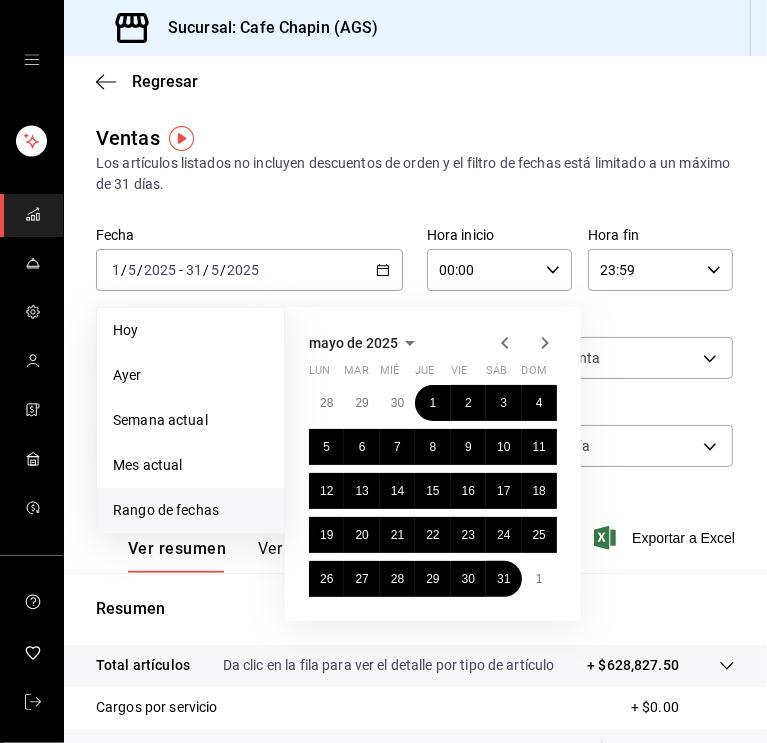 click on "Ventas Los artículos listados no incluyen descuentos de orden y el filtro de fechas está limitado a un máximo de 31 días. Fecha 2025-05-01 1 / 5 / 2025 - 2025-05-31 31 / 5 / 2025 Hoy Ayer Semana actual Mes actual Rango de fechas mayo de 2025 lun mar mié jue vie sáb dom 28 29 30 1 2 3 4 5 6 7 8 9 10 11 12 13 14 15 16 17 18 19 20 21 22 23 24 25 26 27 28 29 30 31 1 Hora inicio 00:00 Hora inicio Hora fin 23:59 Hora fin Marca Elige las marcas Canal de venta Elige los canales de venta Tipo de orden Elige los tipos de orden Categorías Ver todas, Sin categoría Ver resumen Ver ventas Ver cargos Exportar a Excel Resumen Total artículos Da clic en la fila para ver el detalle por tipo de artículo + $628,827.50 Cargos por servicio + $0.00 Venta bruta = $628,827.50 Descuentos totales - $20,194.50 Certificados de regalo - $0.00 Venta total = $608,633.00 Impuestos - $78,121.52 Venta neta = $530,511.48" at bounding box center (415, 579) 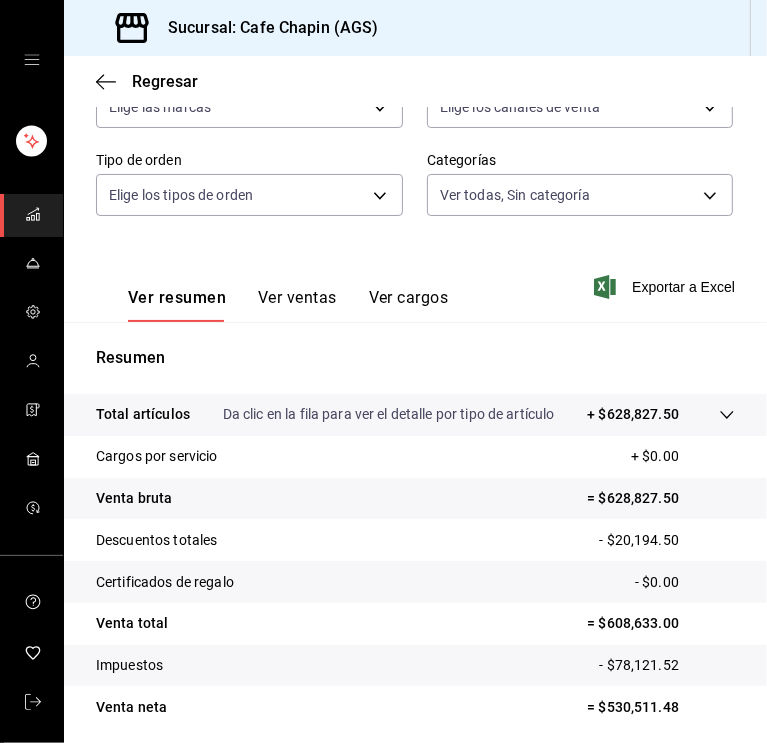 scroll, scrollTop: 252, scrollLeft: 0, axis: vertical 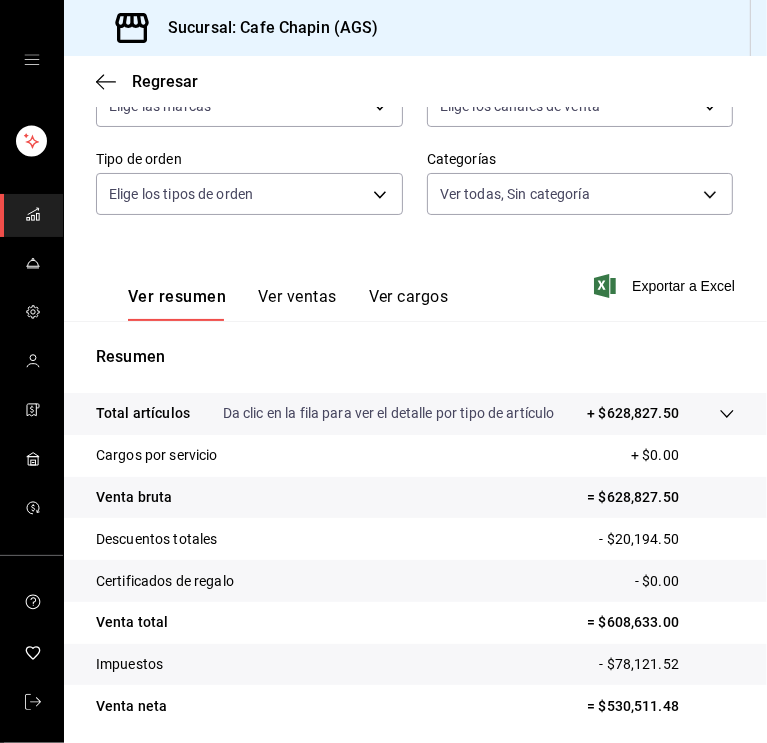 click on "Ver resumen Ver ventas Ver cargos Exportar a Excel" at bounding box center (415, 280) 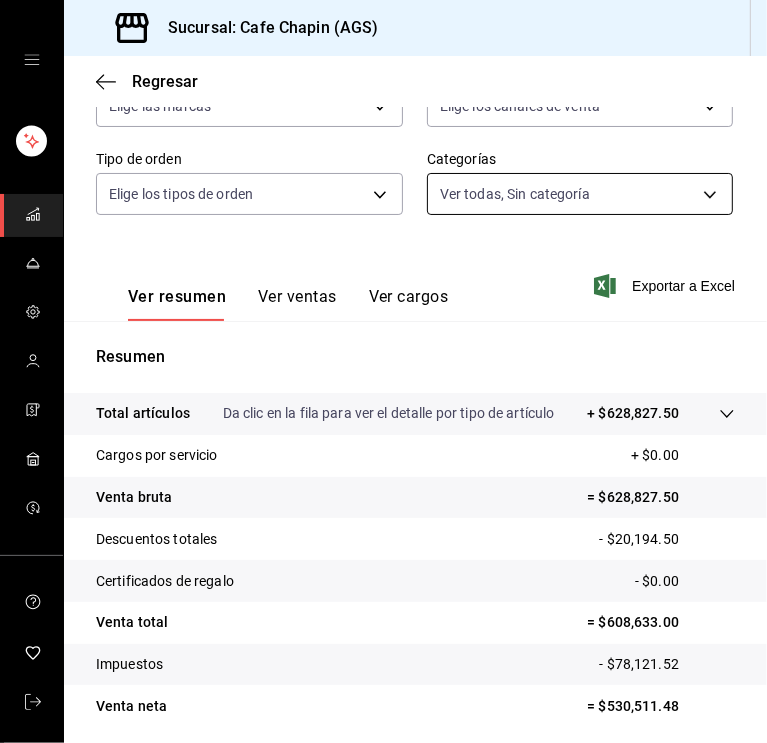 click on "Sucursal: Cafe Chapin (AGS) Regresar Ventas Los artículos listados no incluyen descuentos de orden y el filtro de fechas está limitado a un máximo de 31 días. Fecha 2025-05-01 1 / 5 / 2025 - 2025-05-31 31 / 5 / 2025 Hora inicio 00:00 Hora inicio Hora fin 23:59 Hora fin Marca Elige las marcas Canal de venta Elige los canales de venta Tipo de orden Elige los tipos de orden Categorías Ver todas, Sin categoría 998811ff-a82b-474c-8bcc-c40cb1be41ee,c7e93963-5dc6-46bd-9738-21139c23173e,4392d329-11f7-4834-811f-348bf2810d43,f0350493-e1b1-4870-8256-7c3e6a5ba03e,1a416c27-0713-416e-b000-2b67eb0f33d2,17f4911f-e998-4775-b584-ca85d6fc9607,46b6ef11-04ad-4832-9fd6-4b875d503f3a,6b098a3e-b339-4f60-8ed7-6a1fa7f439e3,3ec12329-5b5c-4b50-a541-6fa7e3b6e774,a0d382a8-d7ed-4241-98b2-2707cbd97e64,a0066b86-93f2-4812-8a91-f1908c59dd5c,712d3932-44fc-4884-a9e7-b589963390ac,d9df7ca2-0a6f-4838-80ba-5e23b16421b4,2197fd0e-cafe-4875-8a53-2e23db9f5355,4f182714-56af-425f-bf22-a500d503a795 Ver resumen Ver ventas Ver cargos Exportar a Excel" at bounding box center [383, 371] 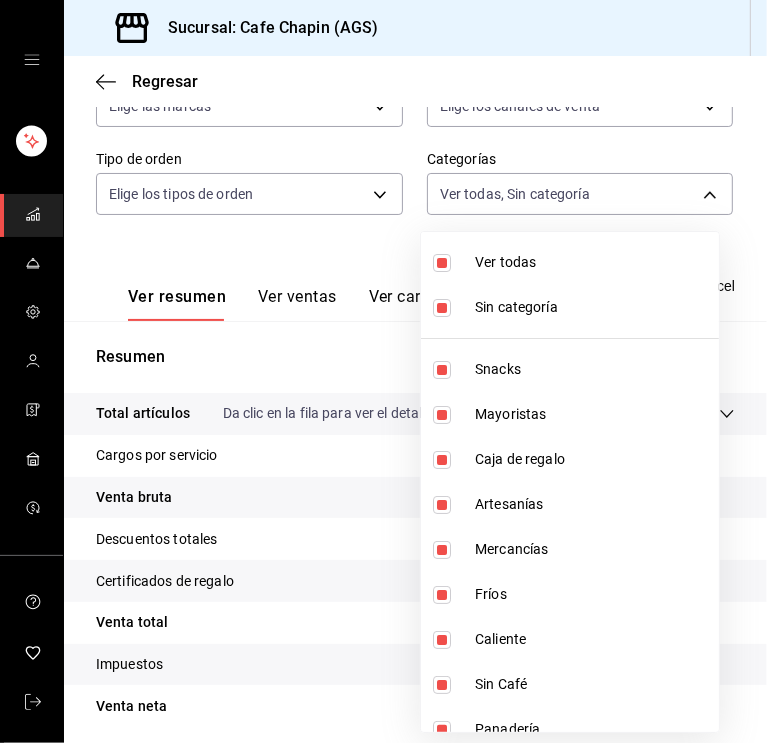 click at bounding box center [442, 308] 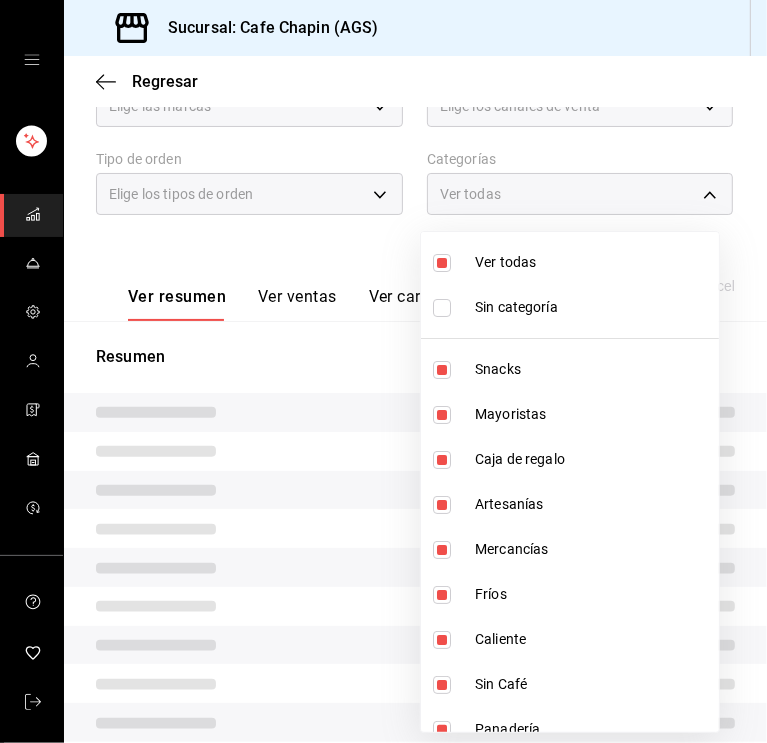 click at bounding box center (383, 371) 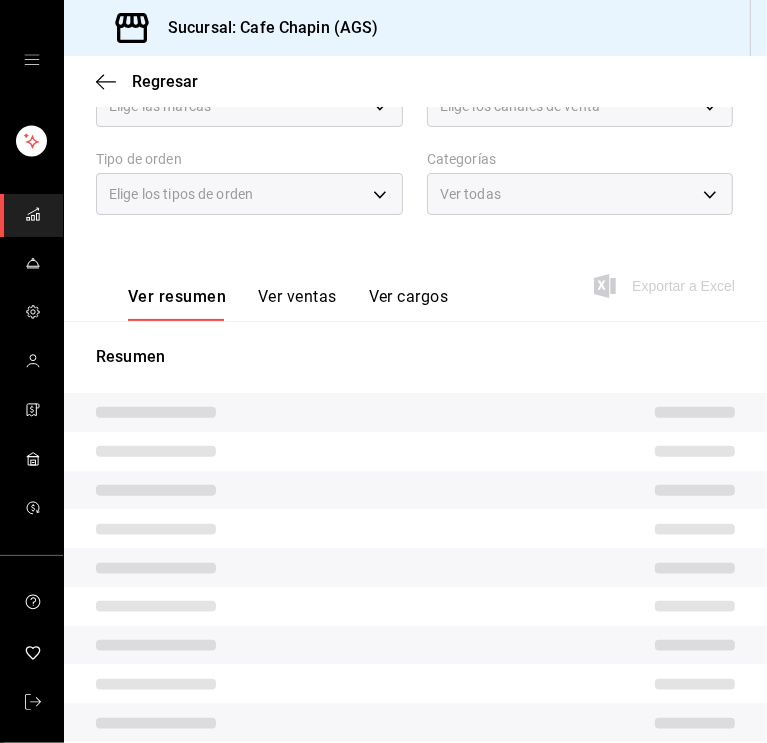scroll, scrollTop: 0, scrollLeft: 0, axis: both 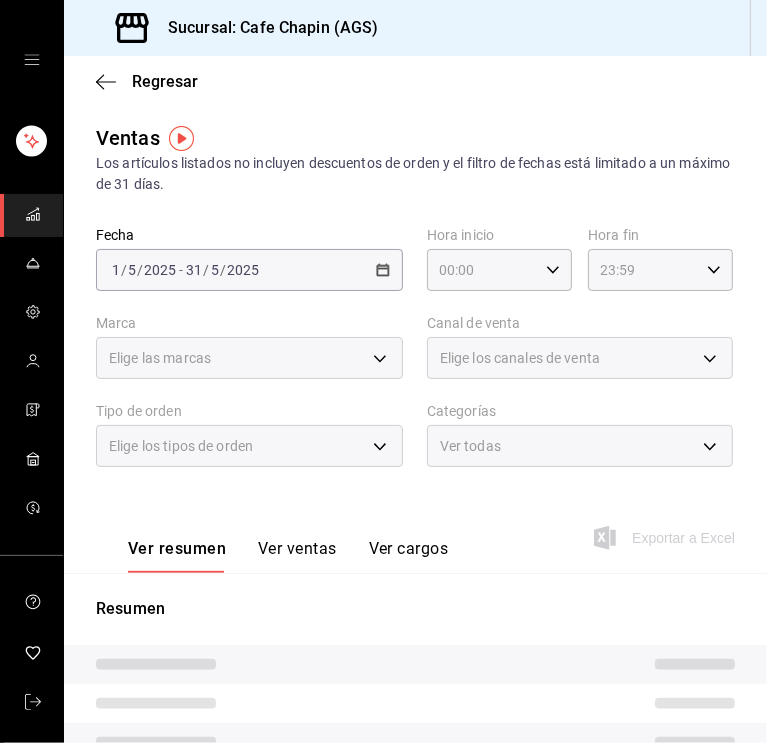 click on "Ventas Los artículos listados no incluyen descuentos de orden y el filtro de fechas está limitado a un máximo de 31 días. Fecha 2025-05-01 1 / 5 / 2025 - 2025-05-31 31 / 5 / 2025 Hora inicio 00:00 Hora inicio Hora fin 23:59 Hora fin Marca Elige las marcas Canal de venta Elige los canales de venta Tipo de orden Elige los tipos de orden Categorías Ver todas 998811ff-a82b-474c-8bcc-c40cb1be41ee,c7e93963-5dc6-46bd-9738-21139c23173e,4392d329-11f7-4834-811f-348bf2810d43,f0350493-e1b1-4870-8256-7c3e6a5ba03e,1a416c27-0713-416e-b000-2b67eb0f33d2,17f4911f-e998-4775-b584-ca85d6fc9607,46b6ef11-04ad-4832-9fd6-4b875d503f3a,6b098a3e-b339-4f60-8ed7-6a1fa7f439e3,3ec12329-5b5c-4b50-a541-6fa7e3b6e774,a0d382a8-d7ed-4241-98b2-2707cbd97e64,a0066b86-93f2-4812-8a91-f1908c59dd5c,712d3932-44fc-4884-a9e7-b589963390ac,d9df7ca2-0a6f-4838-80ba-5e23b16421b4,2197fd0e-cafe-4875-8a53-2e23db9f5355,4f182714-56af-425f-bf22-a500d503a795 Ver resumen Ver ventas Ver cargos Exportar a Excel Resumen" at bounding box center [415, 586] 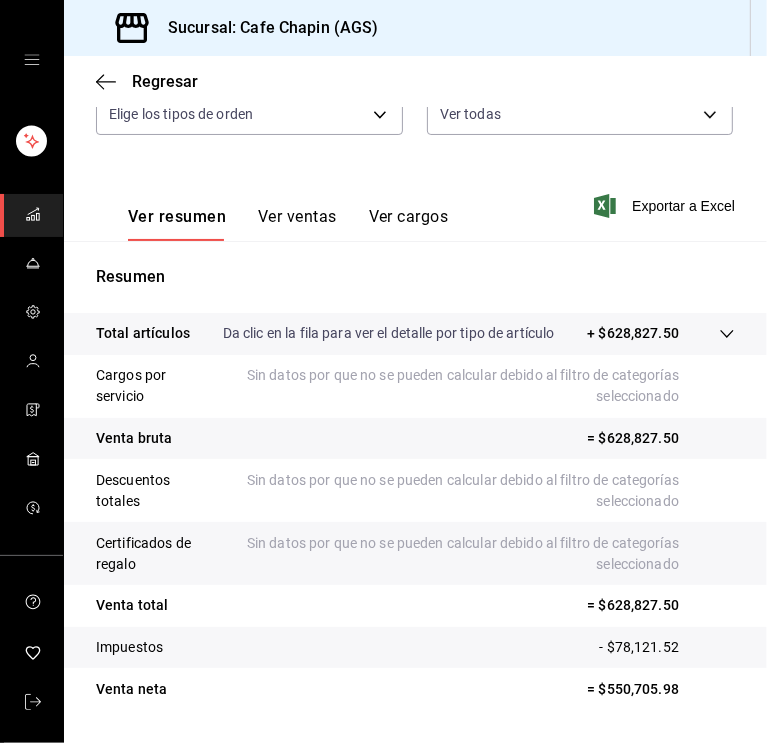 scroll, scrollTop: 0, scrollLeft: 0, axis: both 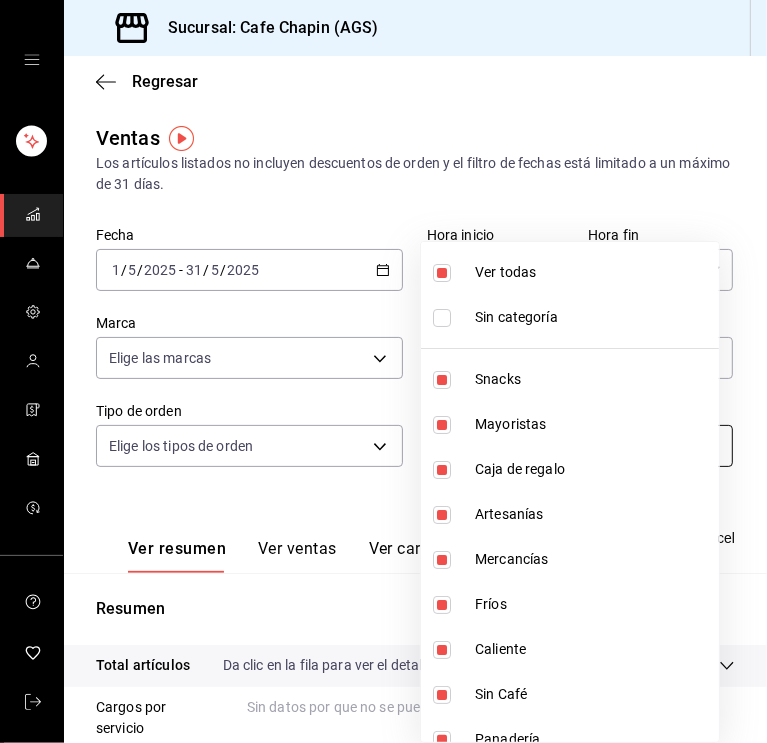click on "Sucursal: Cafe Chapin (AGS) Regresar Ventas Los artículos listados no incluyen descuentos de orden y el filtro de fechas está limitado a un máximo de 31 días. Fecha 2025-05-01 1 / 5 / 2025 - 2025-05-31 31 / 5 / 2025 Hora inicio 00:00 Hora inicio Hora fin 23:59 Hora fin Marca Elige las marcas Canal de venta Elige los canales de venta Tipo de orden Elige los tipos de orden Categorías Ver todas 998811ff-a82b-474c-8bcc-c40cb1be41ee,c7e93963-5dc6-46bd-9738-21139c23173e,4392d329-11f7-4834-811f-348bf2810d43,f0350493-e1b1-4870-8256-7c3e6a5ba03e,1a416c27-0713-416e-b000-2b67eb0f33d2,17f4911f-e998-4775-b584-ca85d6fc9607,46b6ef11-04ad-4832-9fd6-4b875d503f3a,6b098a3e-b339-4f60-8ed7-6a1fa7f439e3,3ec12329-5b5c-4b50-a541-6fa7e3b6e774,a0d382a8-d7ed-4241-98b2-2707cbd97e64,a0066b86-93f2-4812-8a91-f1908c59dd5c,712d3932-44fc-4884-a9e7-b589963390ac,d9df7ca2-0a6f-4838-80ba-5e23b16421b4,2197fd0e-cafe-4875-8a53-2e23db9f5355,4f182714-56af-425f-bf22-a500d503a795 Ver resumen Ver ventas Ver cargos Exportar a Excel Resumen Impuestos" at bounding box center [383, 371] 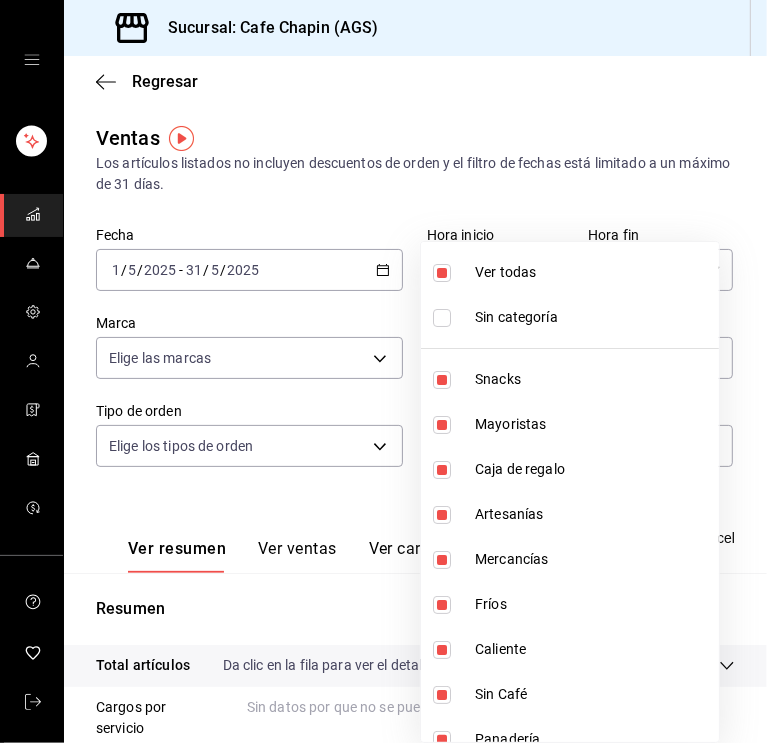 click at bounding box center (442, 318) 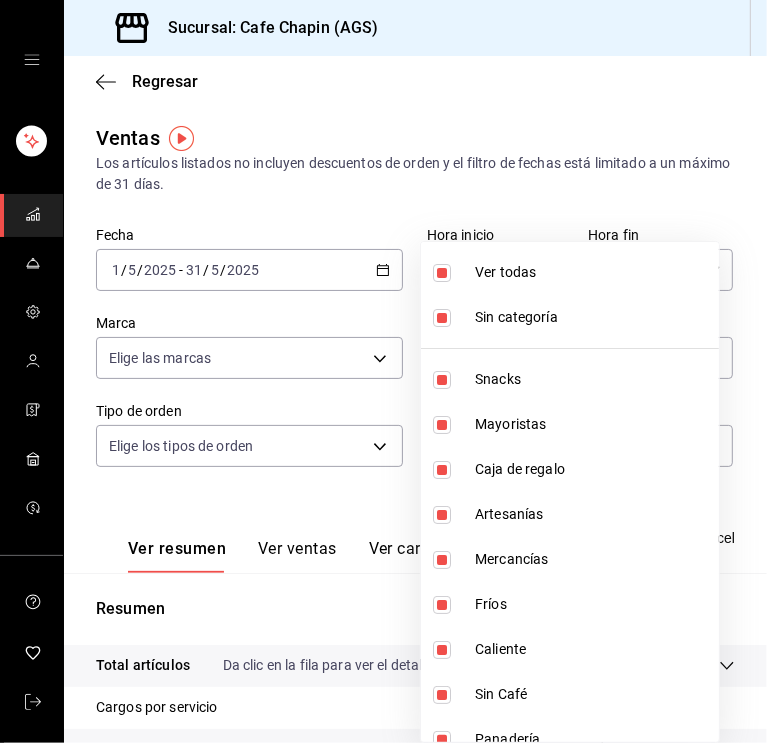 click at bounding box center [383, 371] 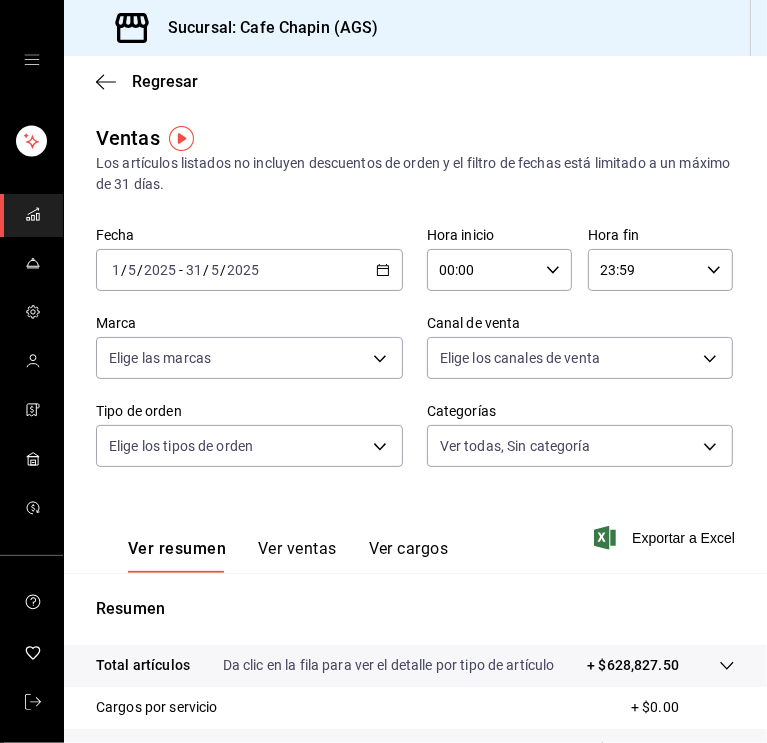 click on "Ventas Los artículos listados no incluyen descuentos de orden y el filtro de fechas está limitado a un máximo de 31 días." at bounding box center [415, 159] 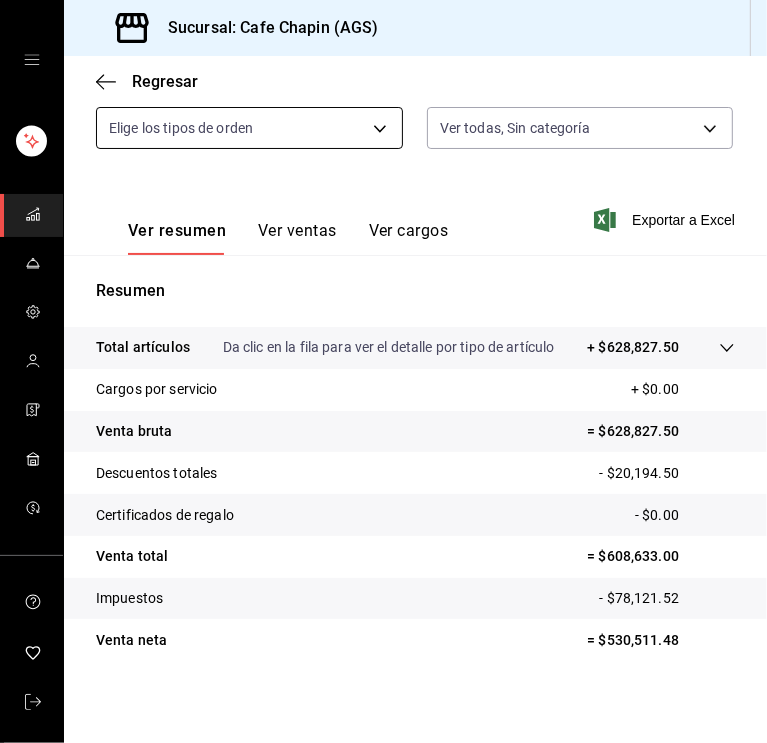 scroll, scrollTop: 0, scrollLeft: 0, axis: both 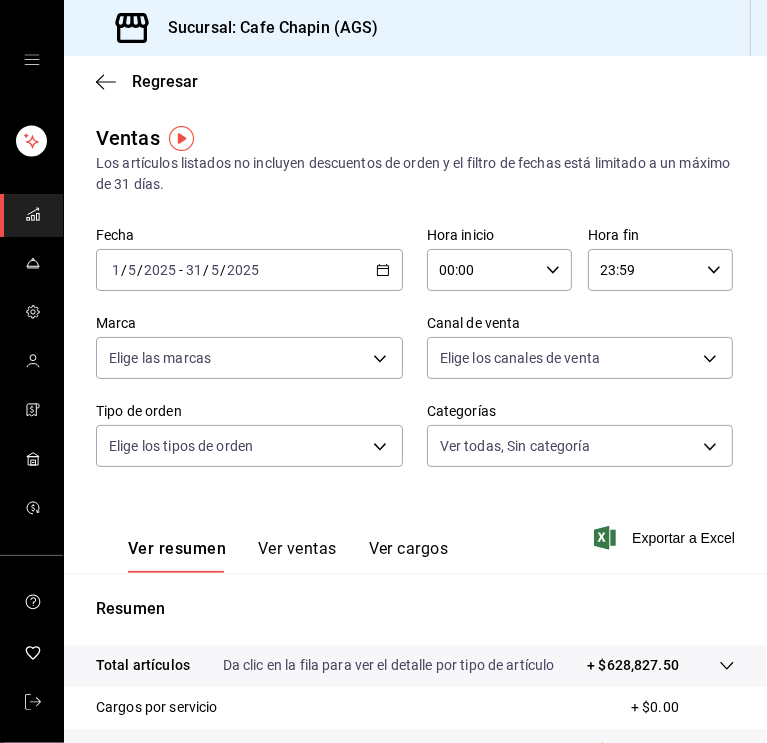 click on "[DATE] [DATE] - [DATE] [DATE]" at bounding box center [249, 270] 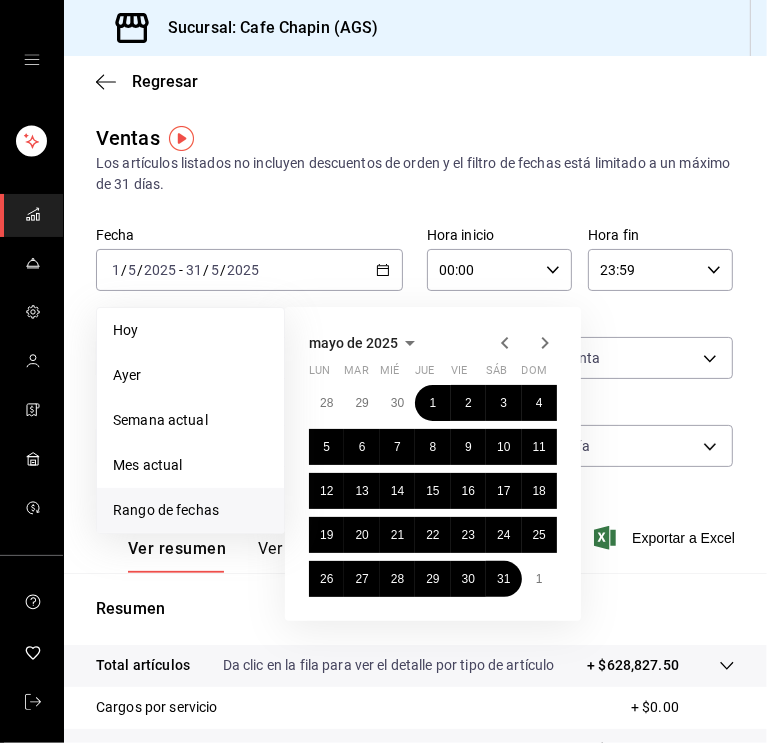 click at bounding box center (525, 343) 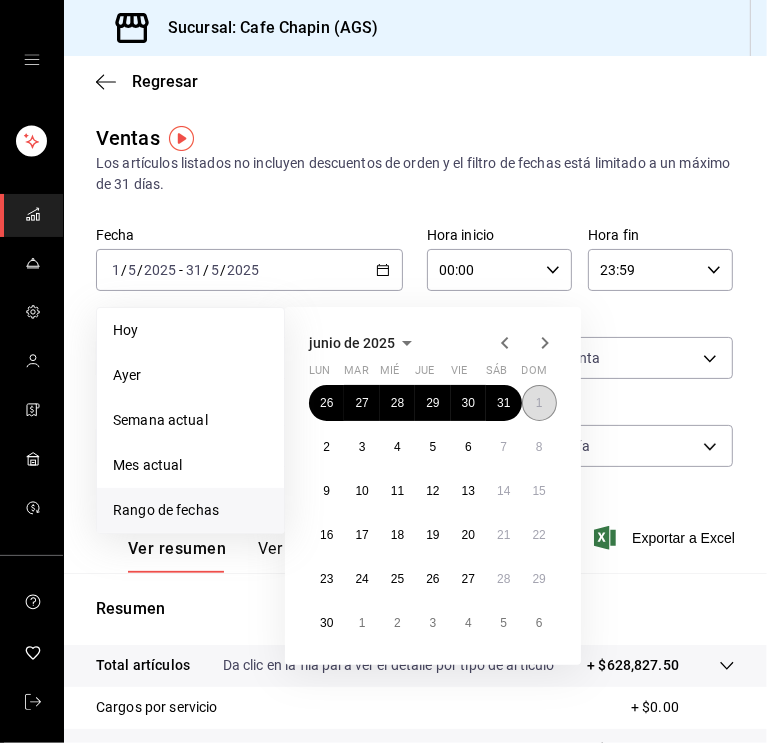 click on "1" at bounding box center [539, 403] 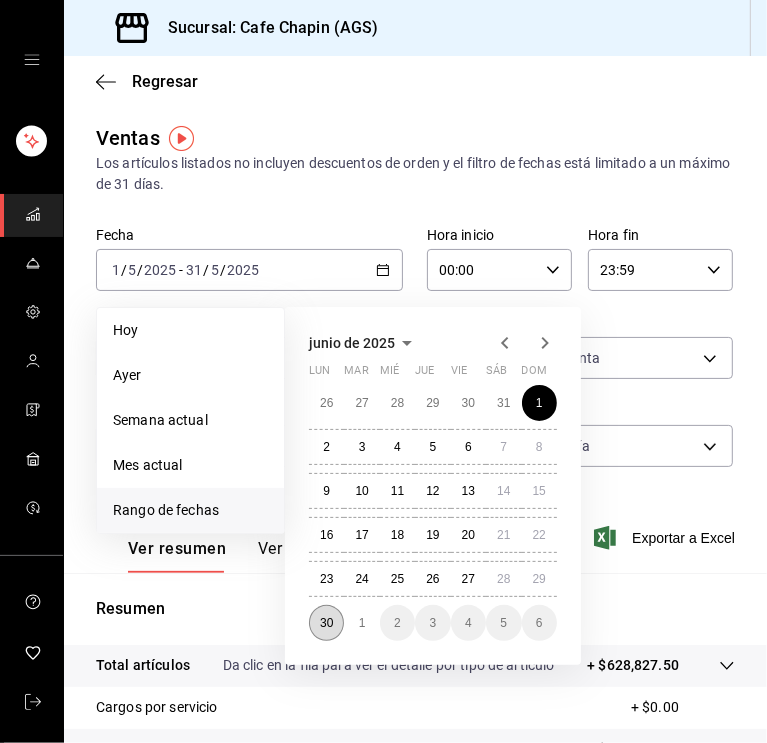 click on "30" at bounding box center [326, 623] 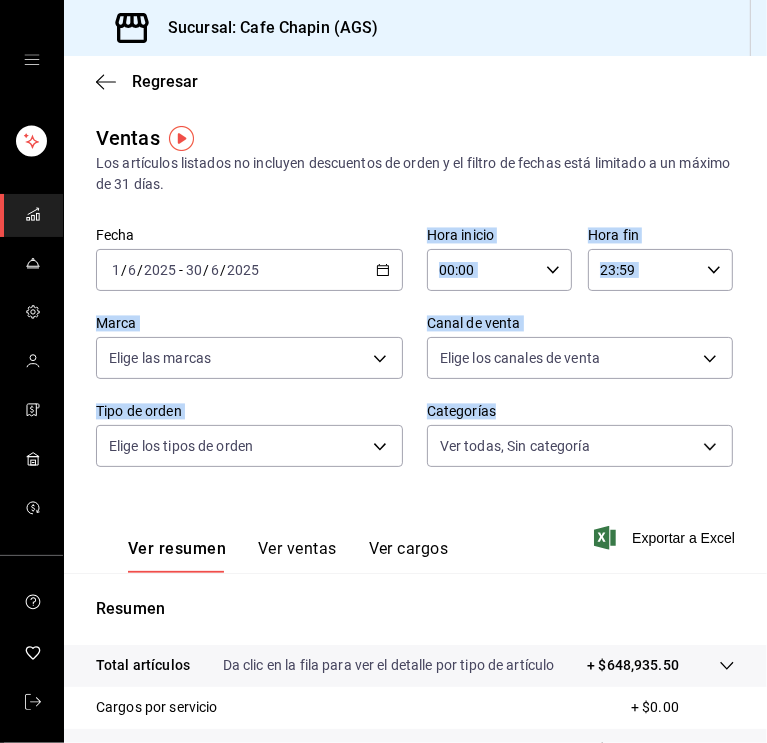 drag, startPoint x: 420, startPoint y: 203, endPoint x: 571, endPoint y: 479, distance: 314.6061 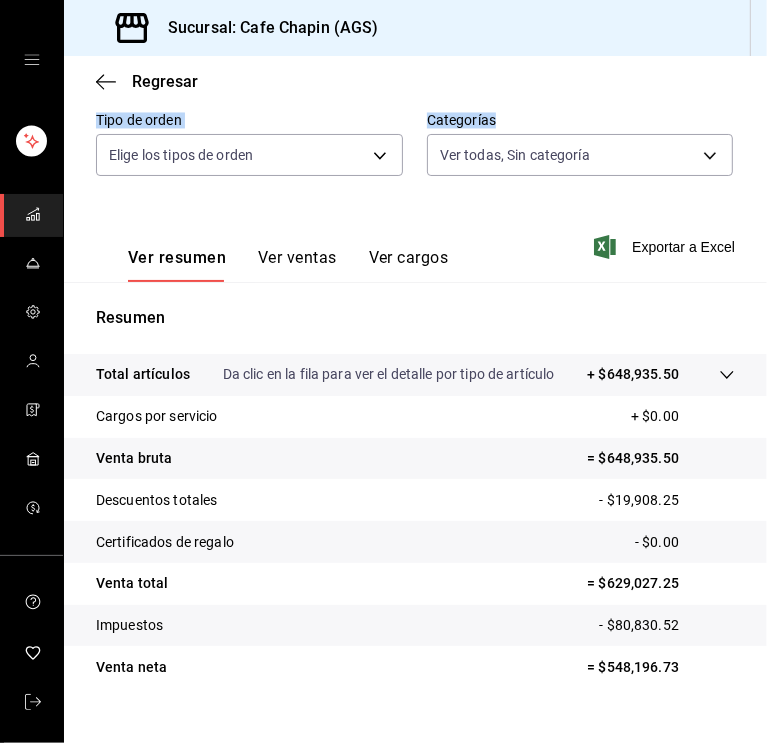 scroll, scrollTop: 292, scrollLeft: 0, axis: vertical 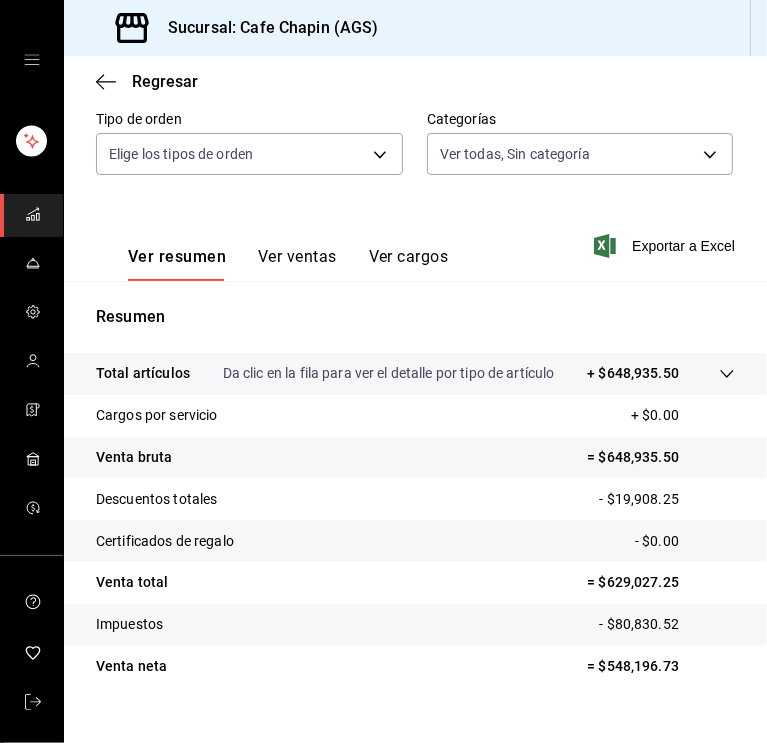 click on "Resumen" at bounding box center (415, 317) 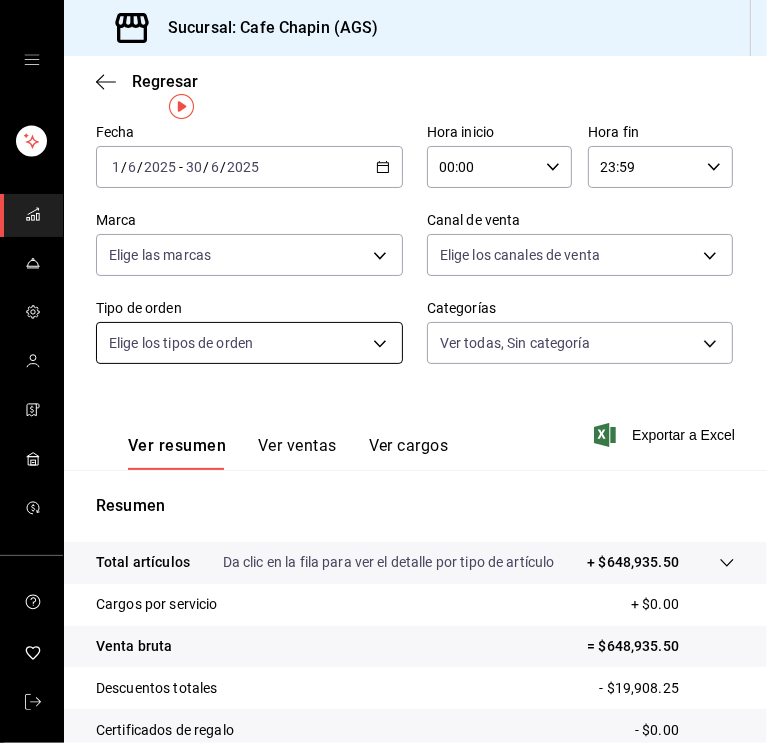 scroll, scrollTop: 0, scrollLeft: 0, axis: both 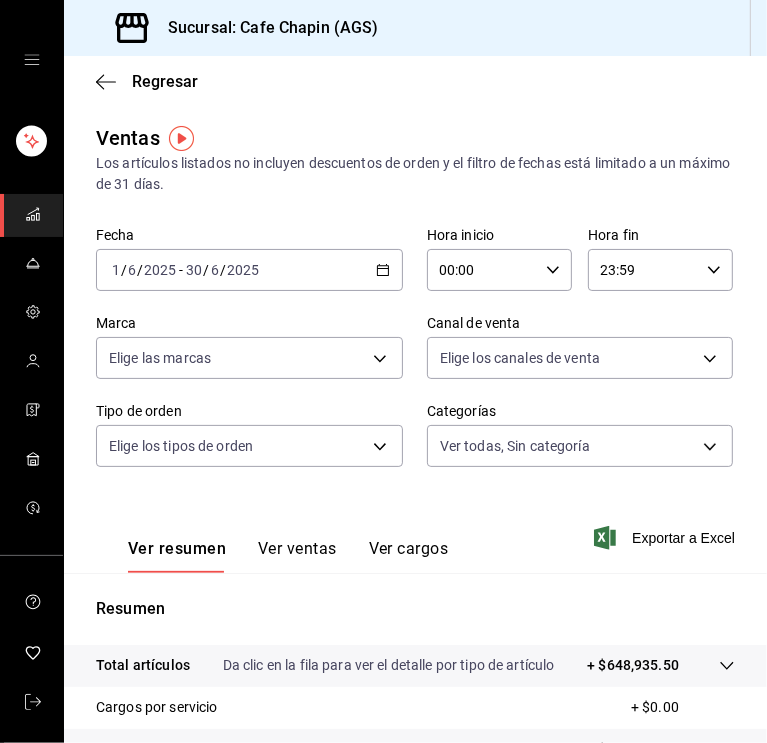 click on "2025-06-01 1 / 6 / 2025 - 2025-06-30 30 / 6 / 2025" at bounding box center (249, 270) 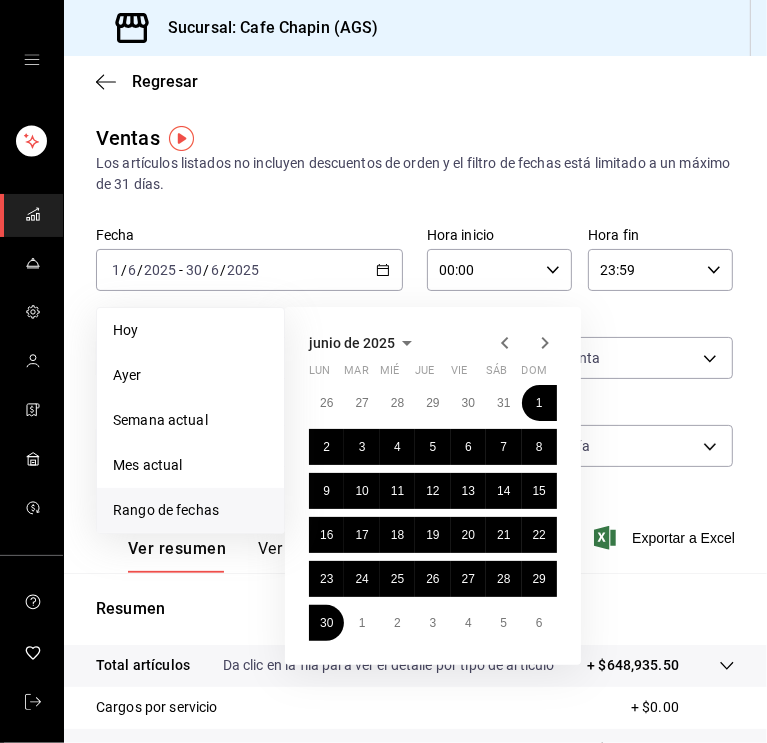 click 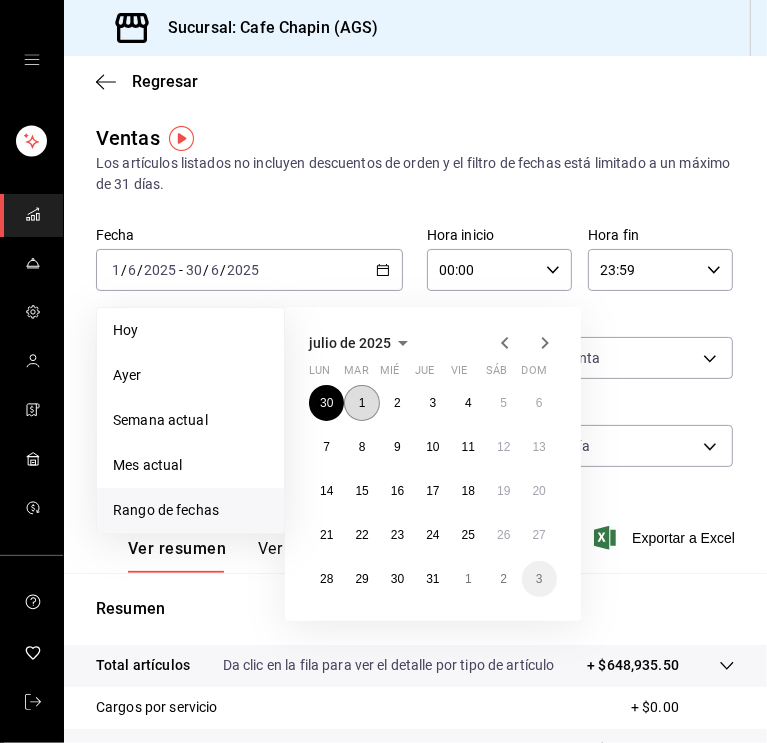 click on "1" at bounding box center [361, 403] 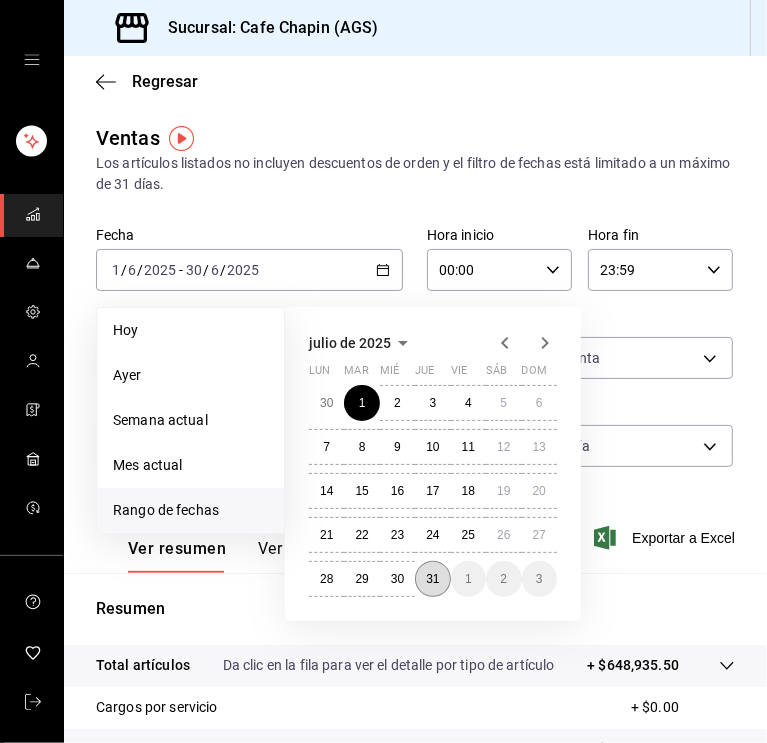 click on "31" at bounding box center [432, 579] 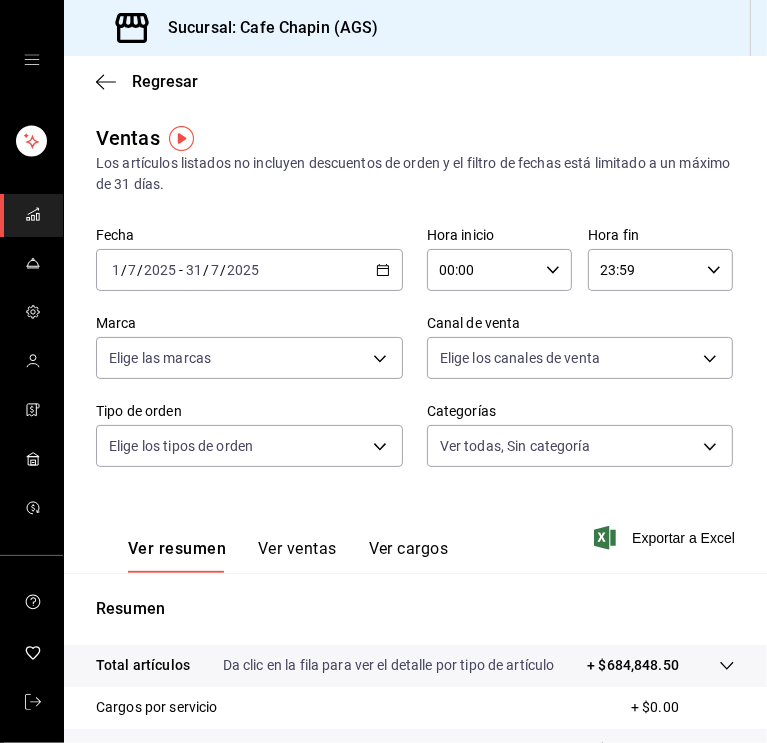 click on "Los artículos listados no incluyen descuentos de orden y el filtro de fechas está limitado a un máximo de 31 días." at bounding box center (415, 174) 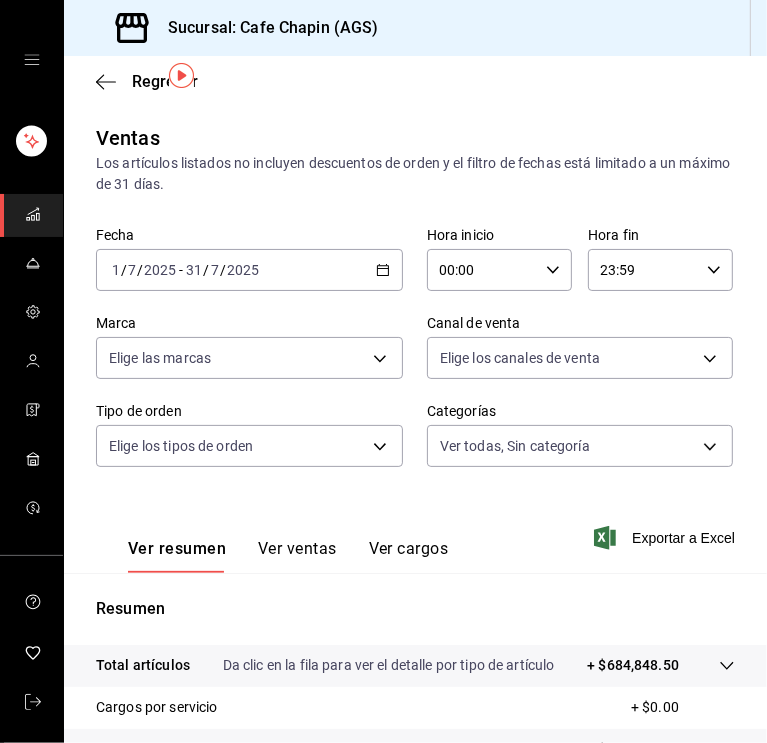 scroll, scrollTop: 266, scrollLeft: 0, axis: vertical 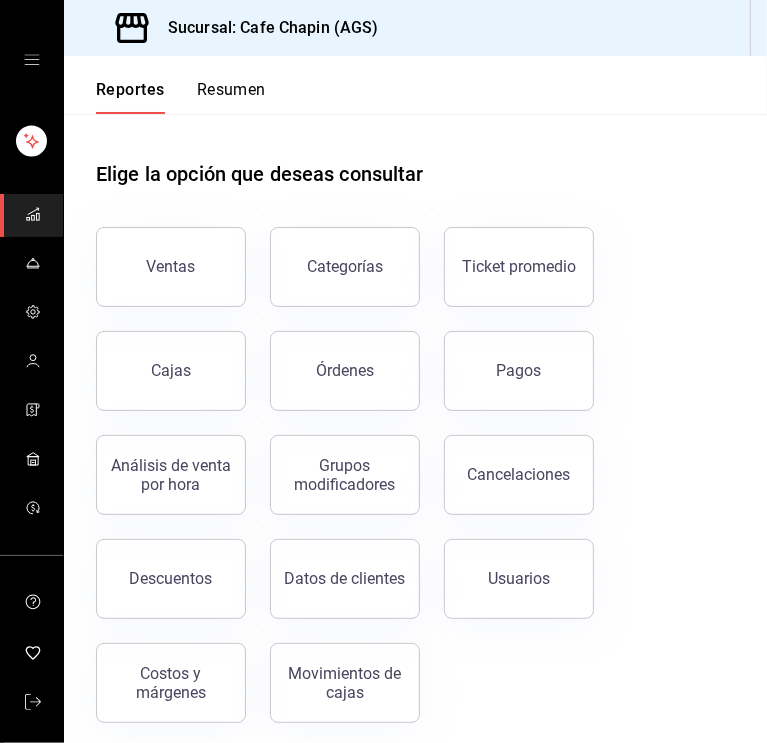 click on "Ventas" at bounding box center [171, 266] 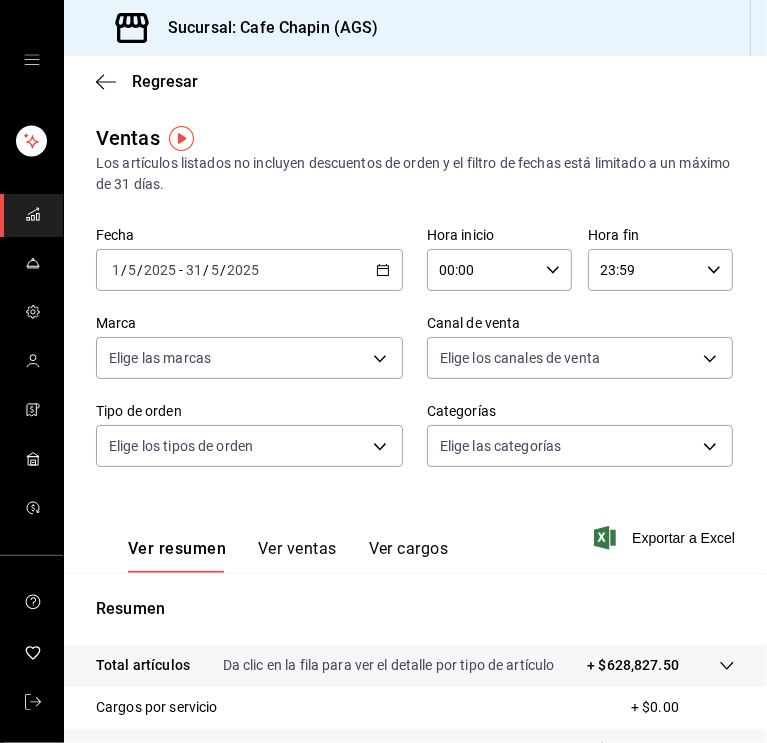 click on "[DATE] [DATE] - [DATE] [DATE]" at bounding box center (249, 270) 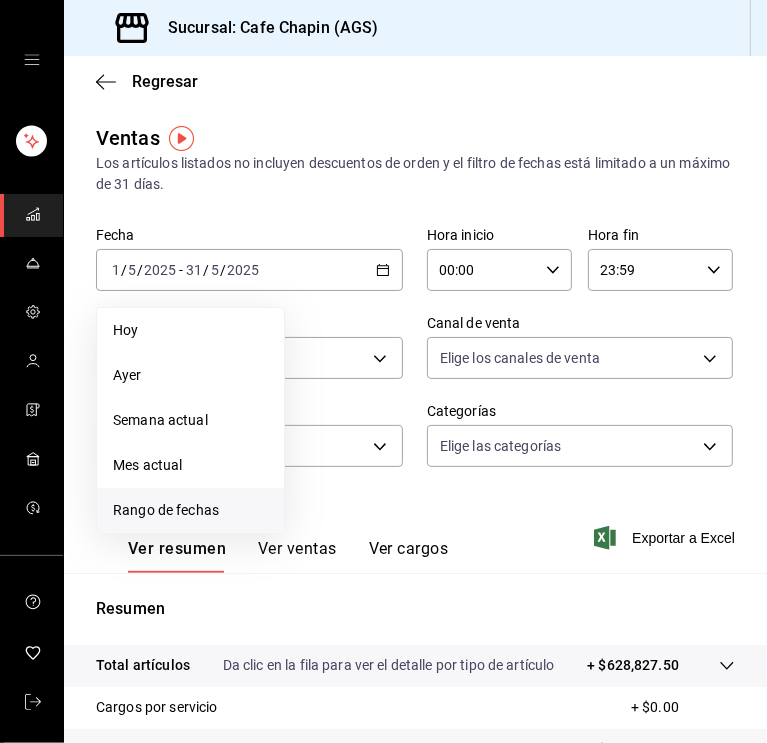 click on "Rango de fechas" at bounding box center (190, 510) 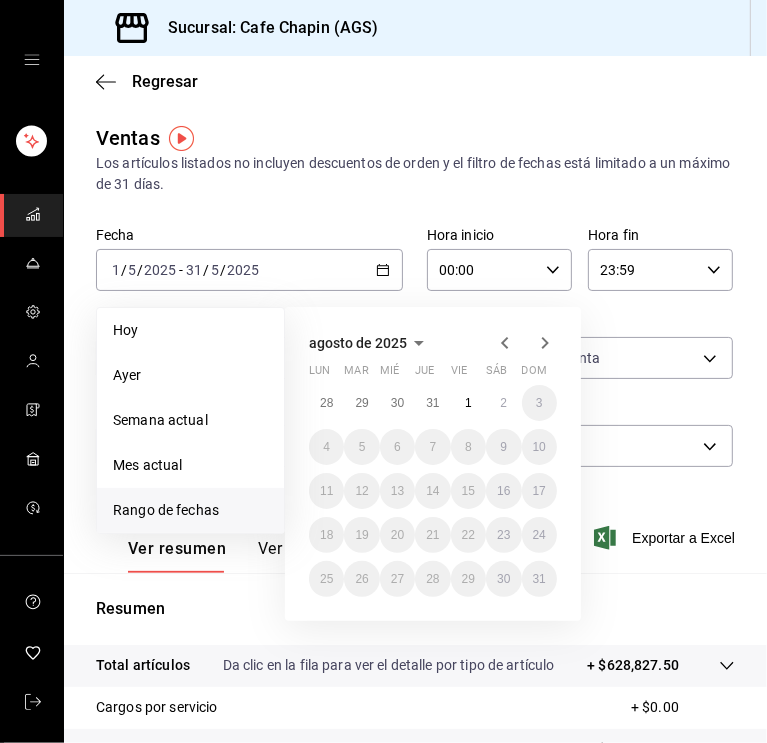 click 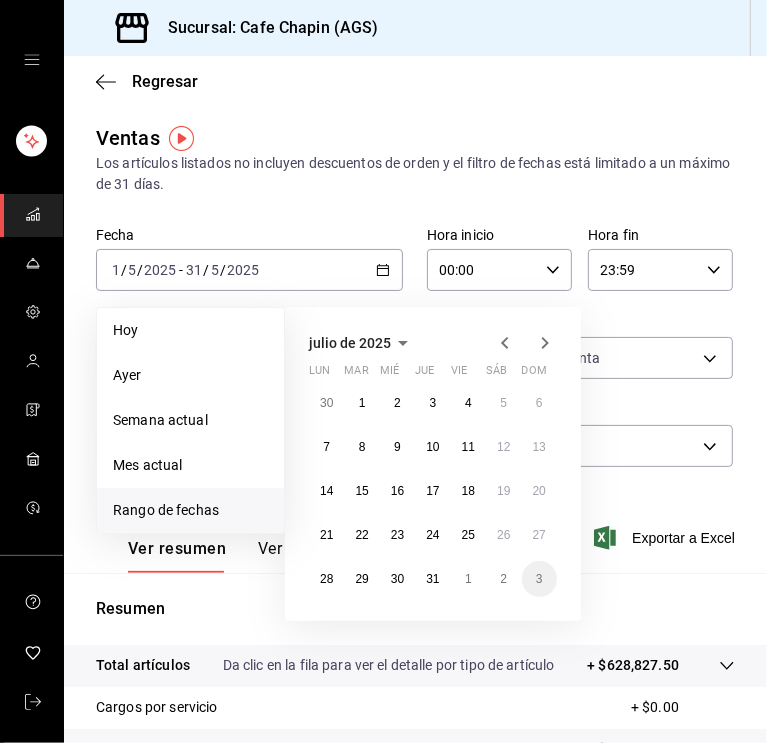 click 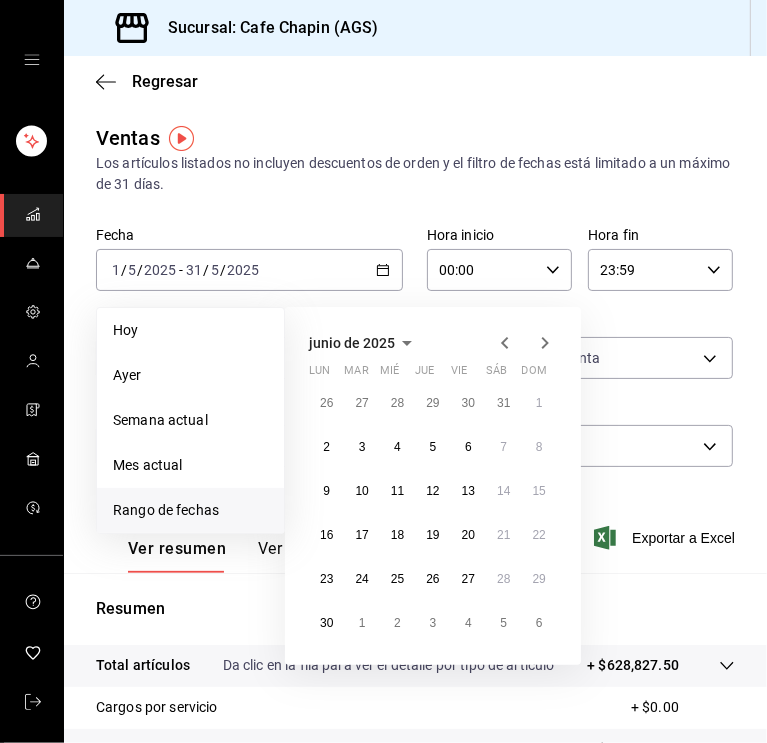 click 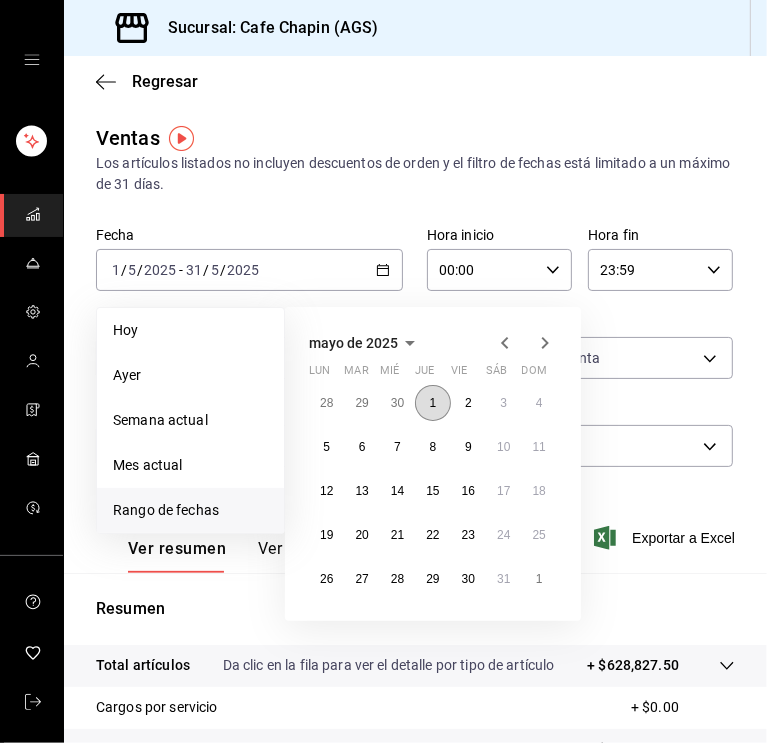 click on "1" at bounding box center [432, 403] 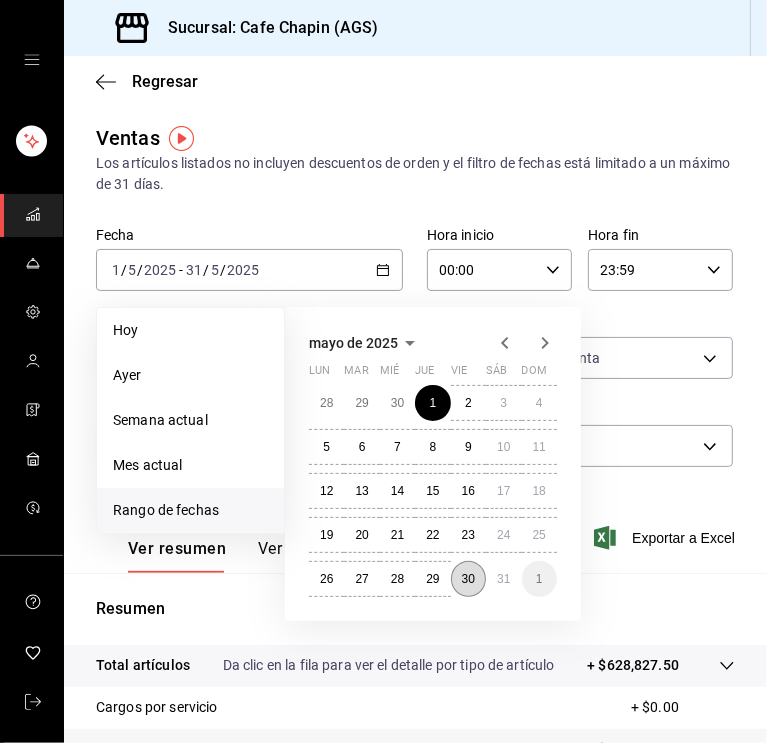 click on "30" at bounding box center (468, 579) 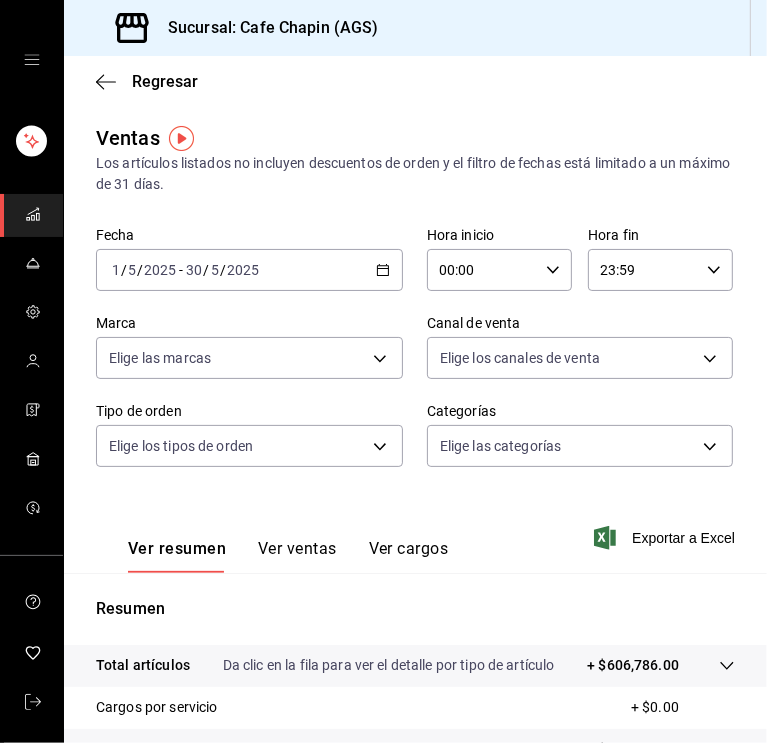 click on "Ventas Los artículos listados no incluyen descuentos de orden y el filtro de fechas está limitado a un máximo de 31 días." at bounding box center (415, 159) 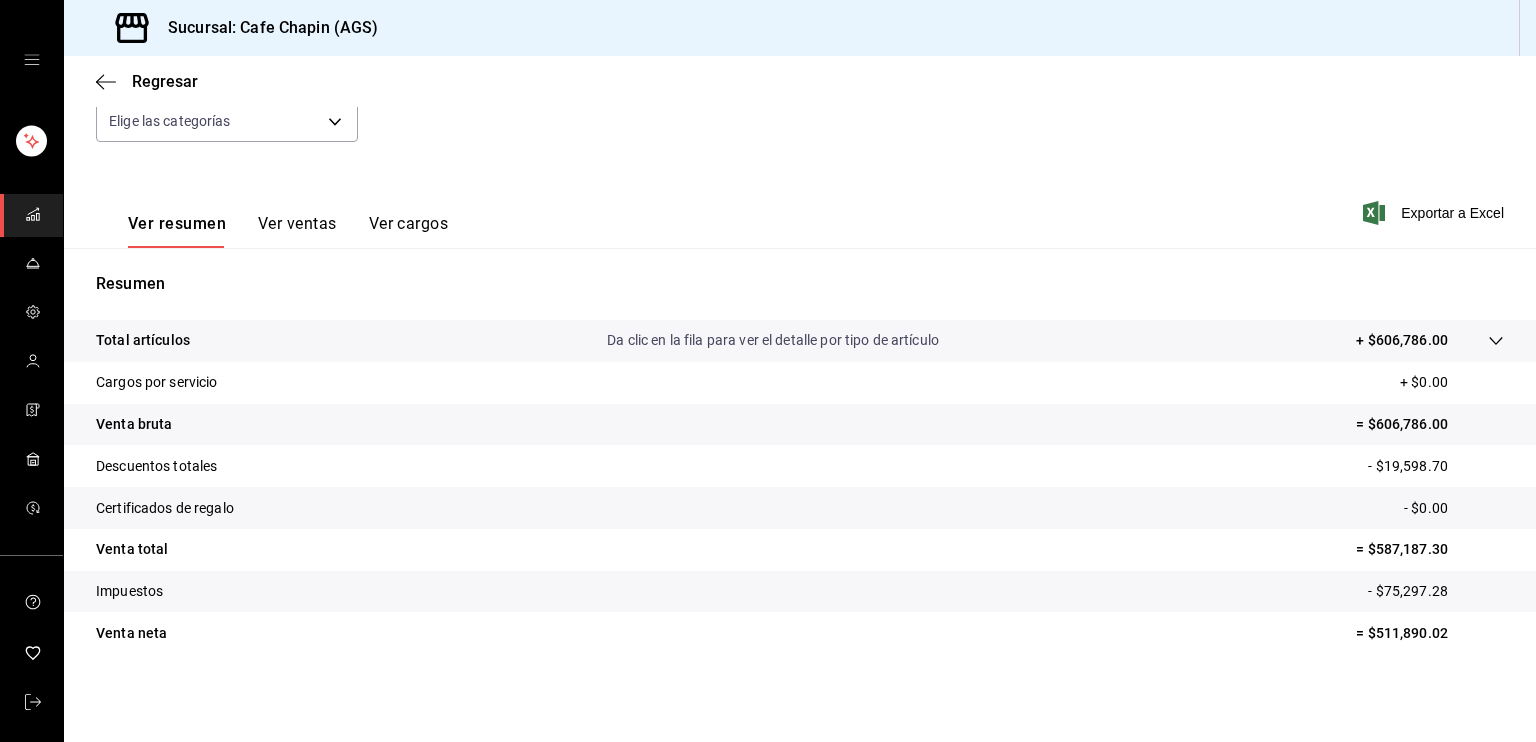 scroll, scrollTop: 0, scrollLeft: 0, axis: both 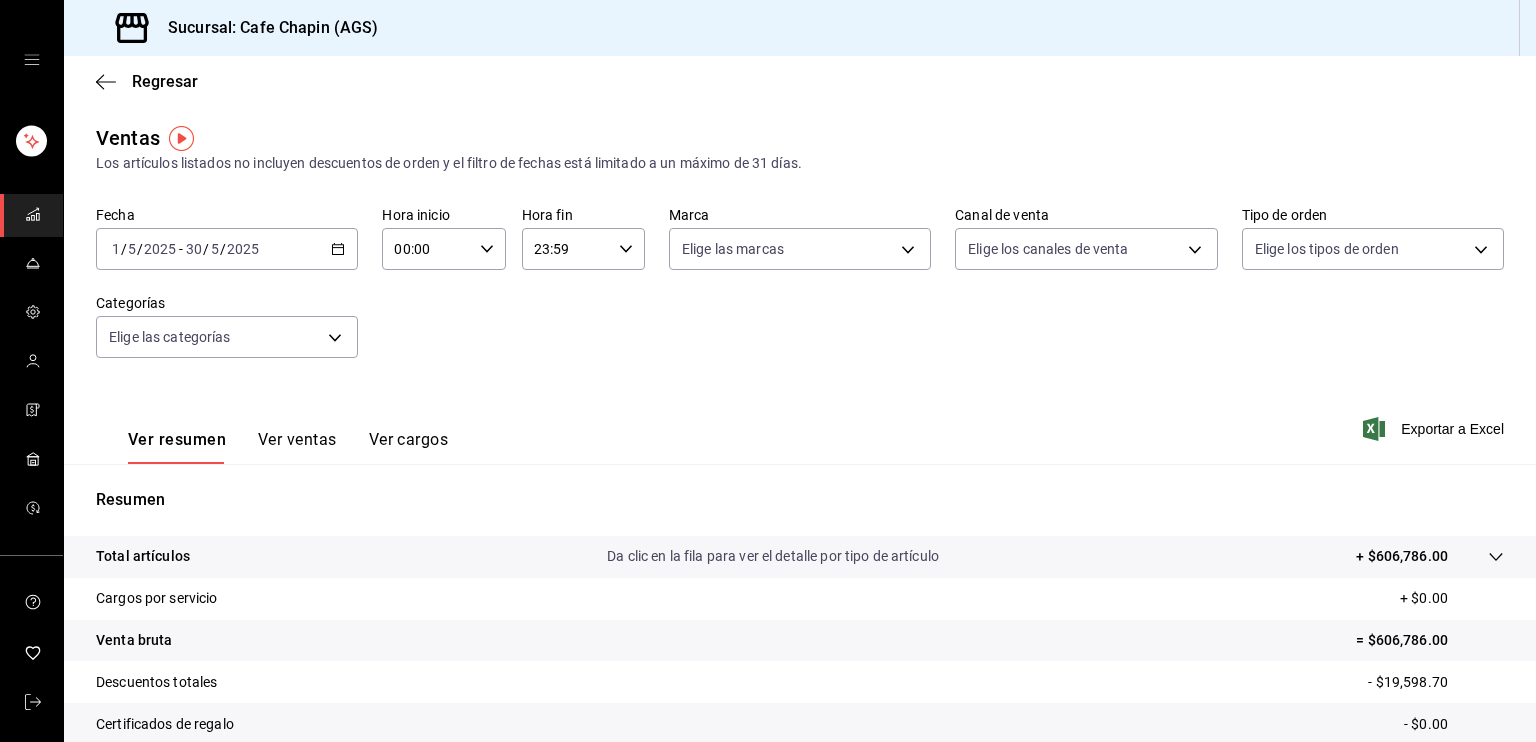 click on "2025" at bounding box center (243, 249) 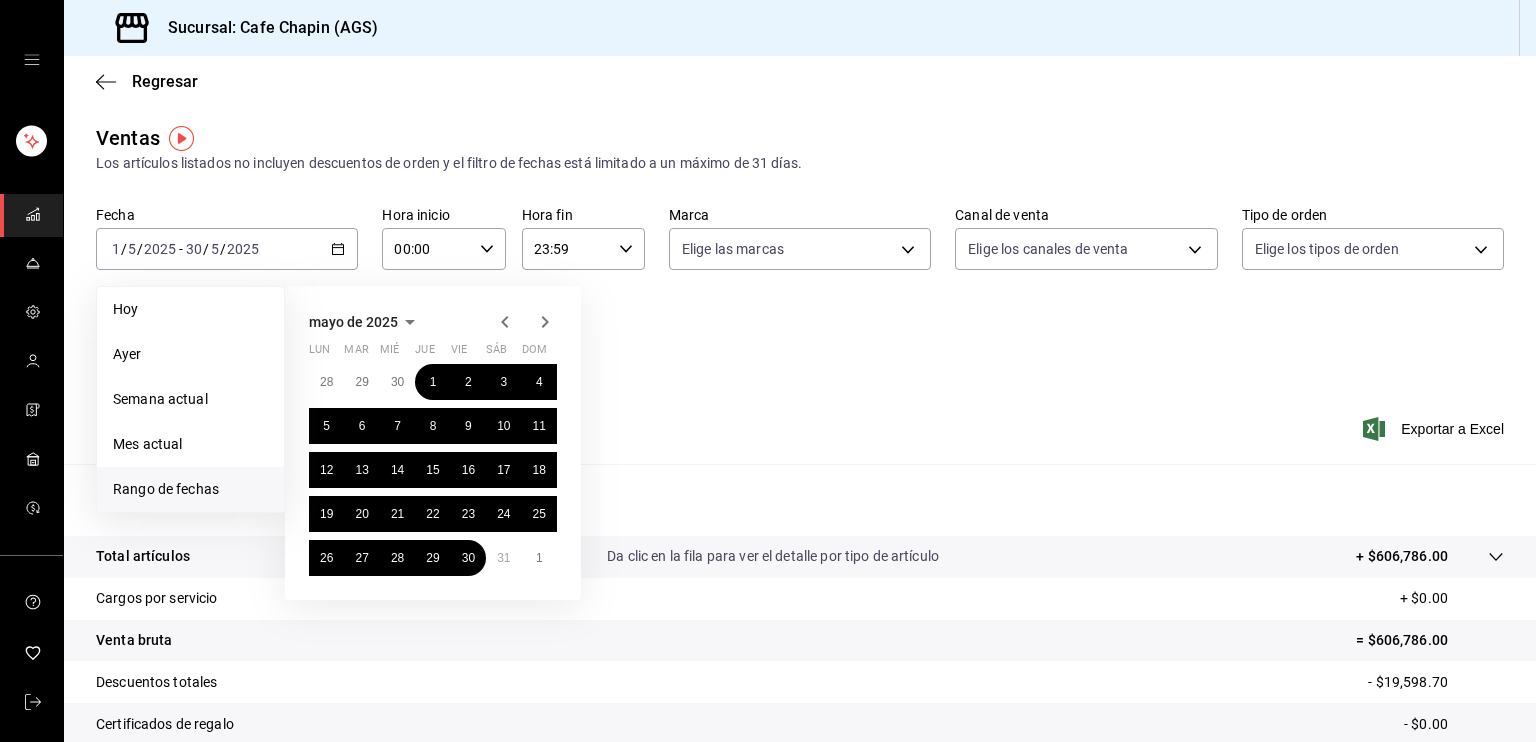 click on "Ventas Los artículos listados no incluyen descuentos de orden y el filtro de fechas está limitado a un máximo de 31 días." at bounding box center (800, 148) 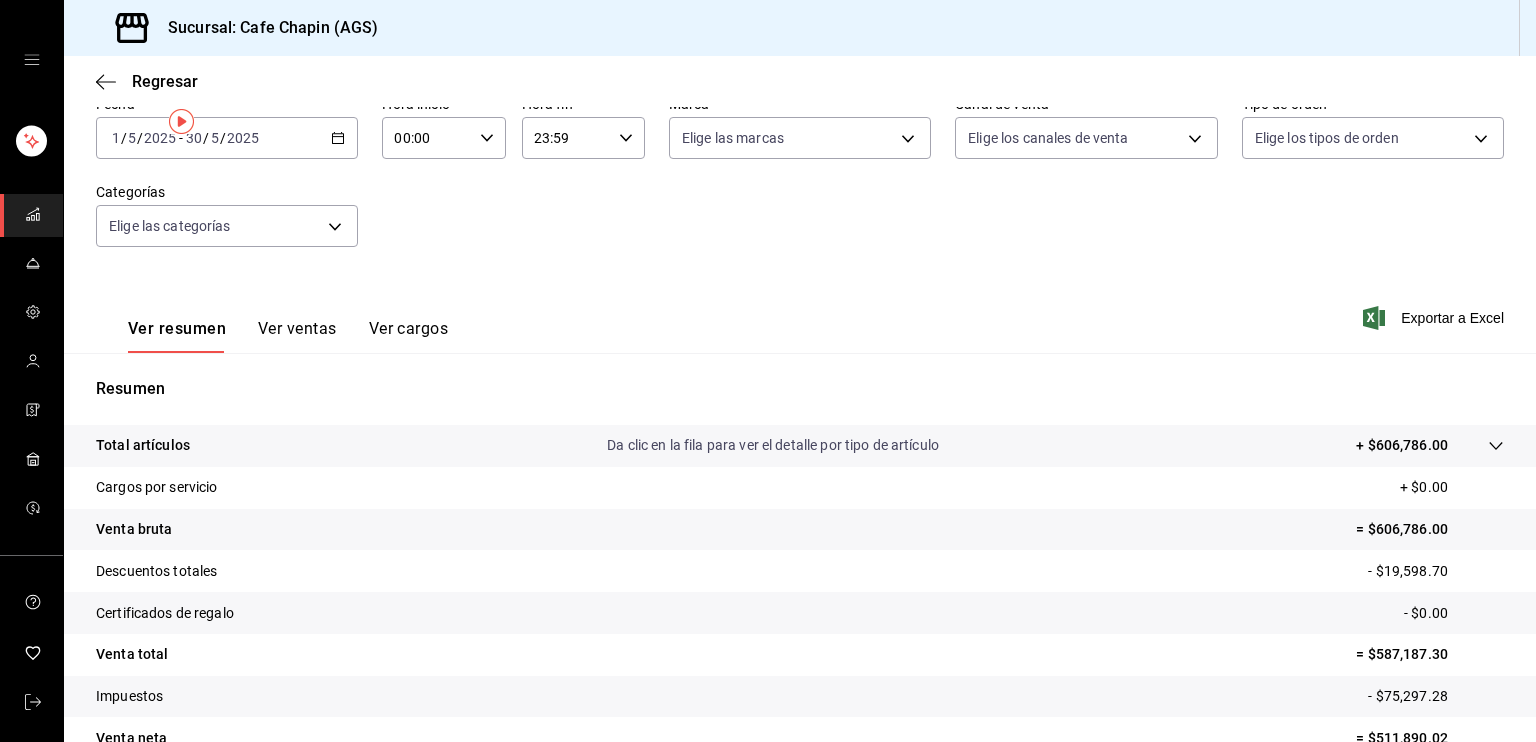 scroll, scrollTop: 0, scrollLeft: 0, axis: both 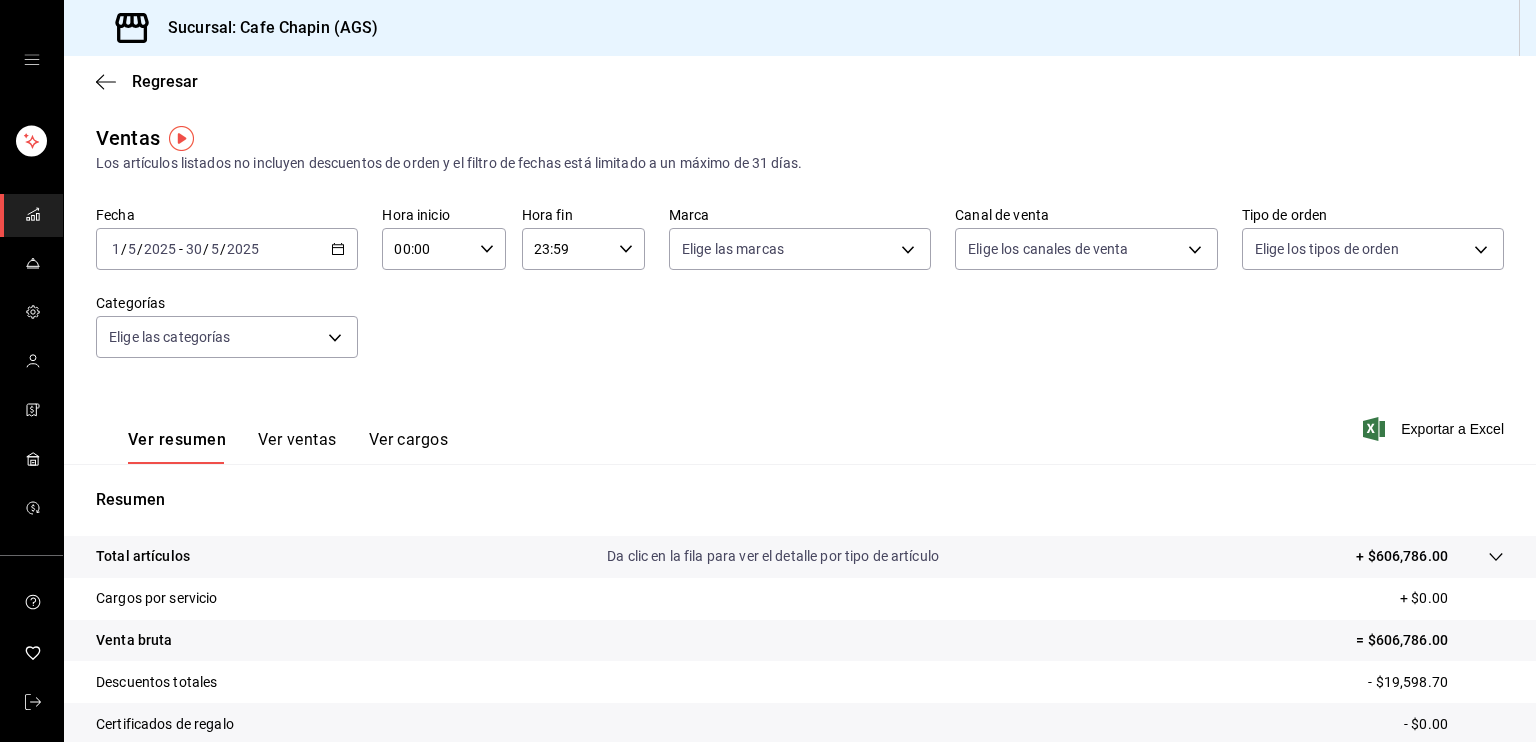 click on "Fecha [DATE] [DATE] - [DATE] [DATE] Hora inicio 00:00 Hora inicio Hora fin 23:59 Hora fin Marca Elige las marcas Canal de venta Elige los canales de venta Tipo de orden Elige los tipos de orden Categorías Elige las categorías" at bounding box center (800, 294) 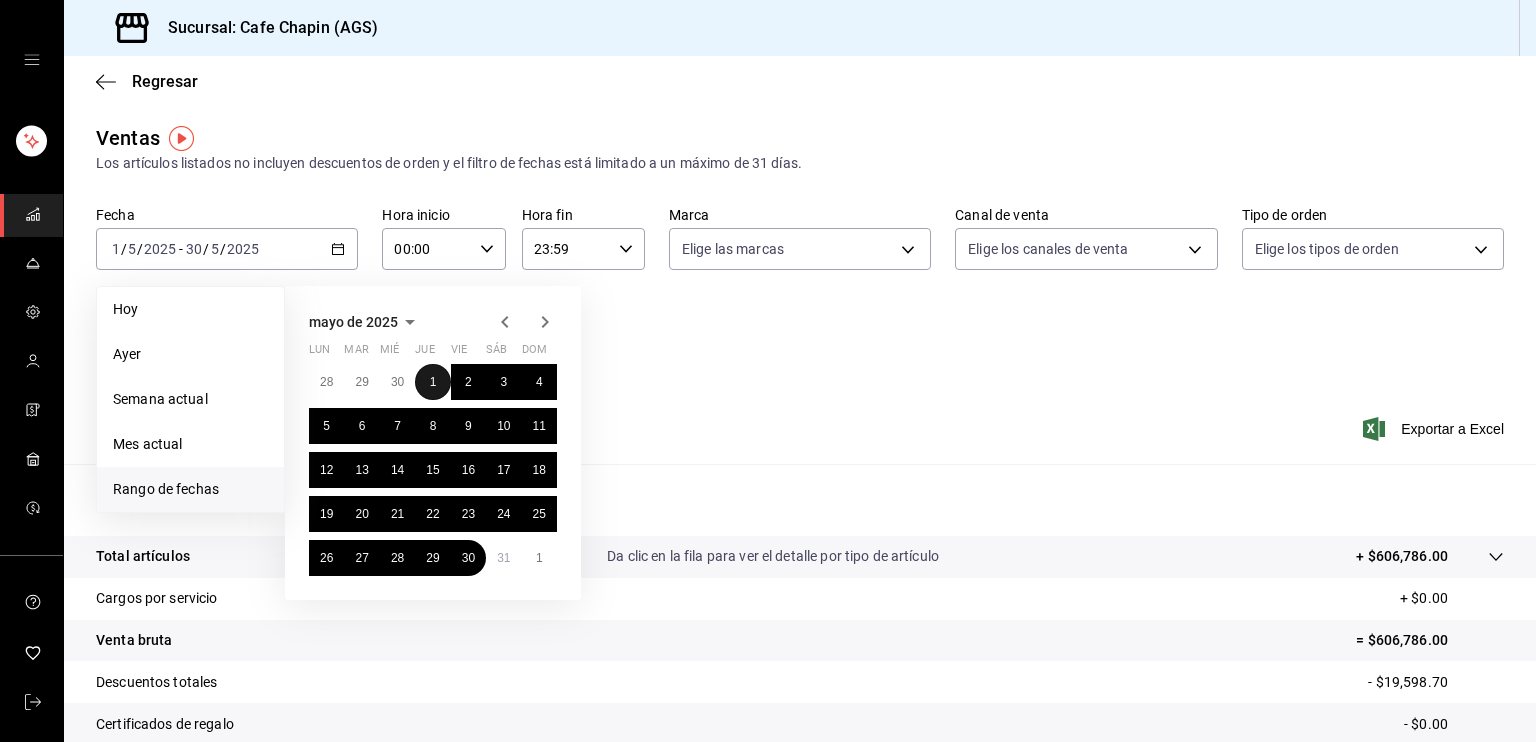 click on "1" at bounding box center (432, 382) 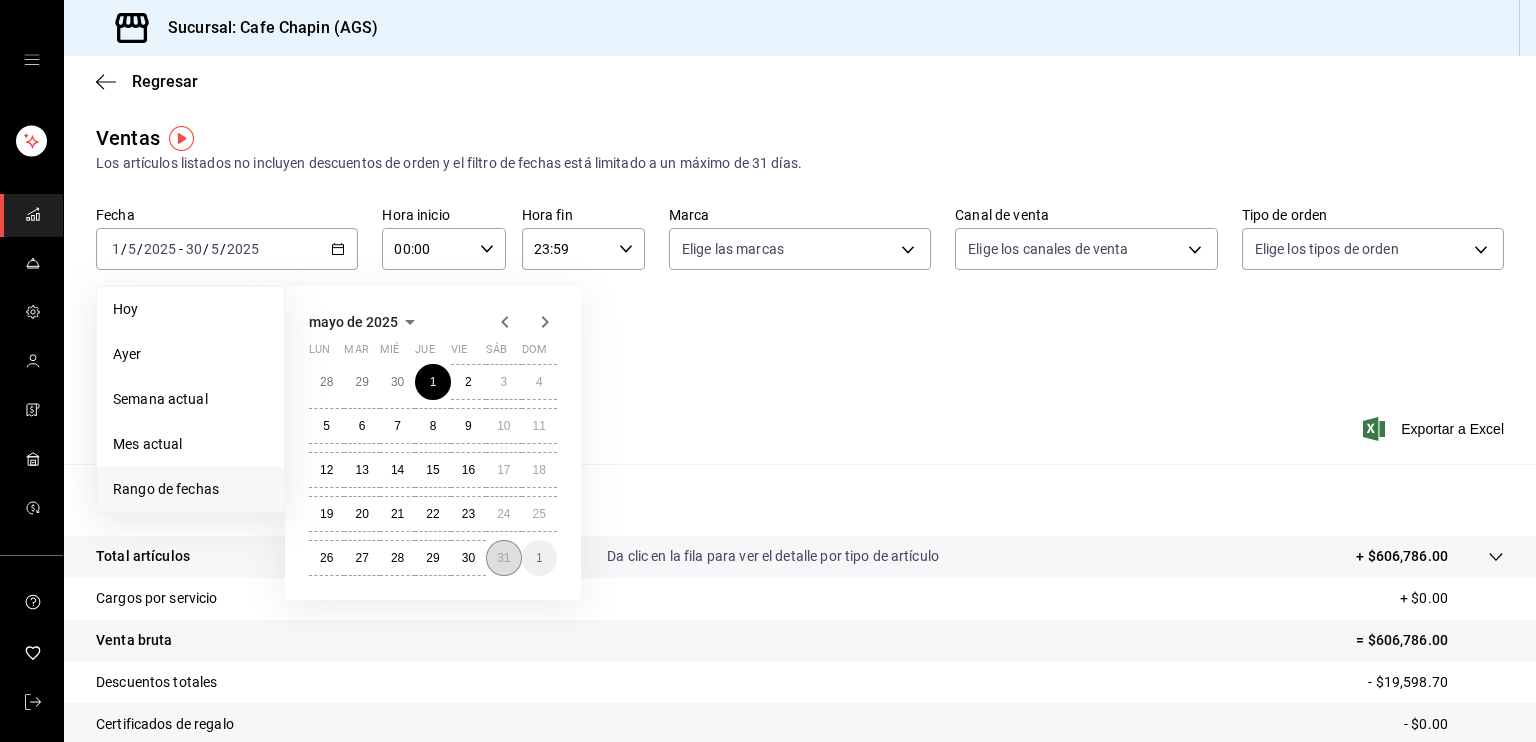 click on "31" at bounding box center (503, 558) 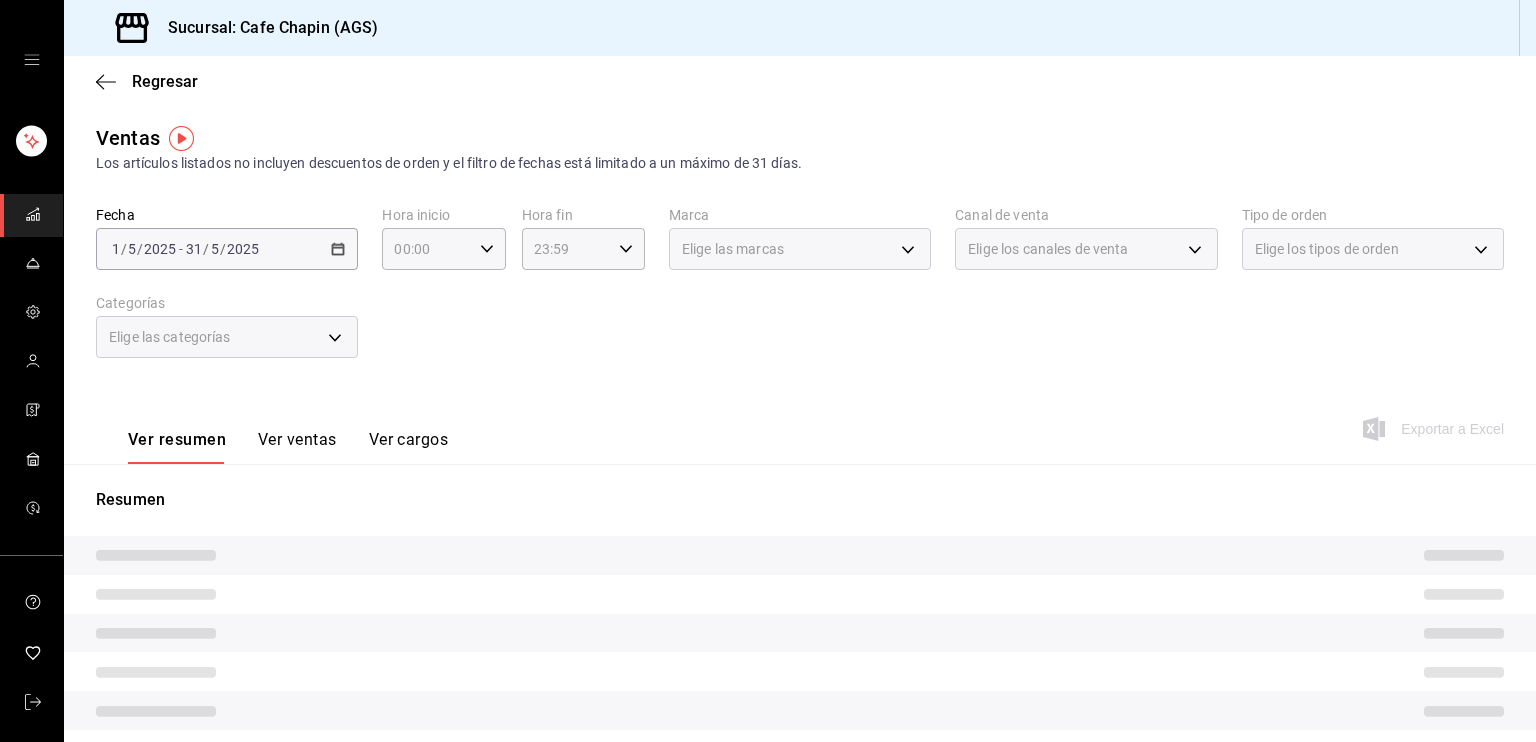 click on "Ver resumen Ver ventas Ver cargos Exportar a Excel" at bounding box center [800, 423] 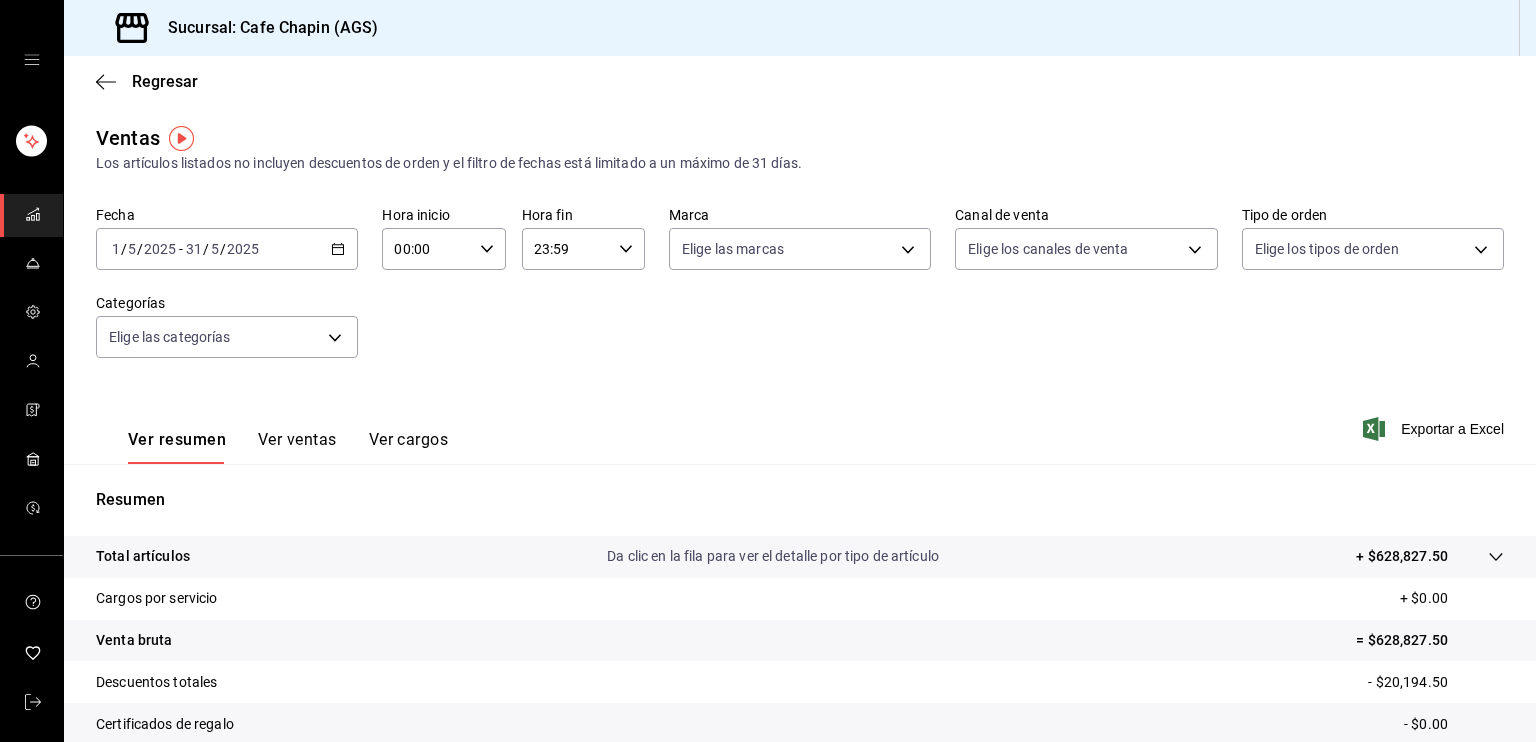 scroll, scrollTop: 216, scrollLeft: 0, axis: vertical 